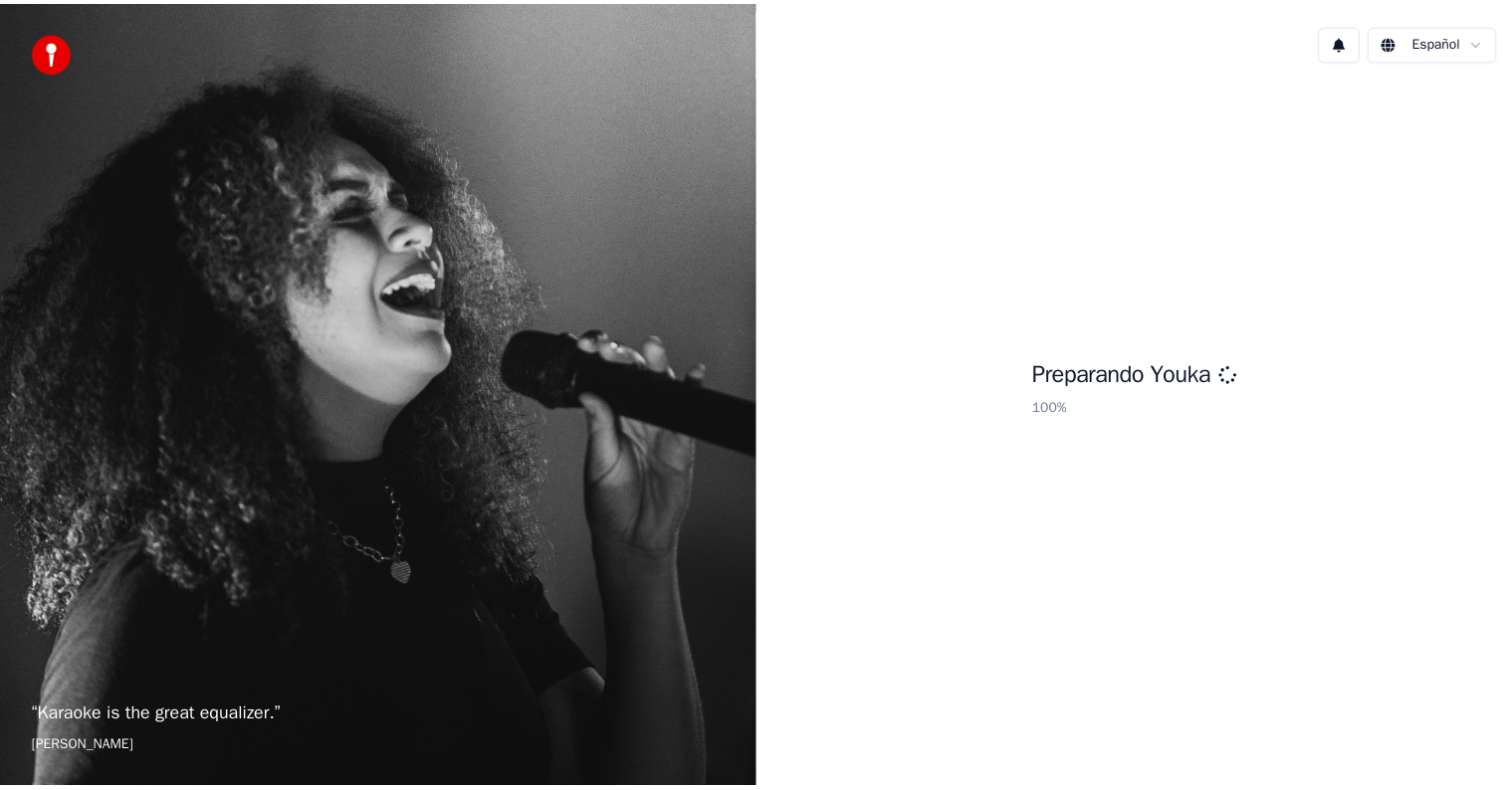 scroll, scrollTop: 0, scrollLeft: 0, axis: both 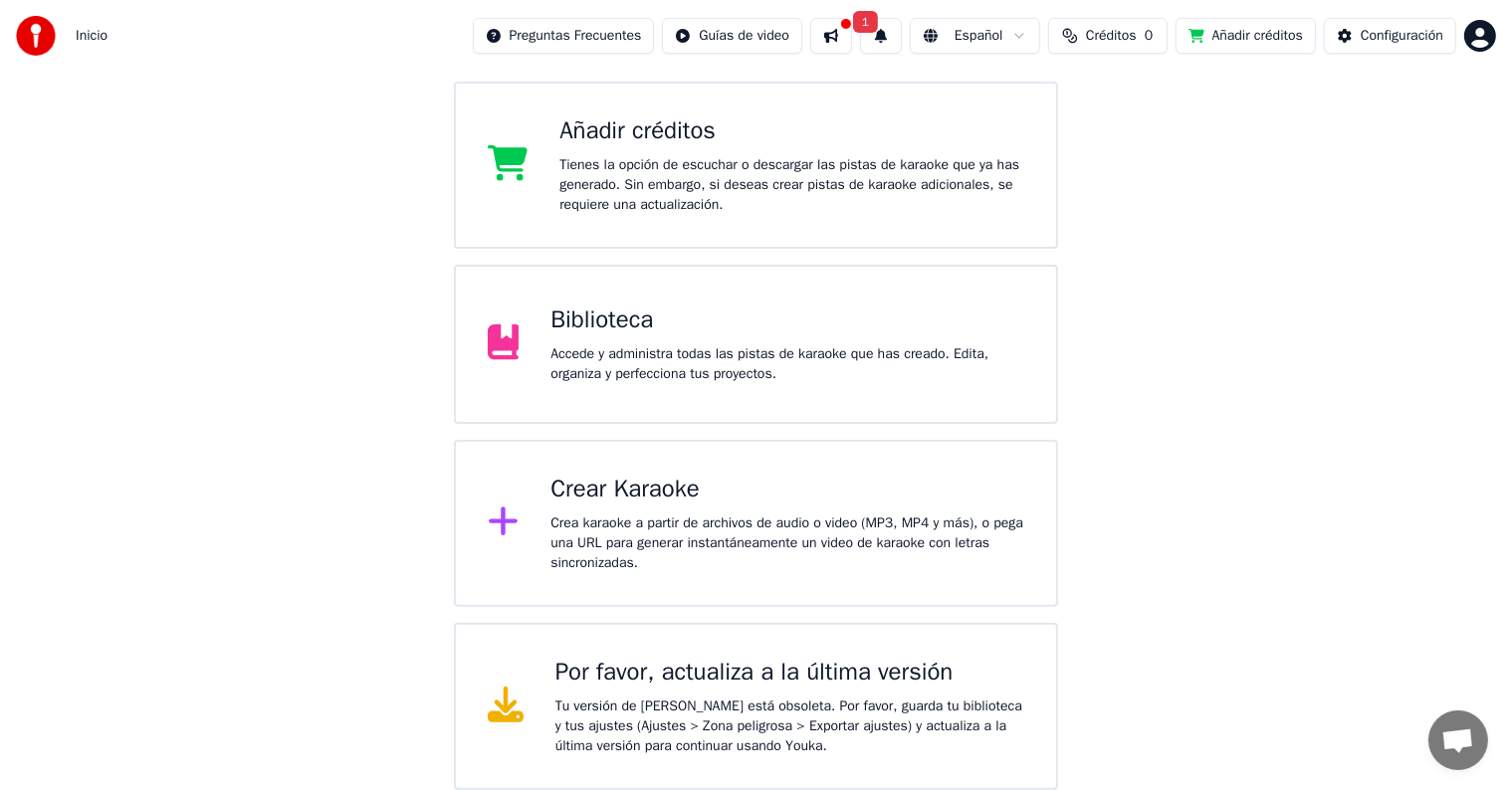 click on "Crea karaoke a partir de archivos de audio o video (MP3, MP4 y más), o pega una URL para generar instantáneamente un video de karaoke con letras sincronizadas." at bounding box center [787, 543] 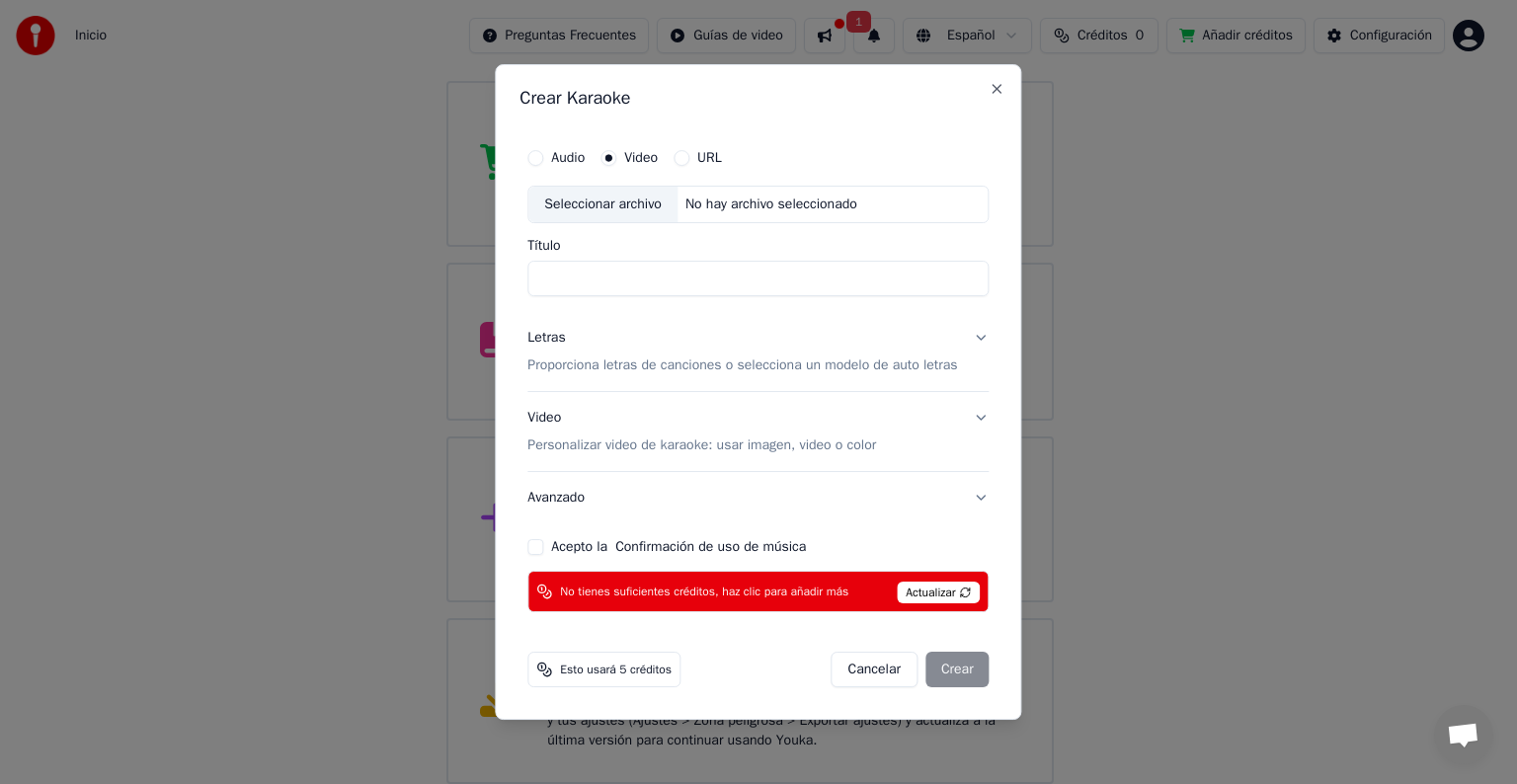 click on "Audio" at bounding box center (535, 158) 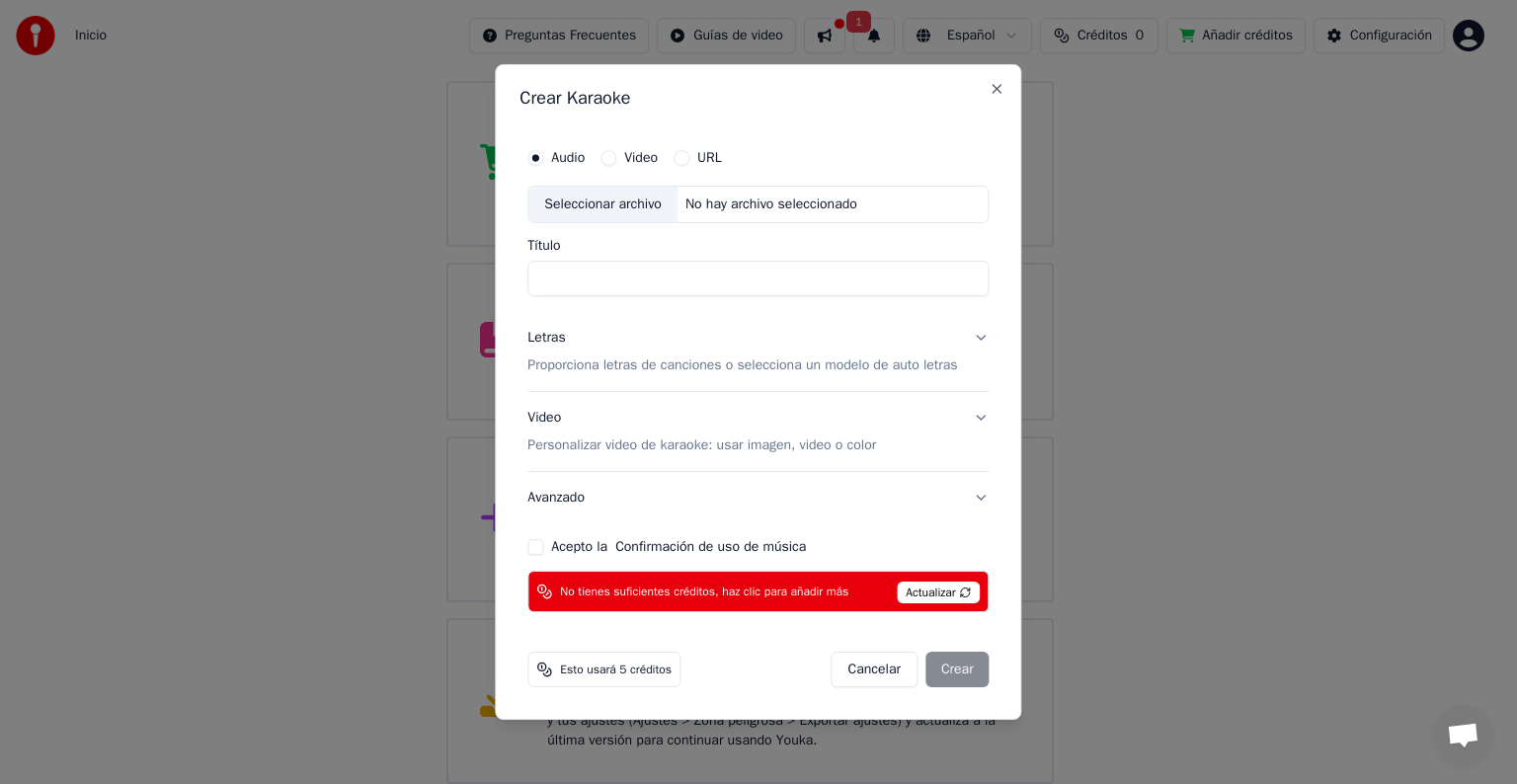 click on "Video" at bounding box center (608, 158) 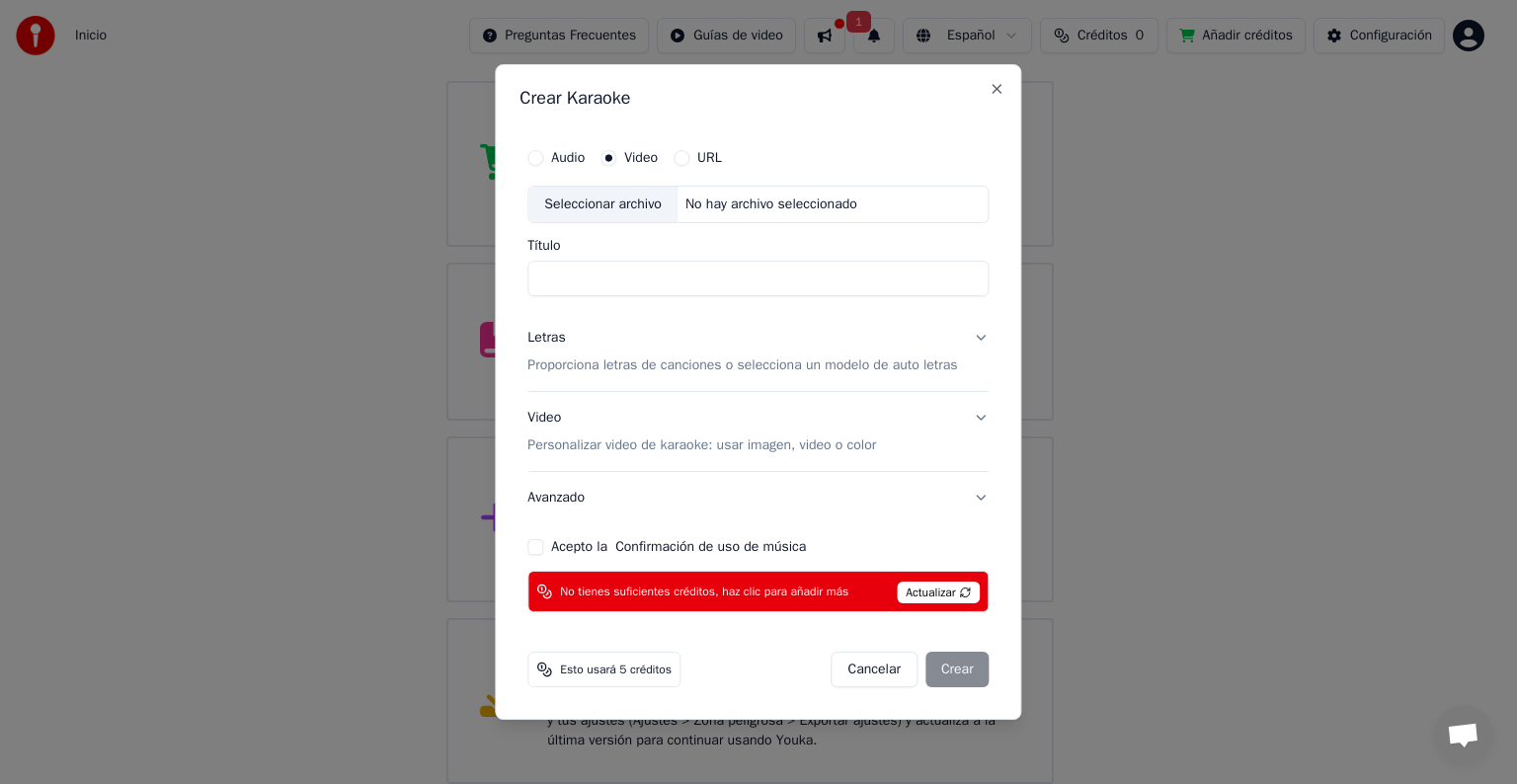 click on "Audio" at bounding box center [535, 158] 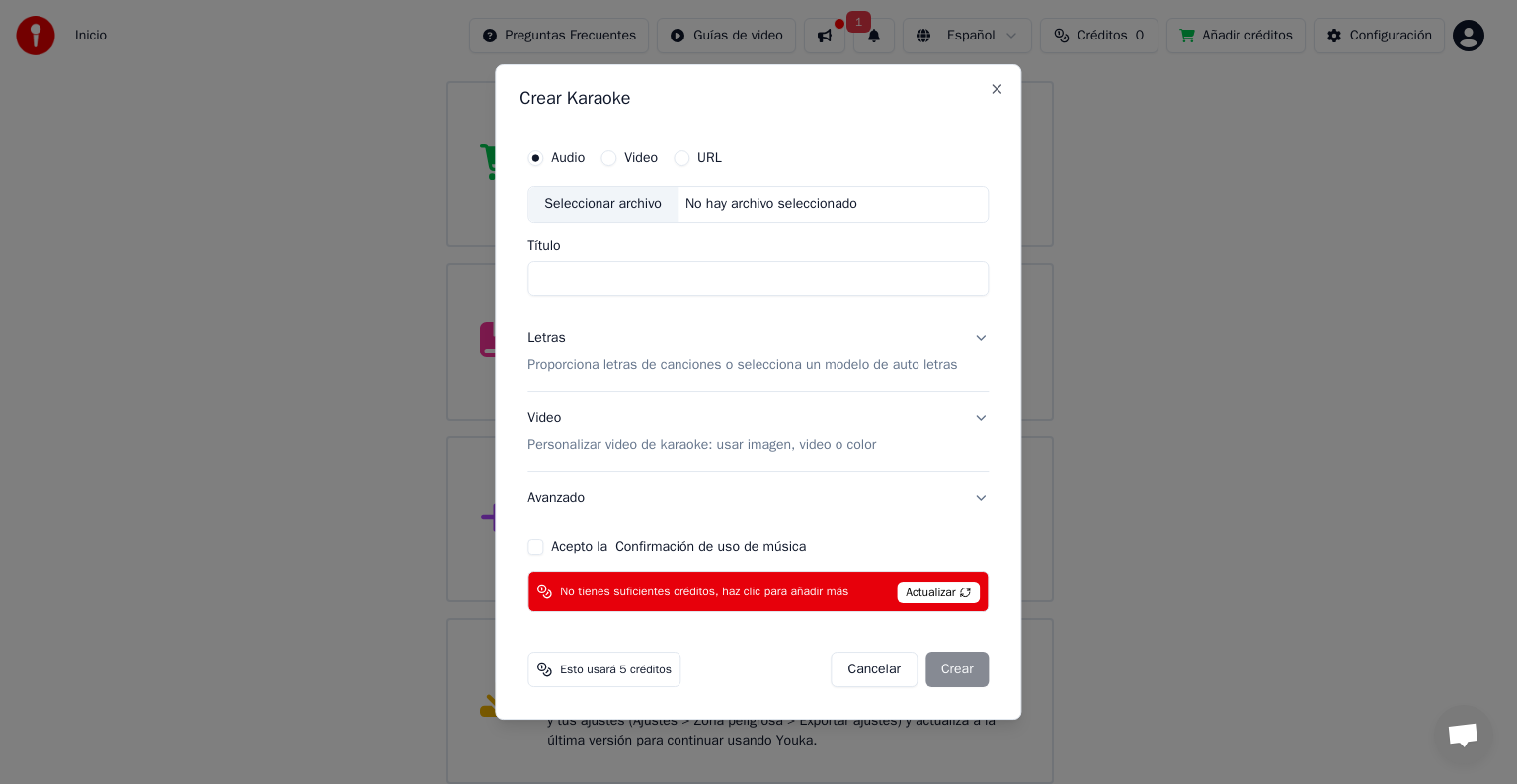 click on "Seleccionar archivo" at bounding box center (602, 204) 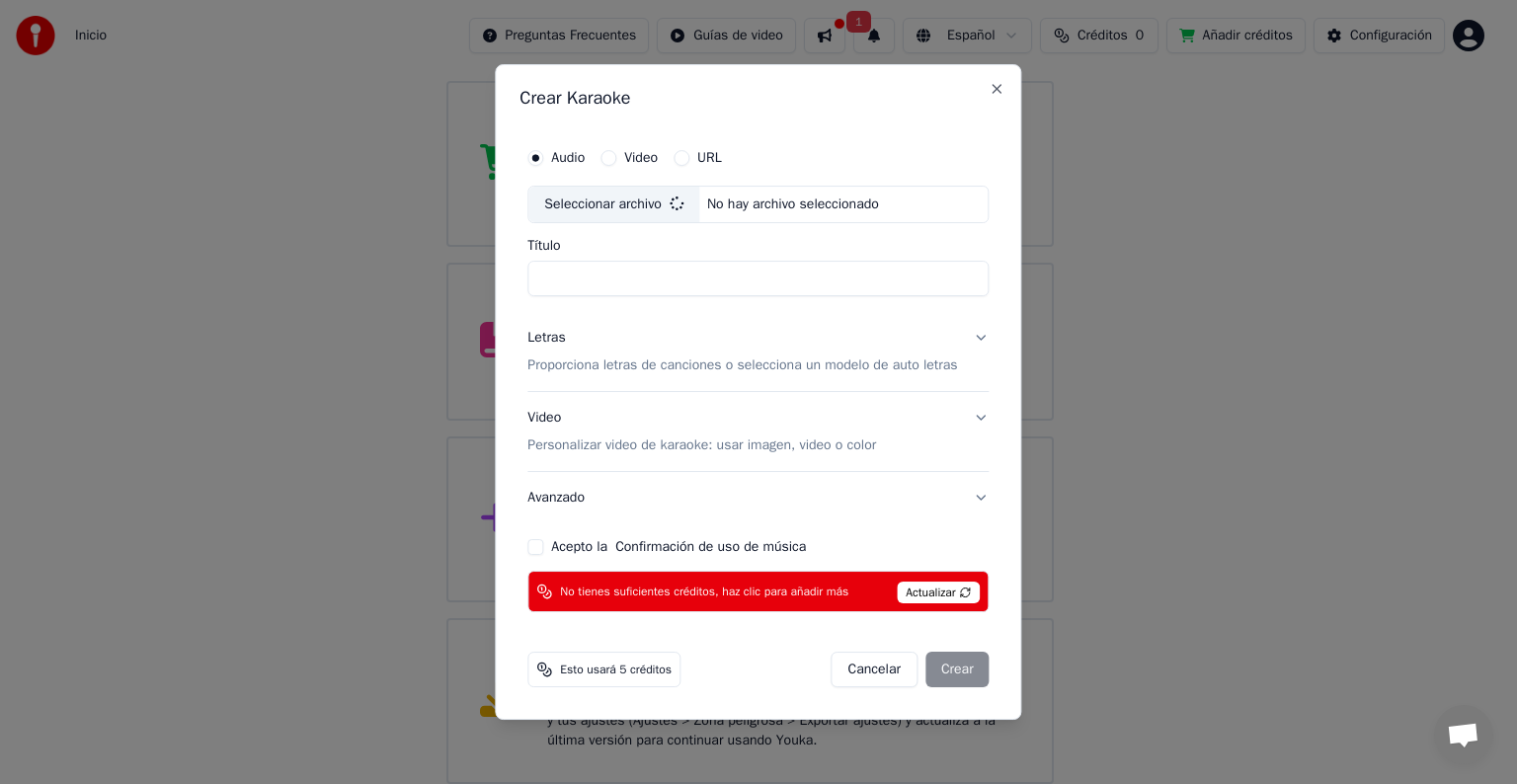 type on "**********" 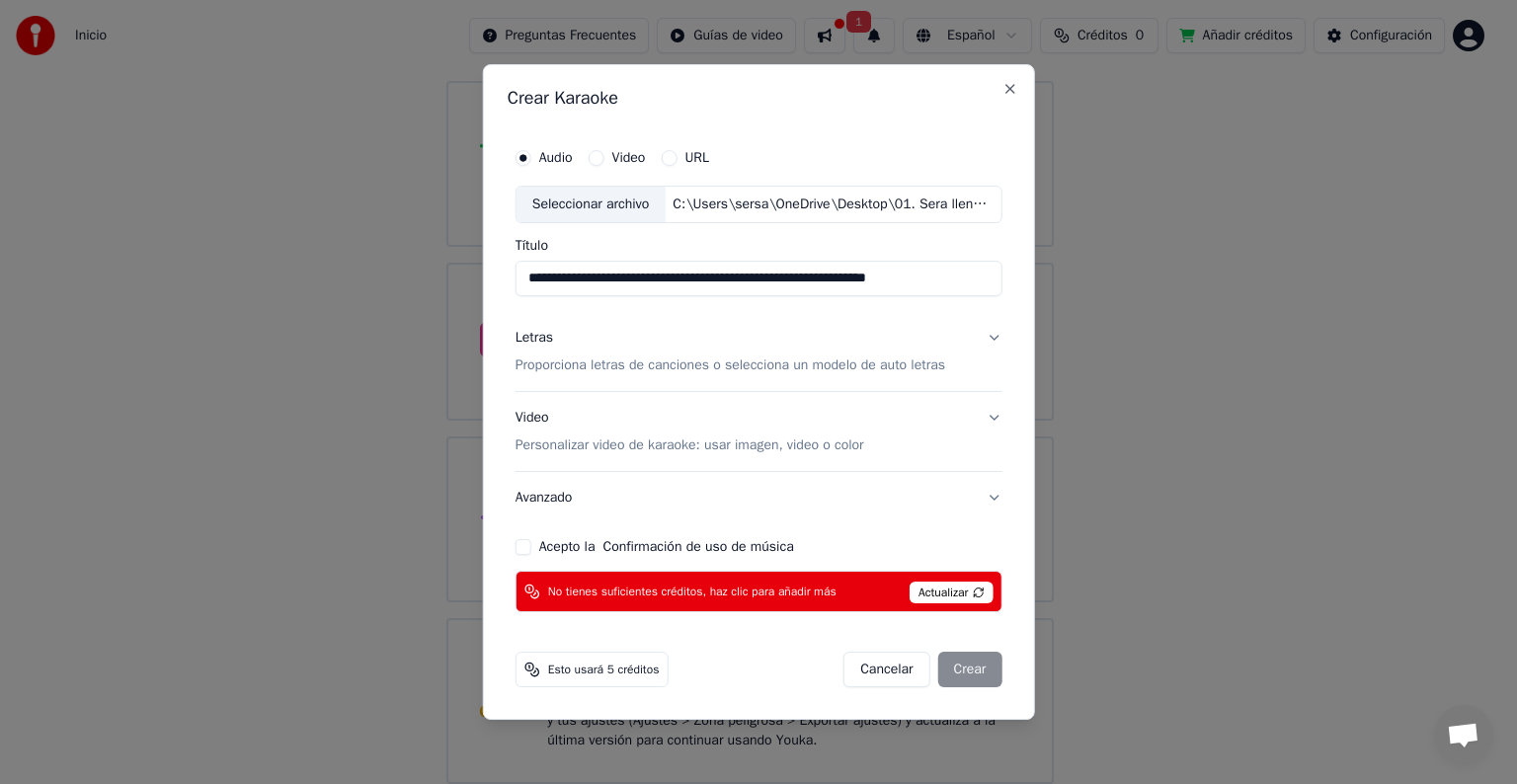 click on "Acepto la   Confirmación de uso de música" at bounding box center (523, 547) 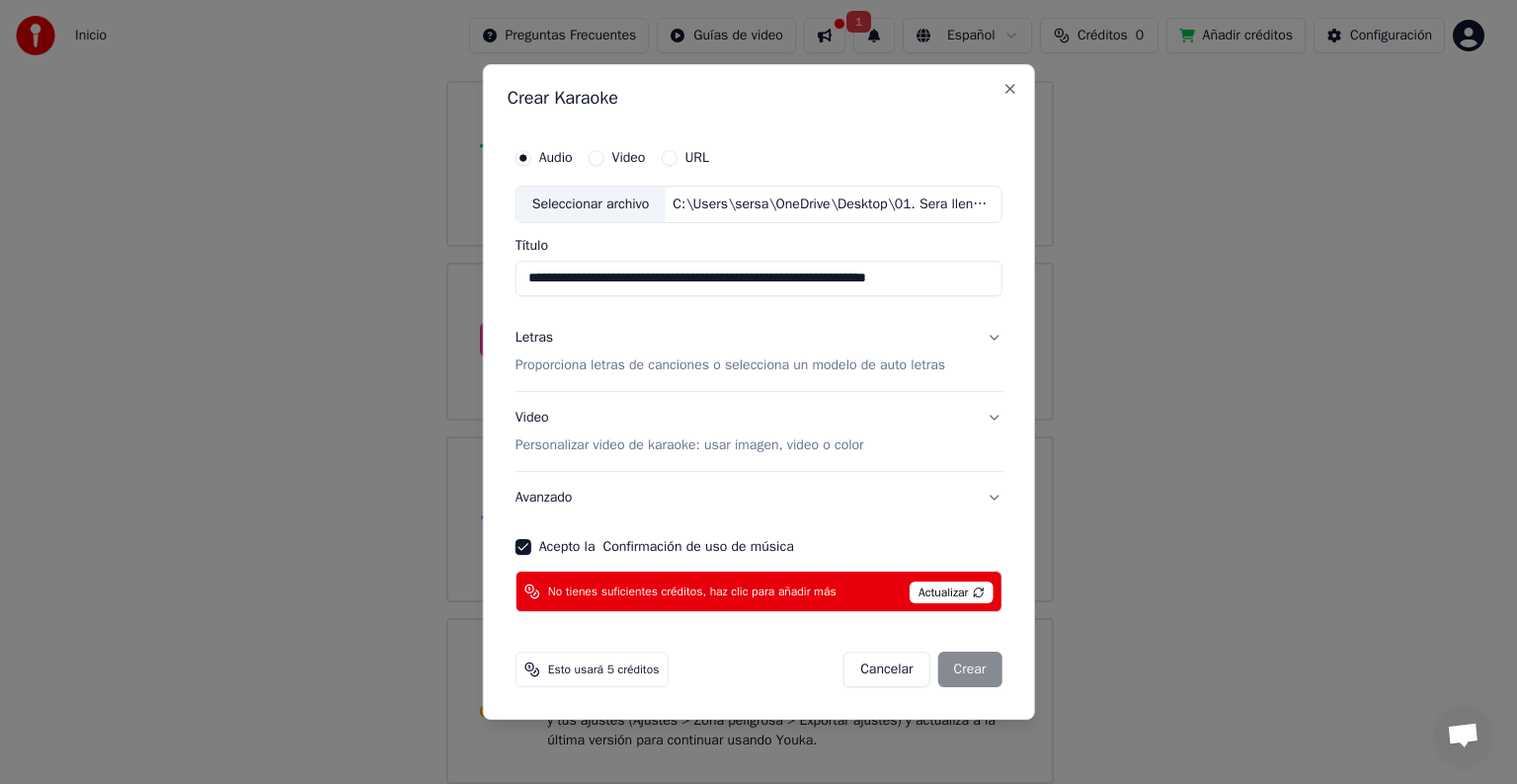 click on "Actualizar" at bounding box center (951, 592) 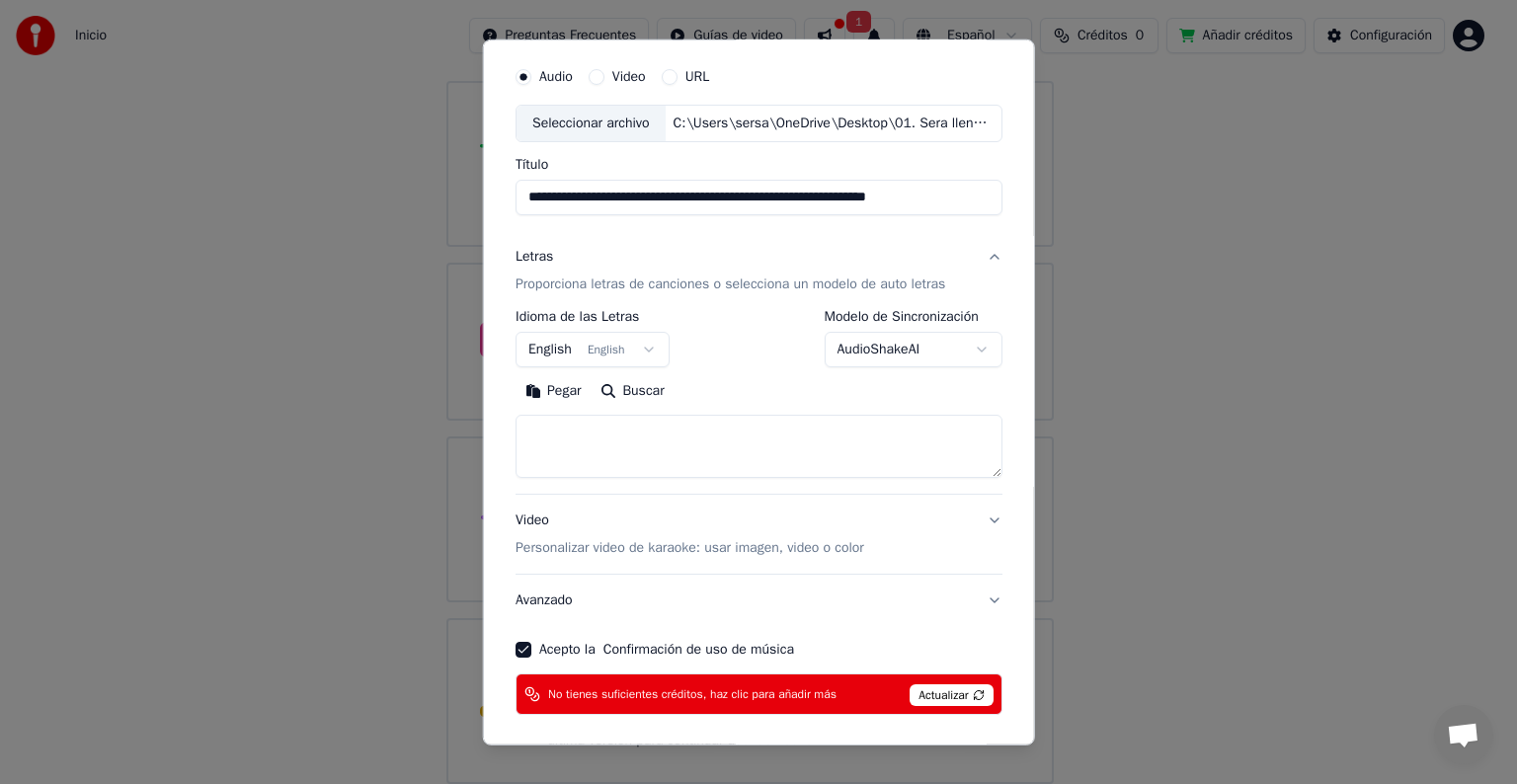 scroll, scrollTop: 134, scrollLeft: 0, axis: vertical 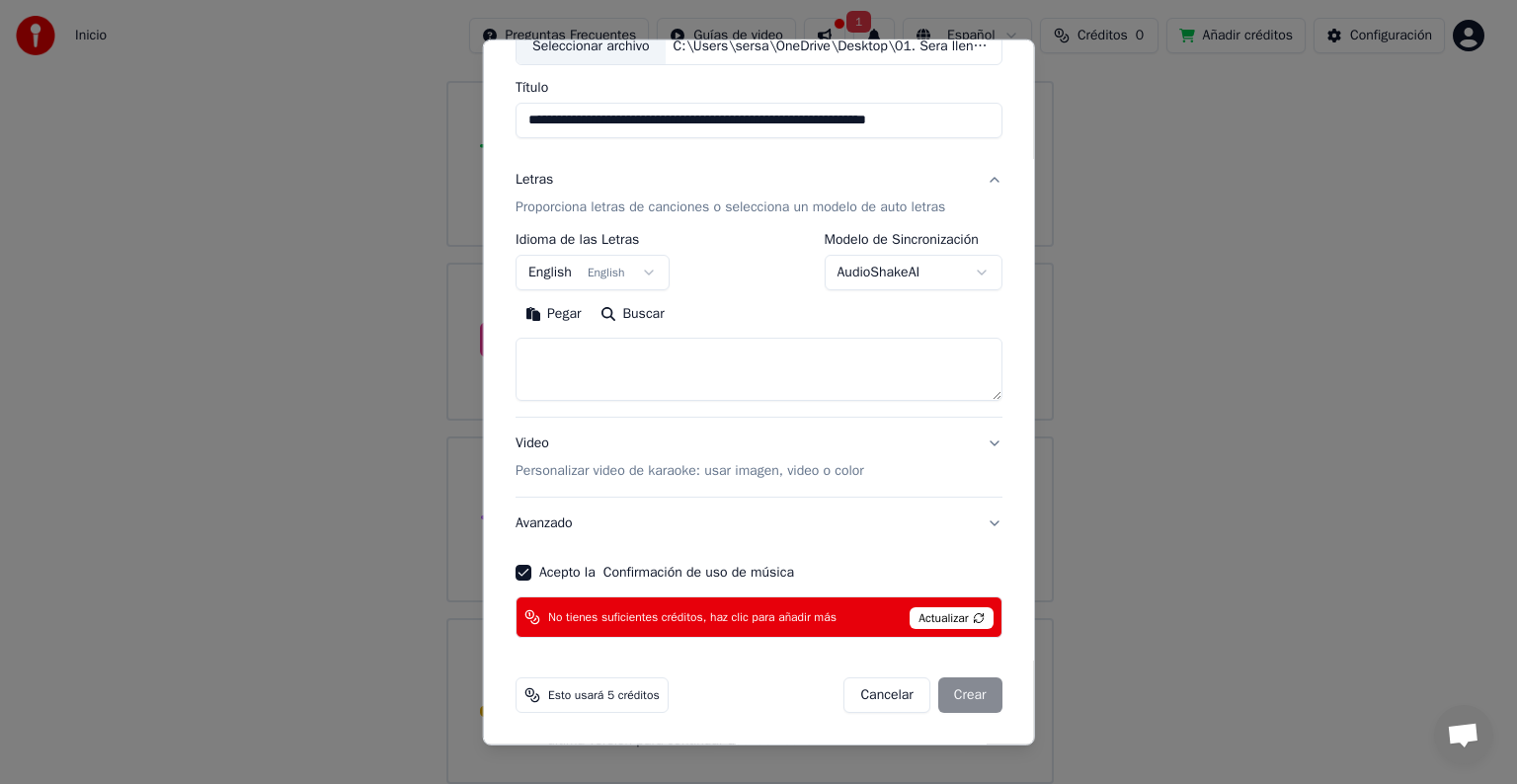 click on "Video Personalizar video de karaoke: usar imagen, video o color" at bounding box center (758, 457) 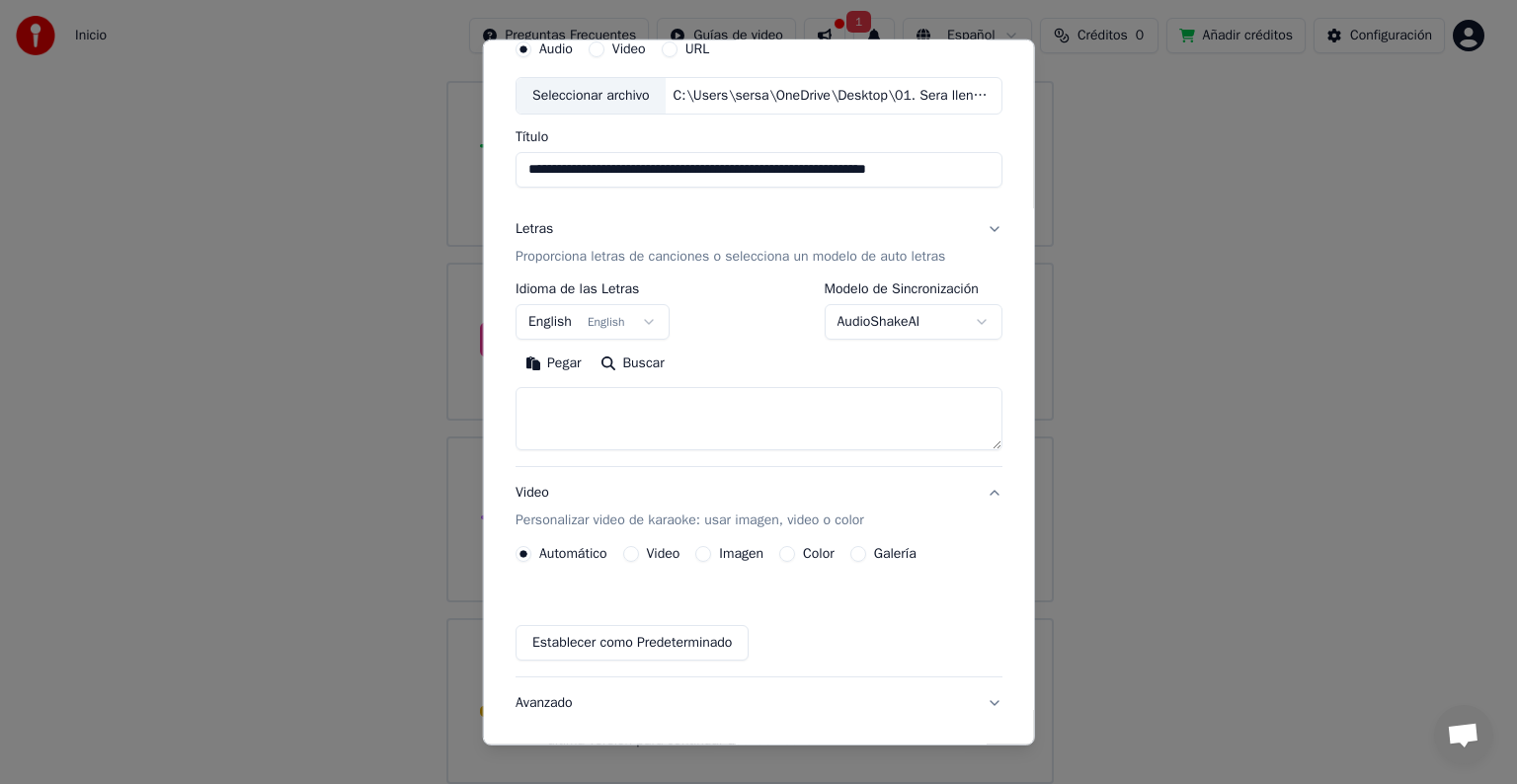 scroll, scrollTop: 80, scrollLeft: 0, axis: vertical 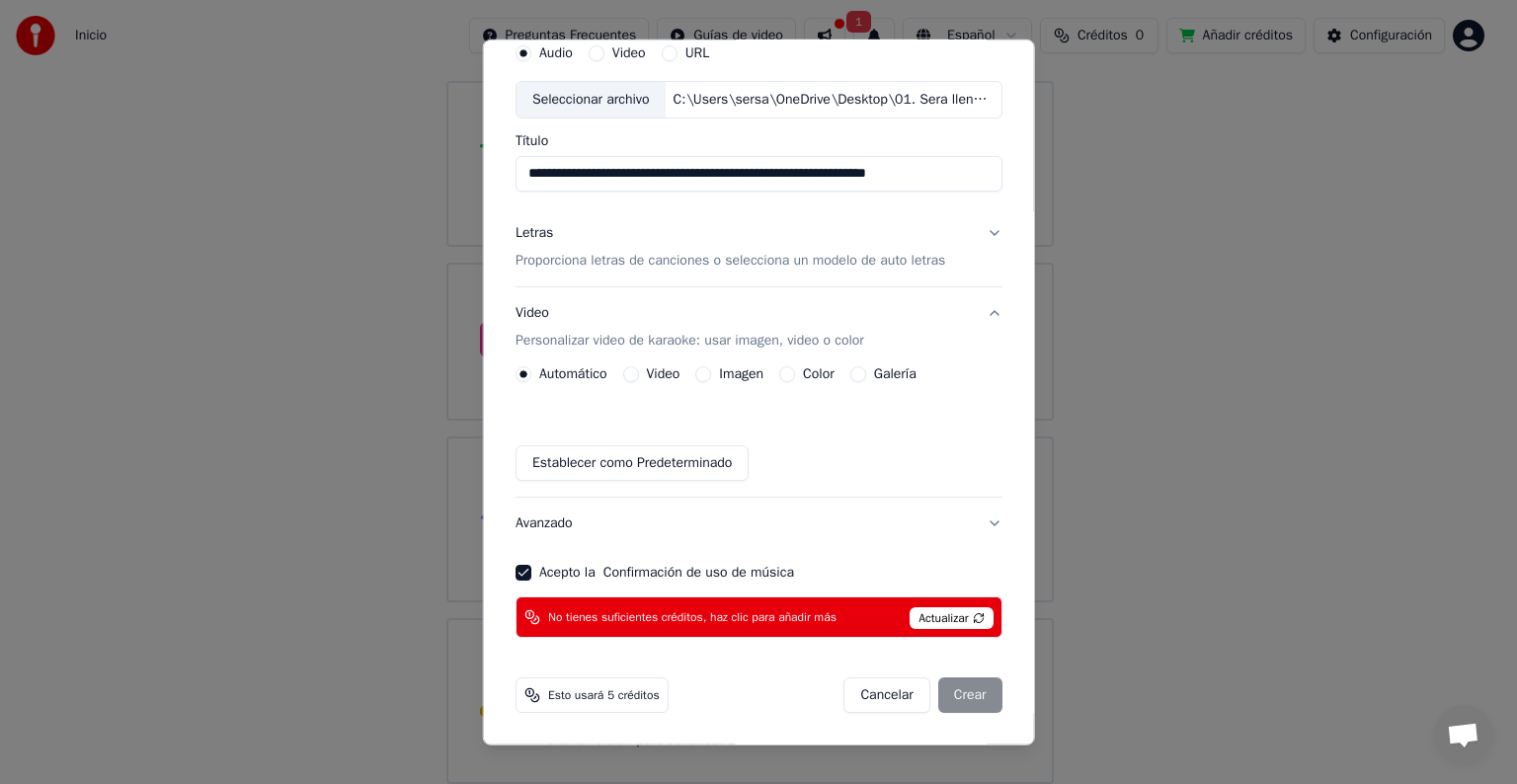 click on "Avanzado" at bounding box center (758, 523) 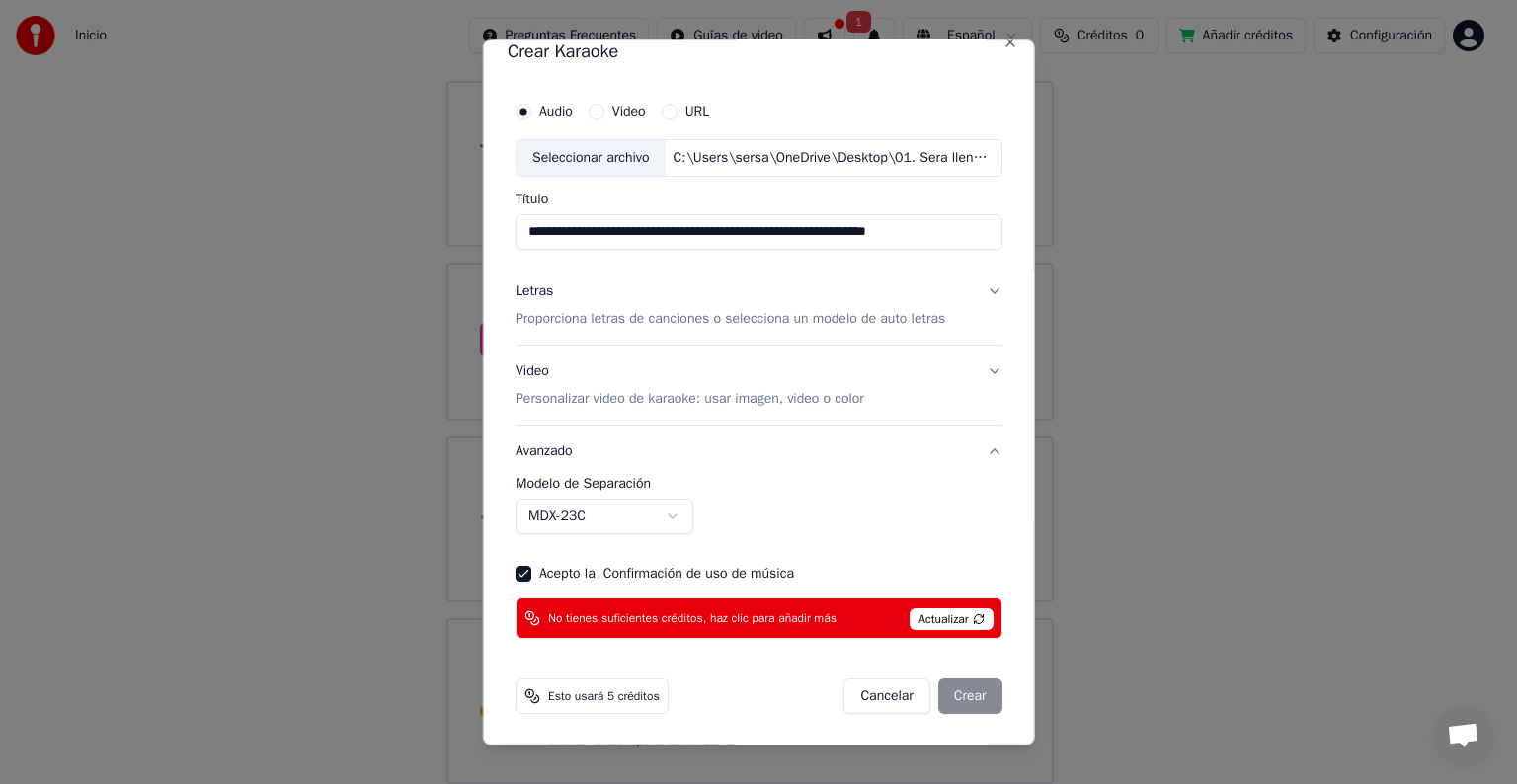 scroll, scrollTop: 24, scrollLeft: 0, axis: vertical 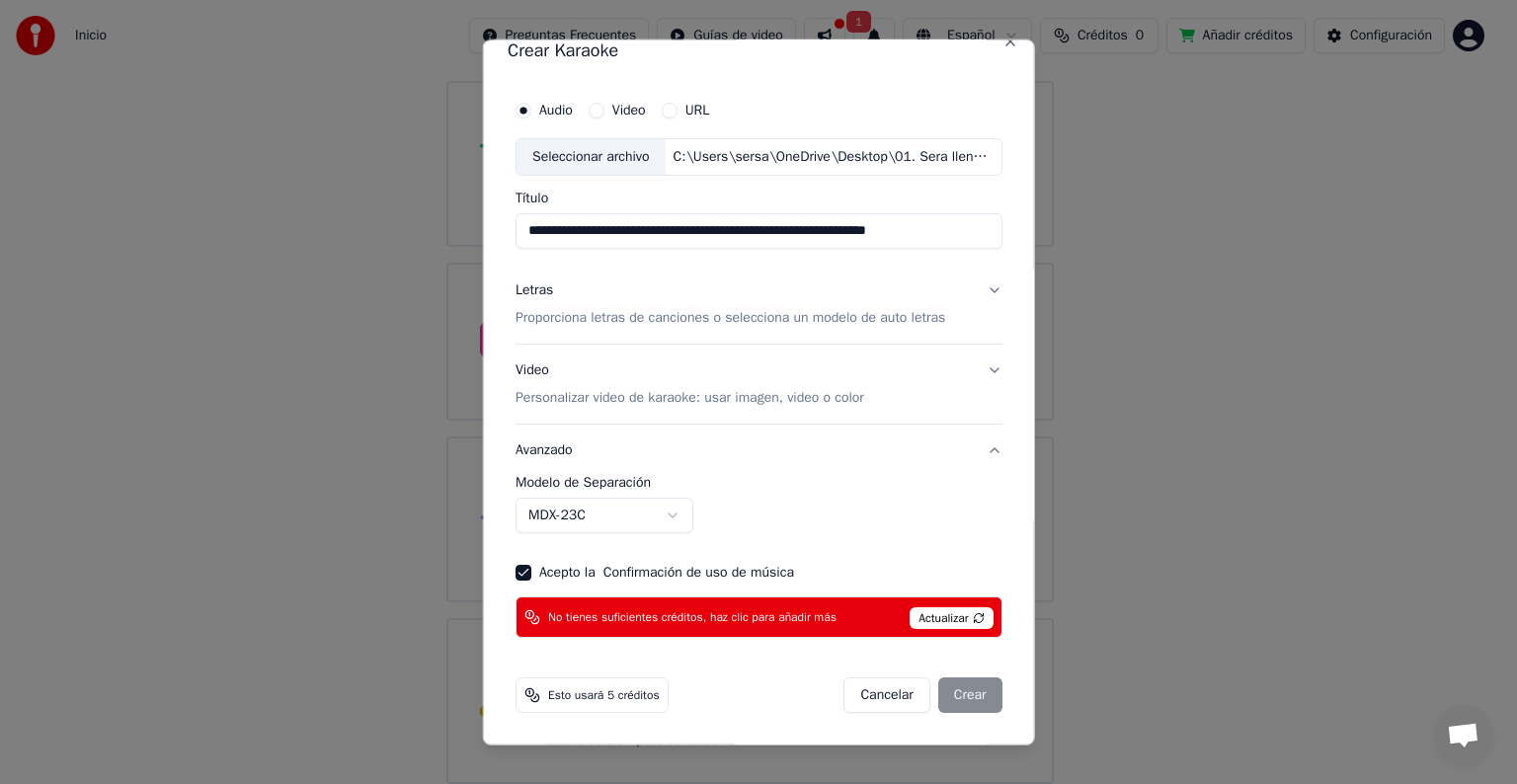 click on "Cancelar Crear" at bounding box center [922, 695] 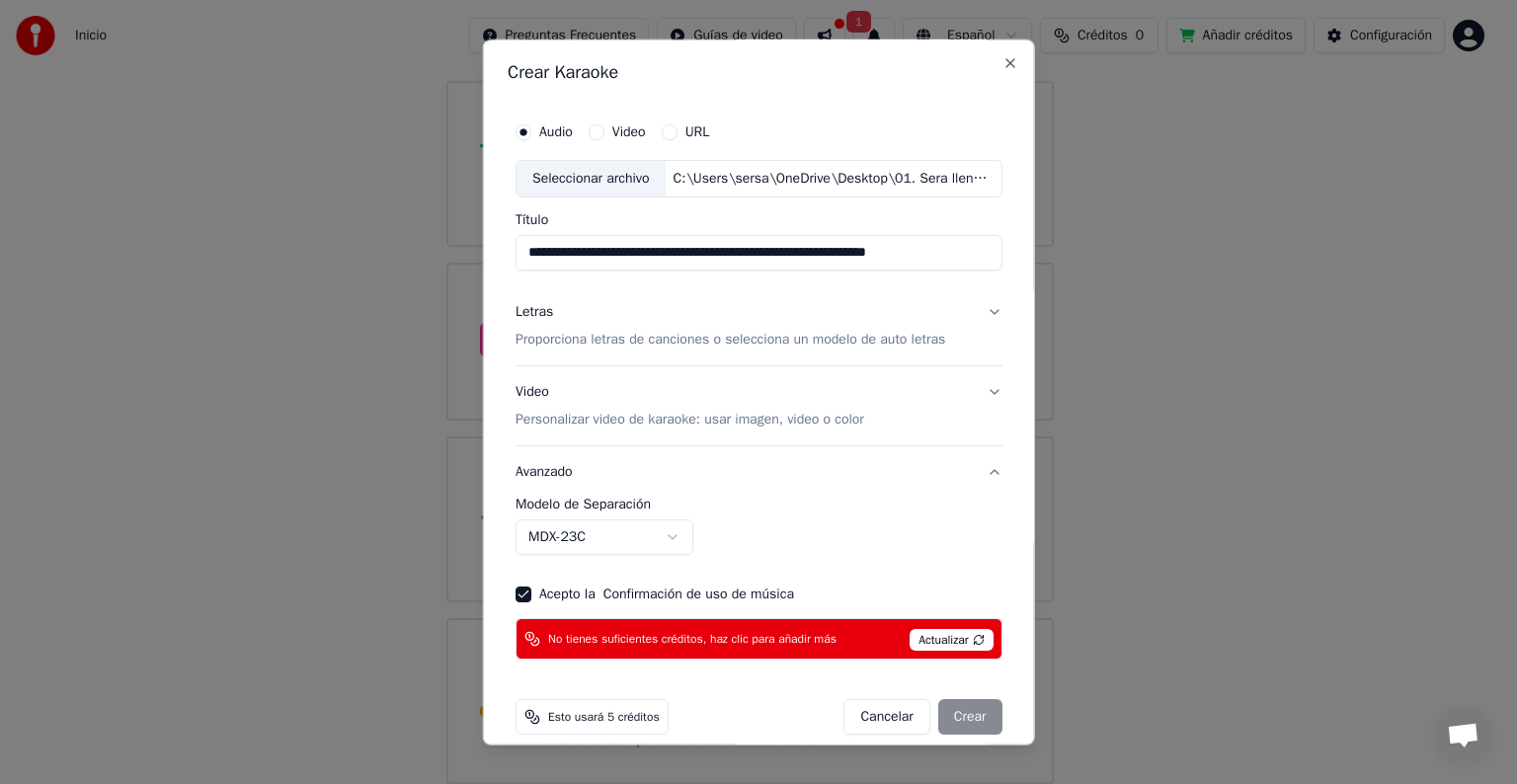 scroll, scrollTop: 0, scrollLeft: 0, axis: both 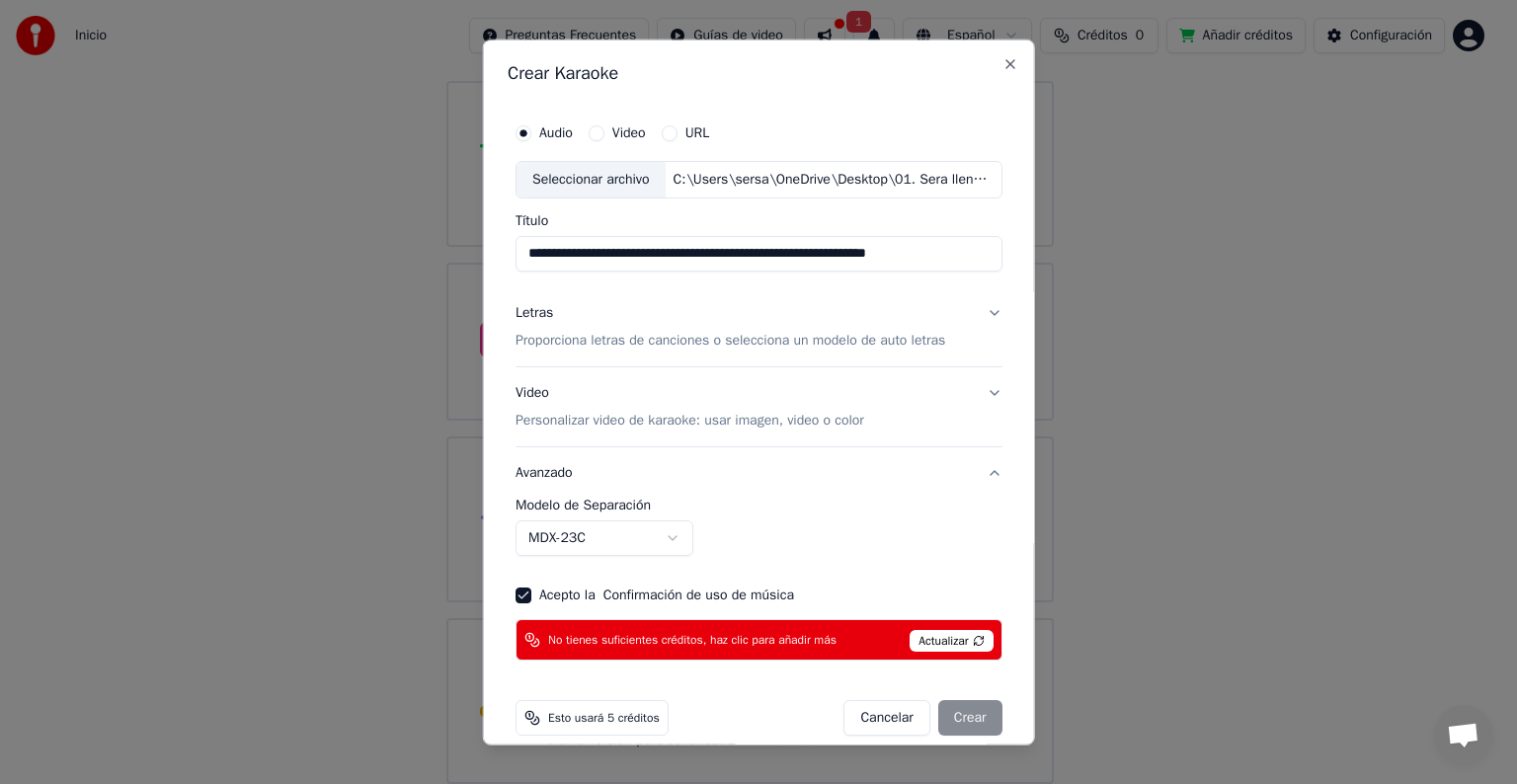 click on "Cancelar Crear" at bounding box center (922, 718) 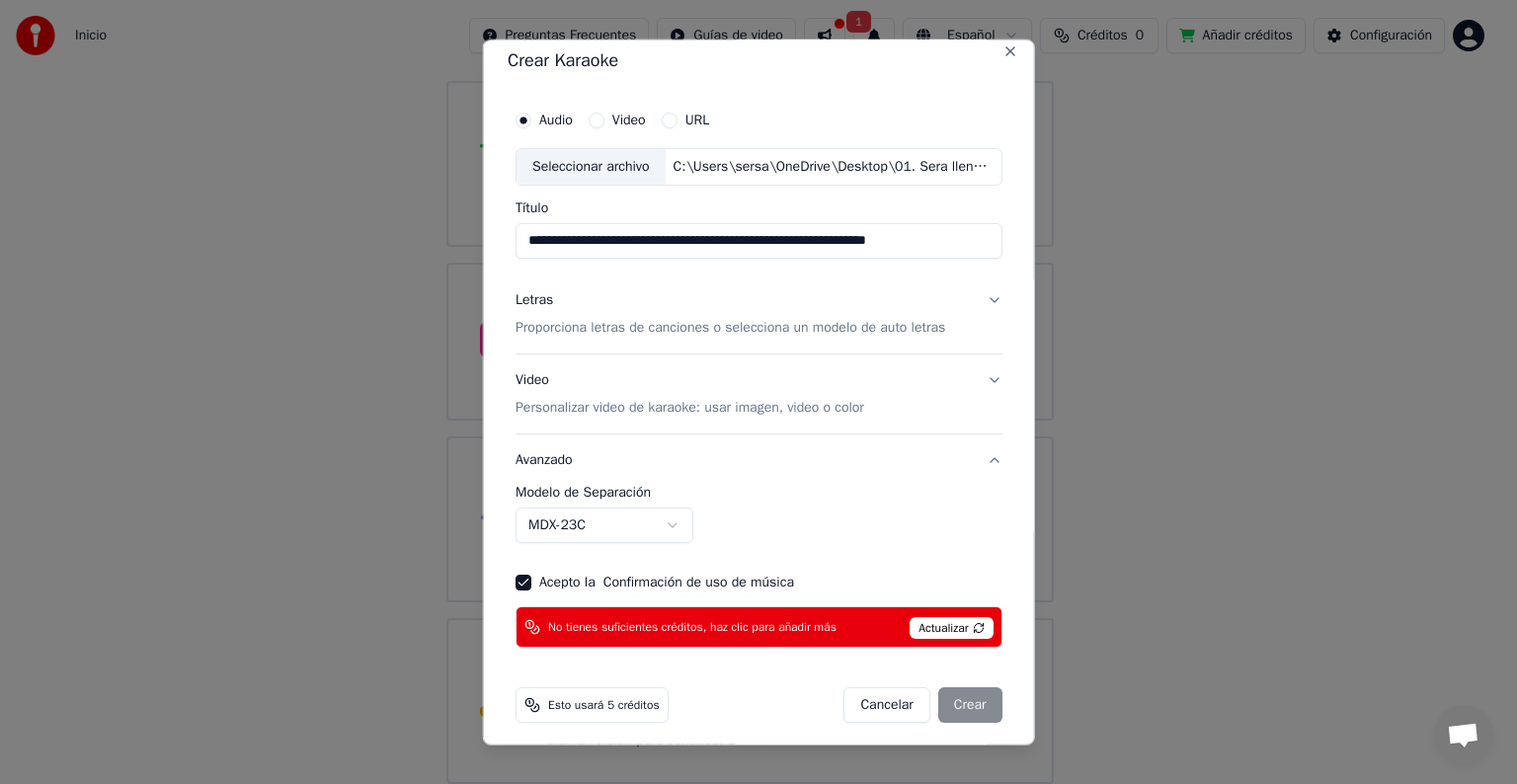 scroll, scrollTop: 0, scrollLeft: 0, axis: both 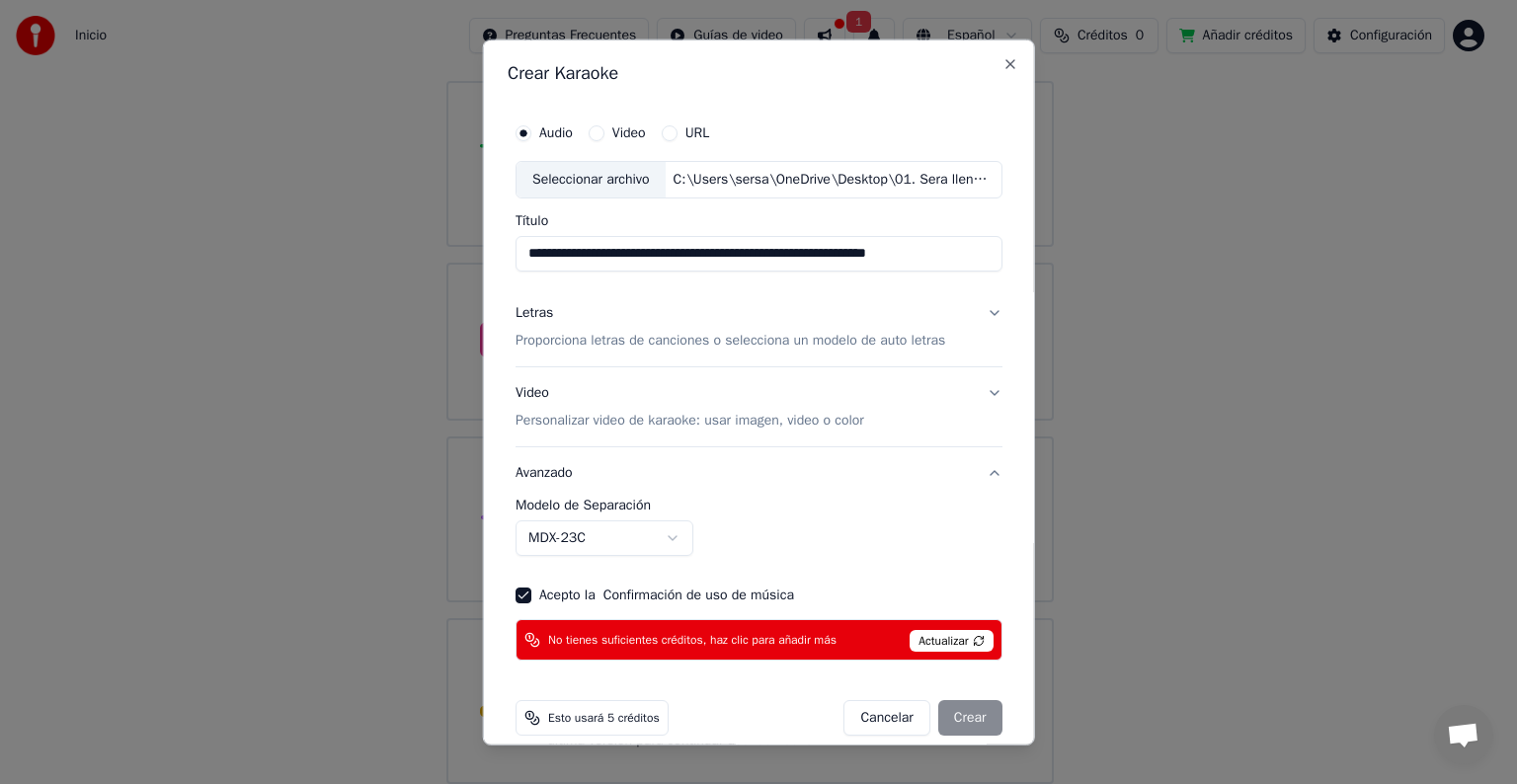 click on "Video Personalizar video de karaoke: usar imagen, video o color" at bounding box center (758, 407) 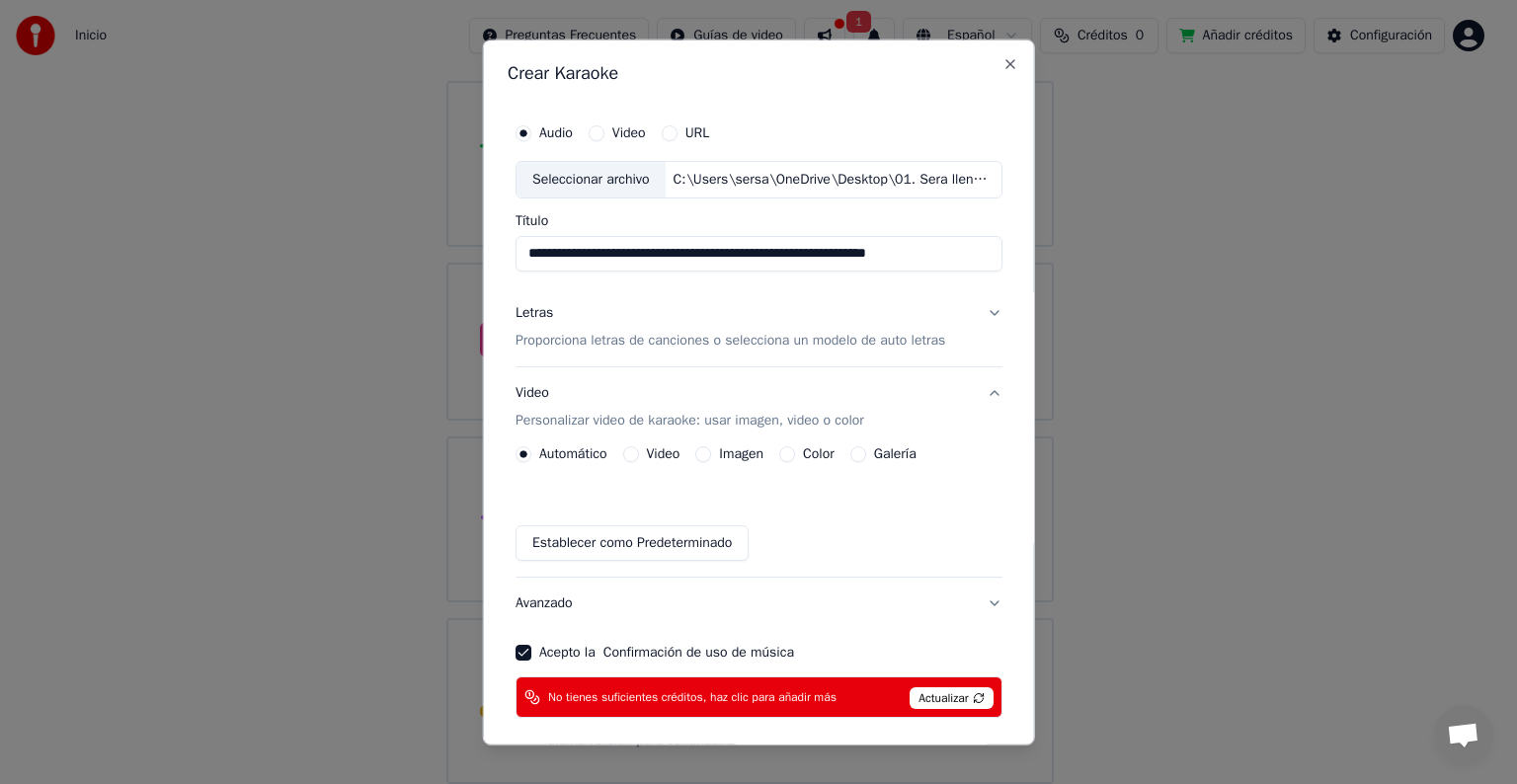 click on "Video" at bounding box center (630, 454) 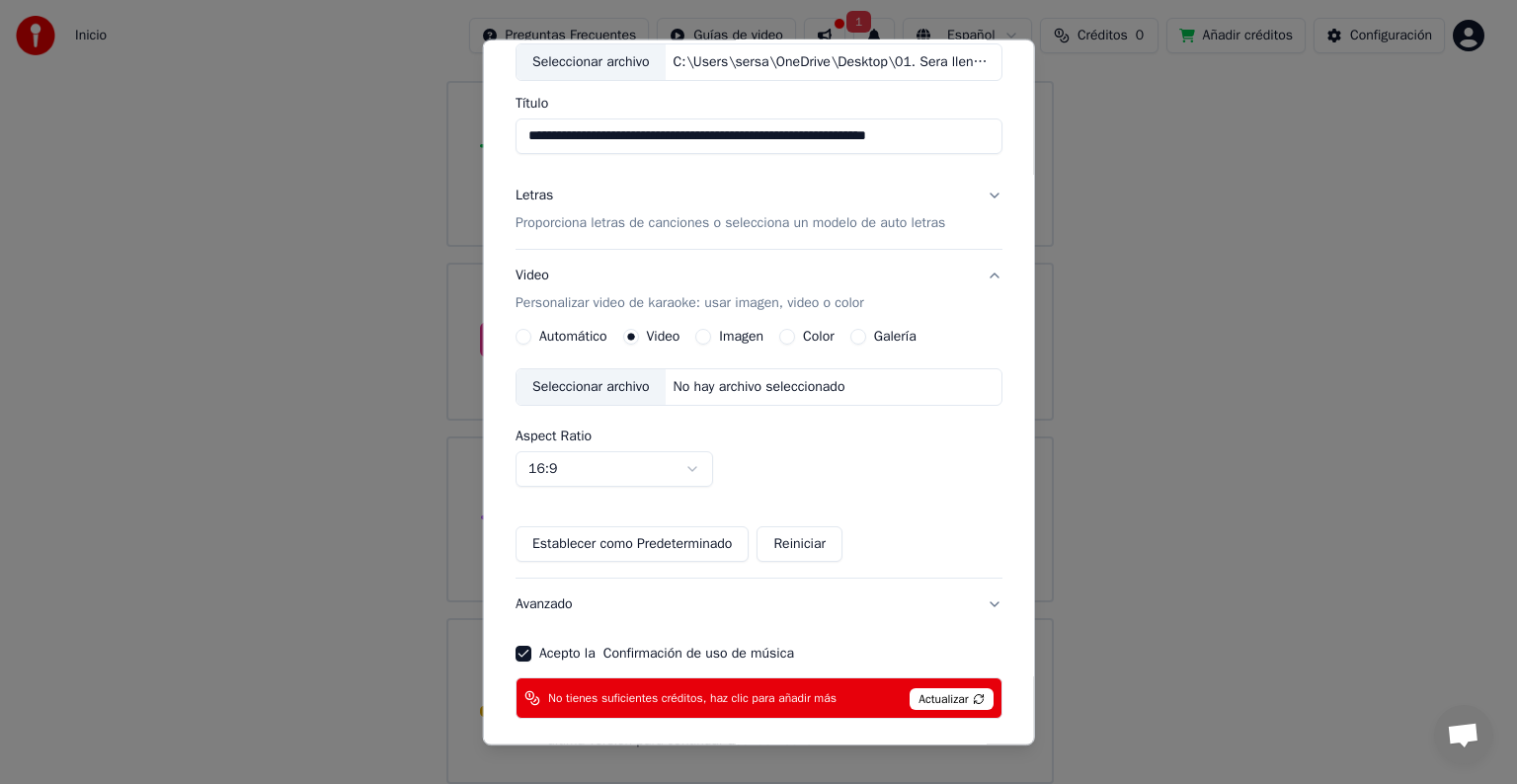 scroll, scrollTop: 198, scrollLeft: 0, axis: vertical 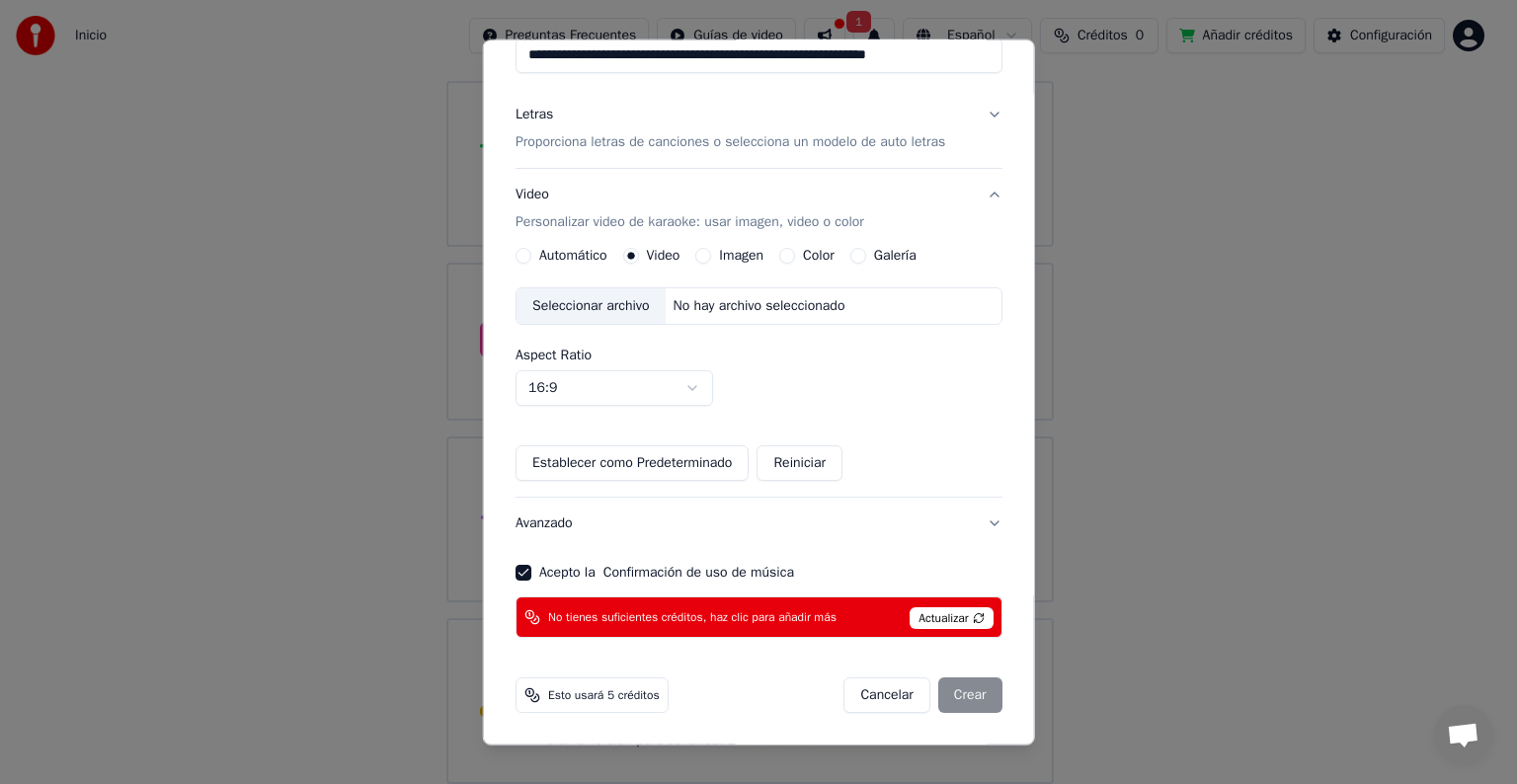 click on "Cancelar Crear" at bounding box center [922, 695] 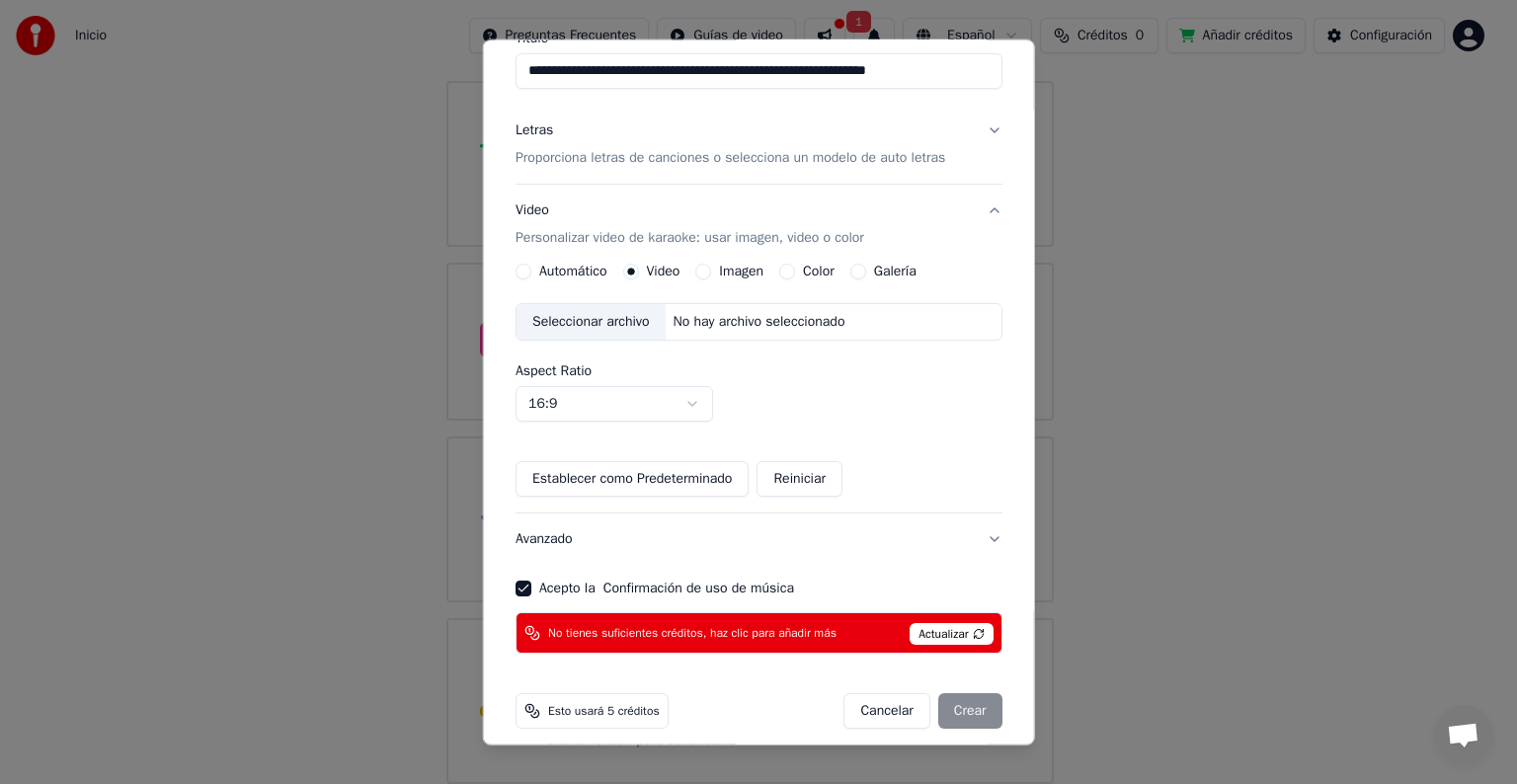 scroll, scrollTop: 198, scrollLeft: 0, axis: vertical 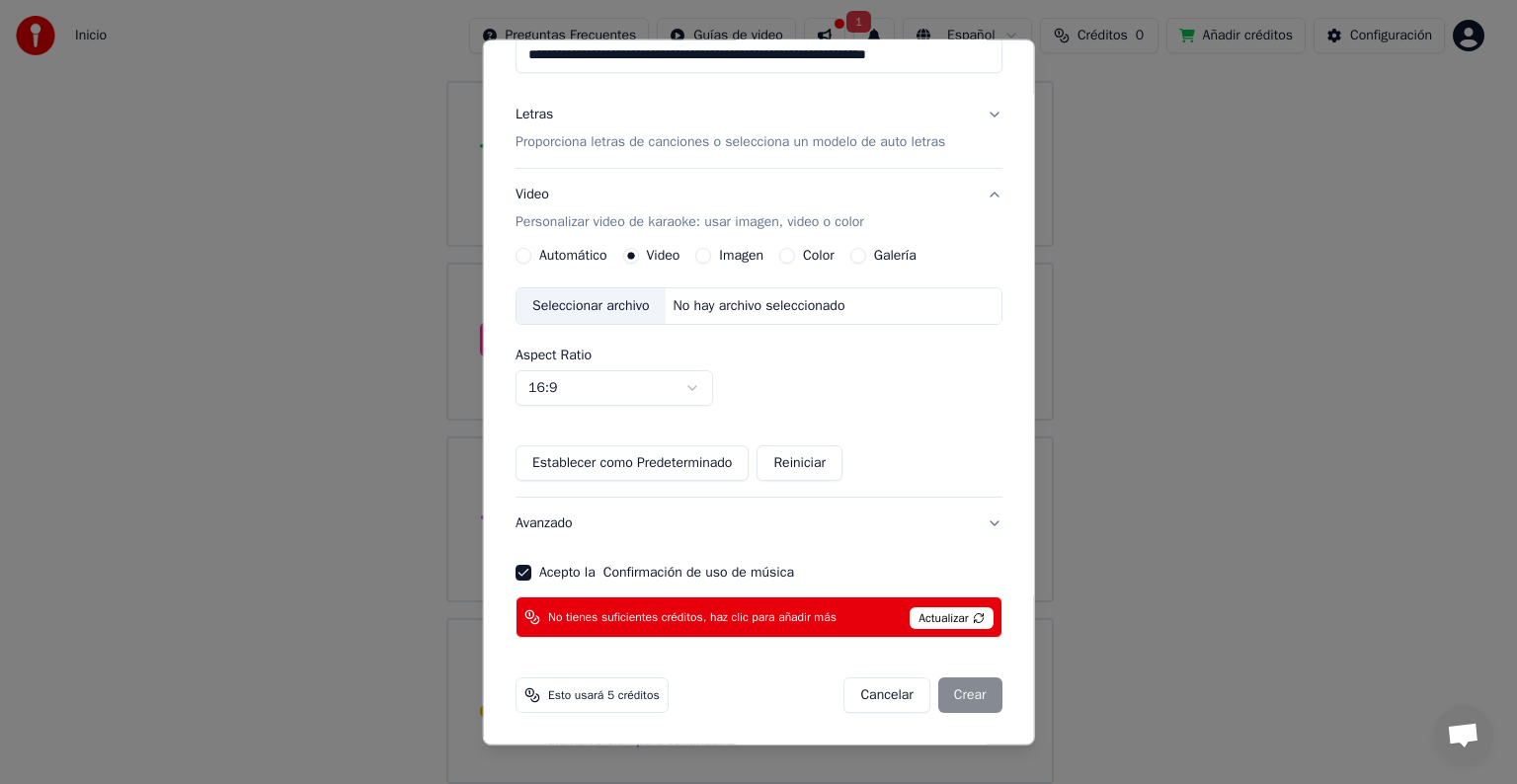 click on "Acepto la   Confirmación de uso de música" at bounding box center (523, 573) 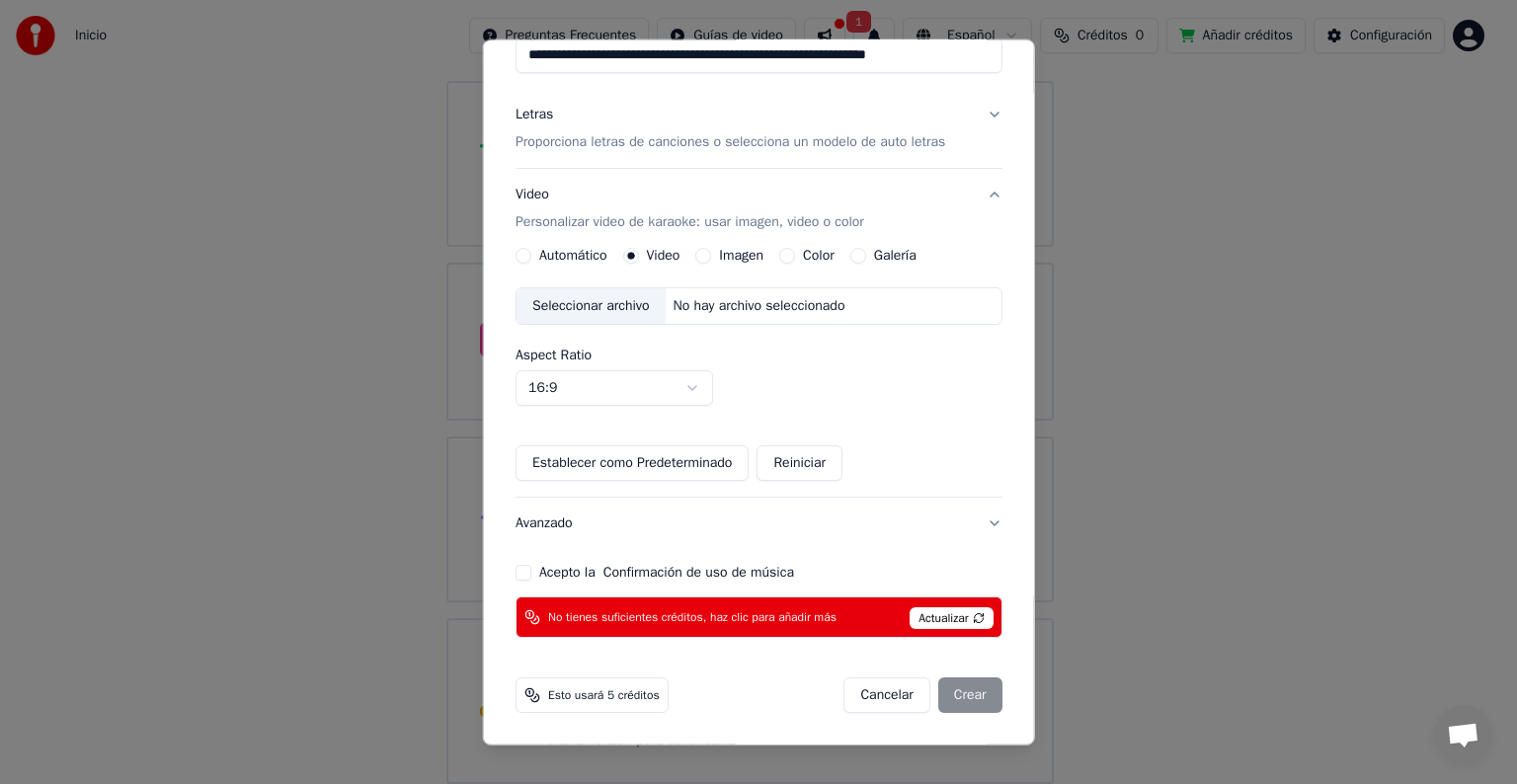 click on "Acepto la   Confirmación de uso de música" at bounding box center (523, 573) 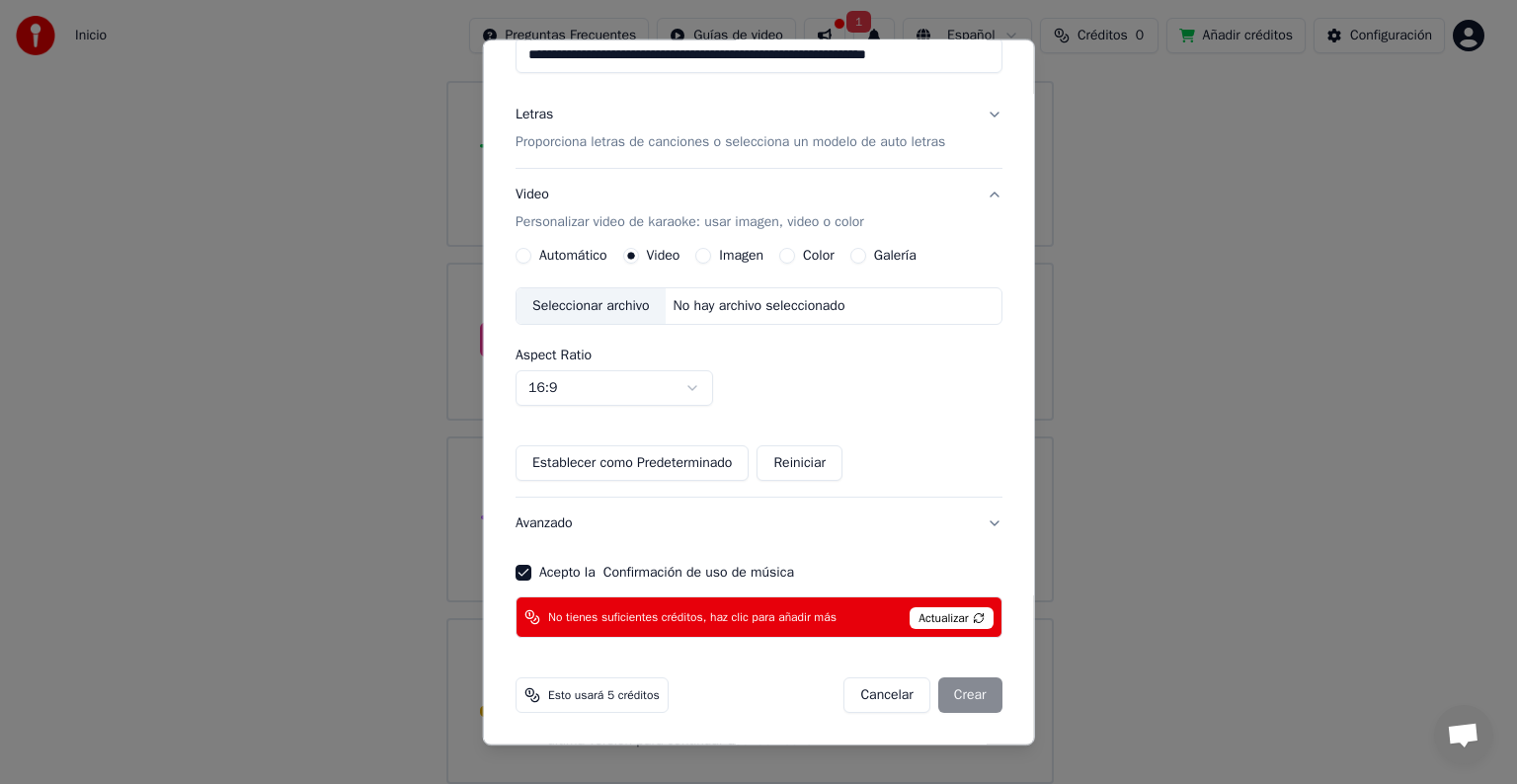 click on "Actualizar" at bounding box center (951, 618) 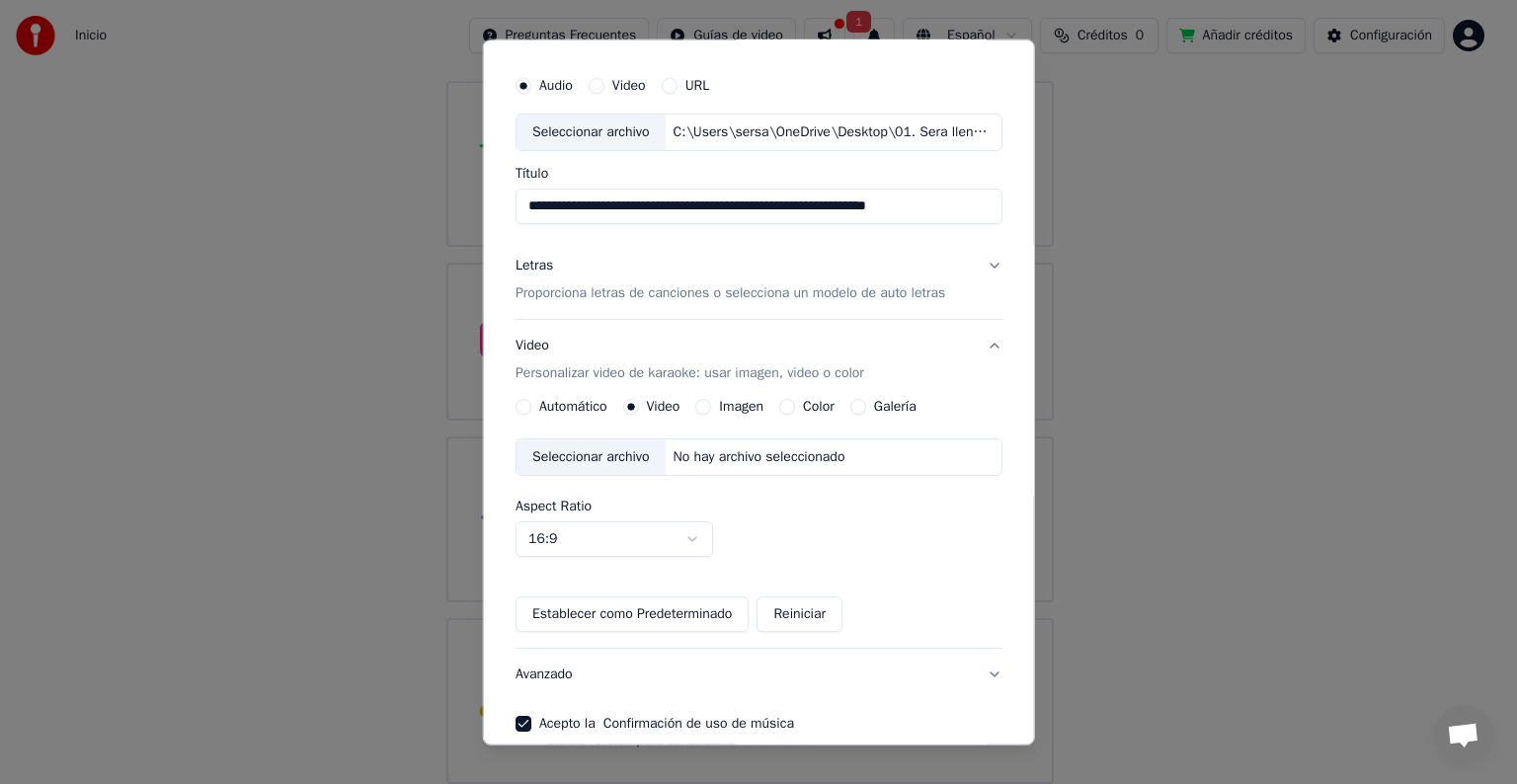 scroll, scrollTop: 0, scrollLeft: 0, axis: both 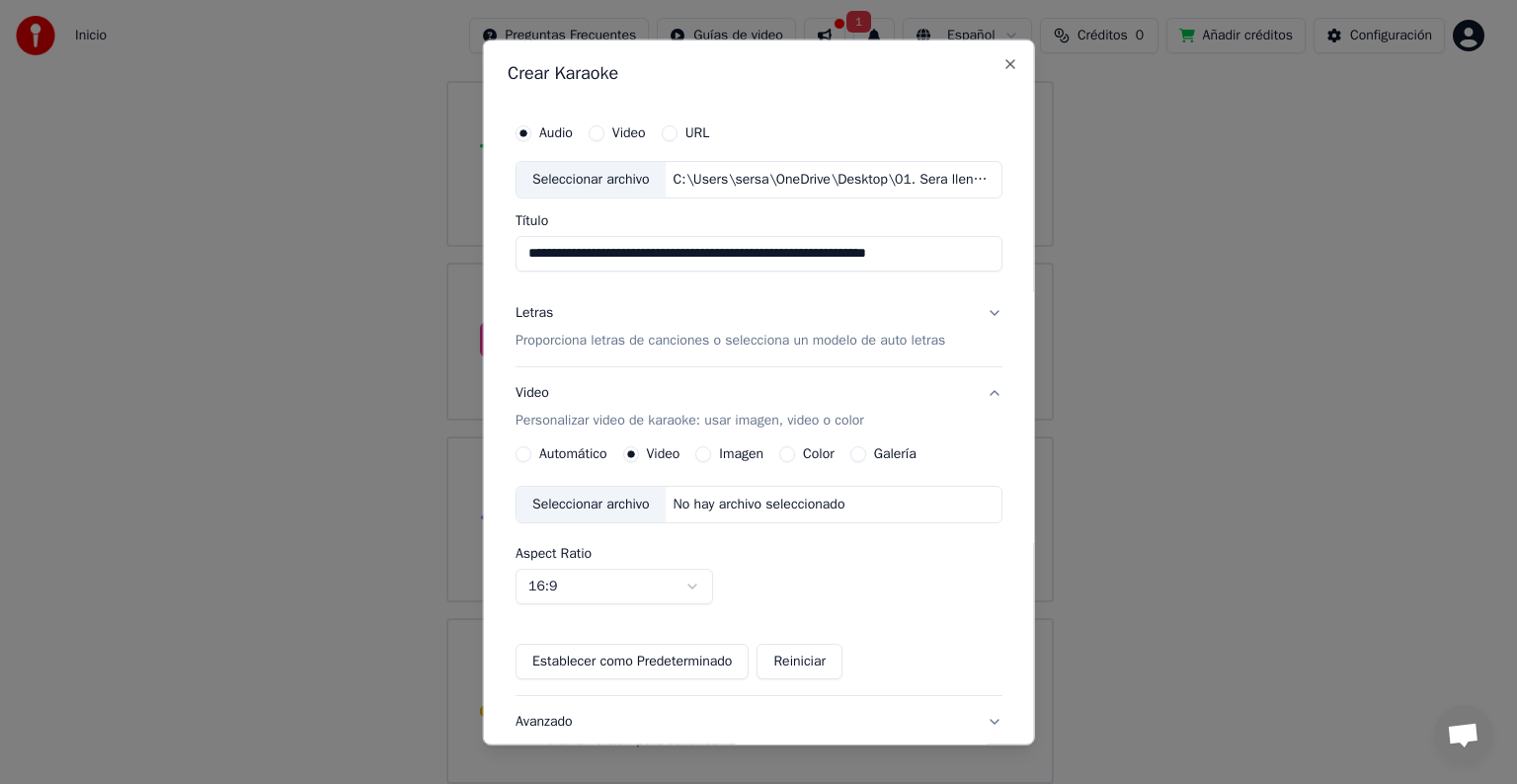 click on "Video" at bounding box center (597, 133) 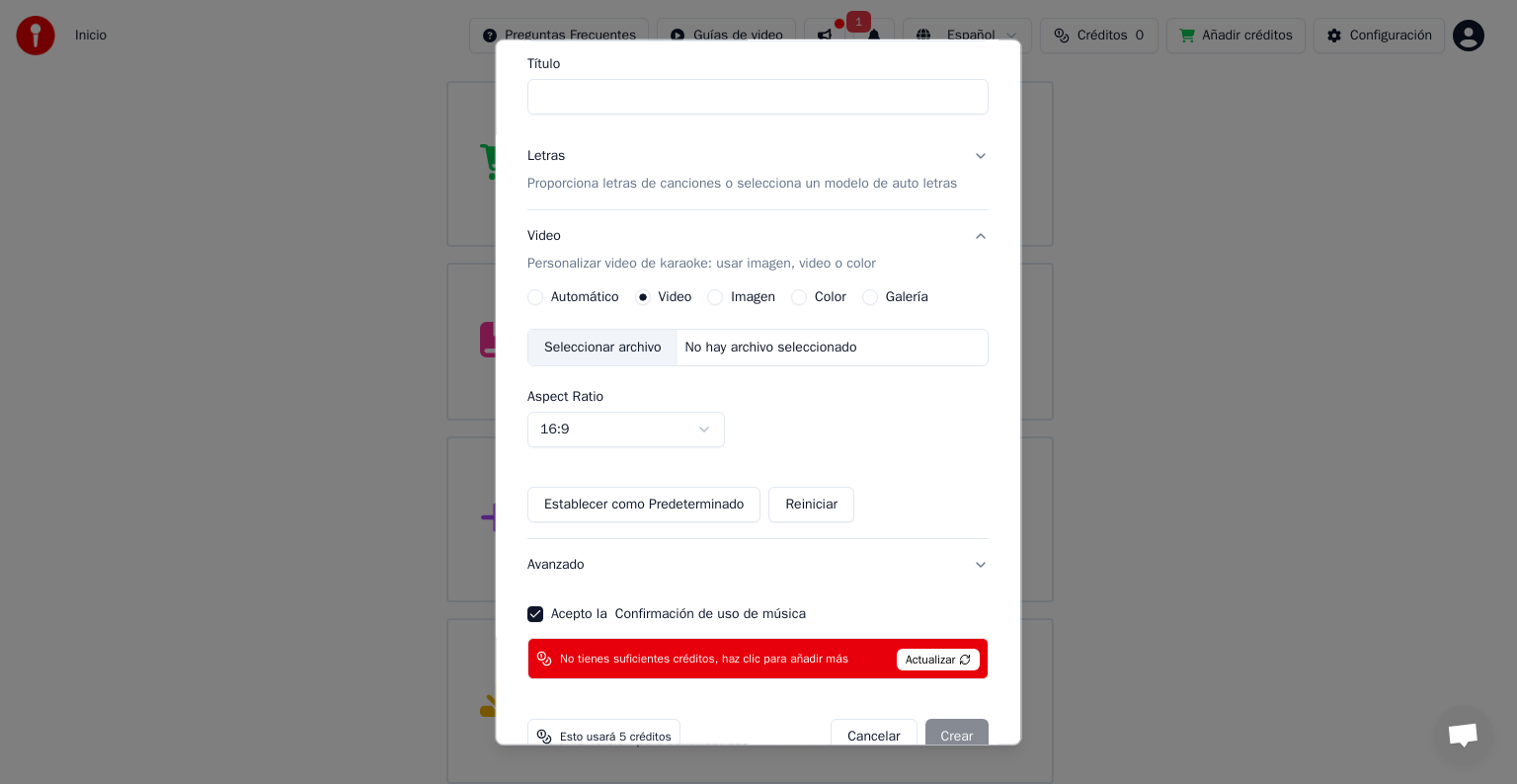 scroll, scrollTop: 198, scrollLeft: 0, axis: vertical 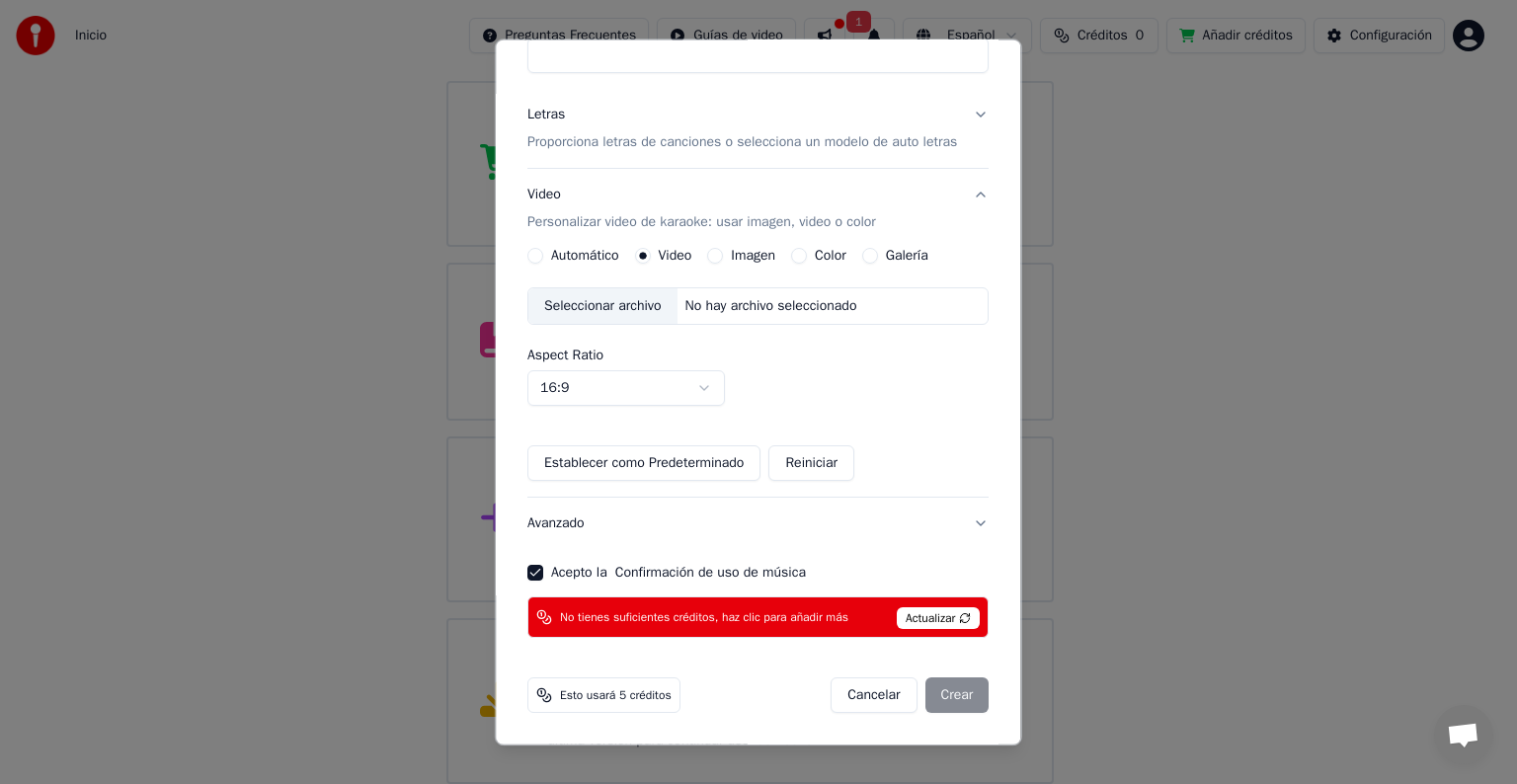 click on "Cancelar Crear" at bounding box center [911, 695] 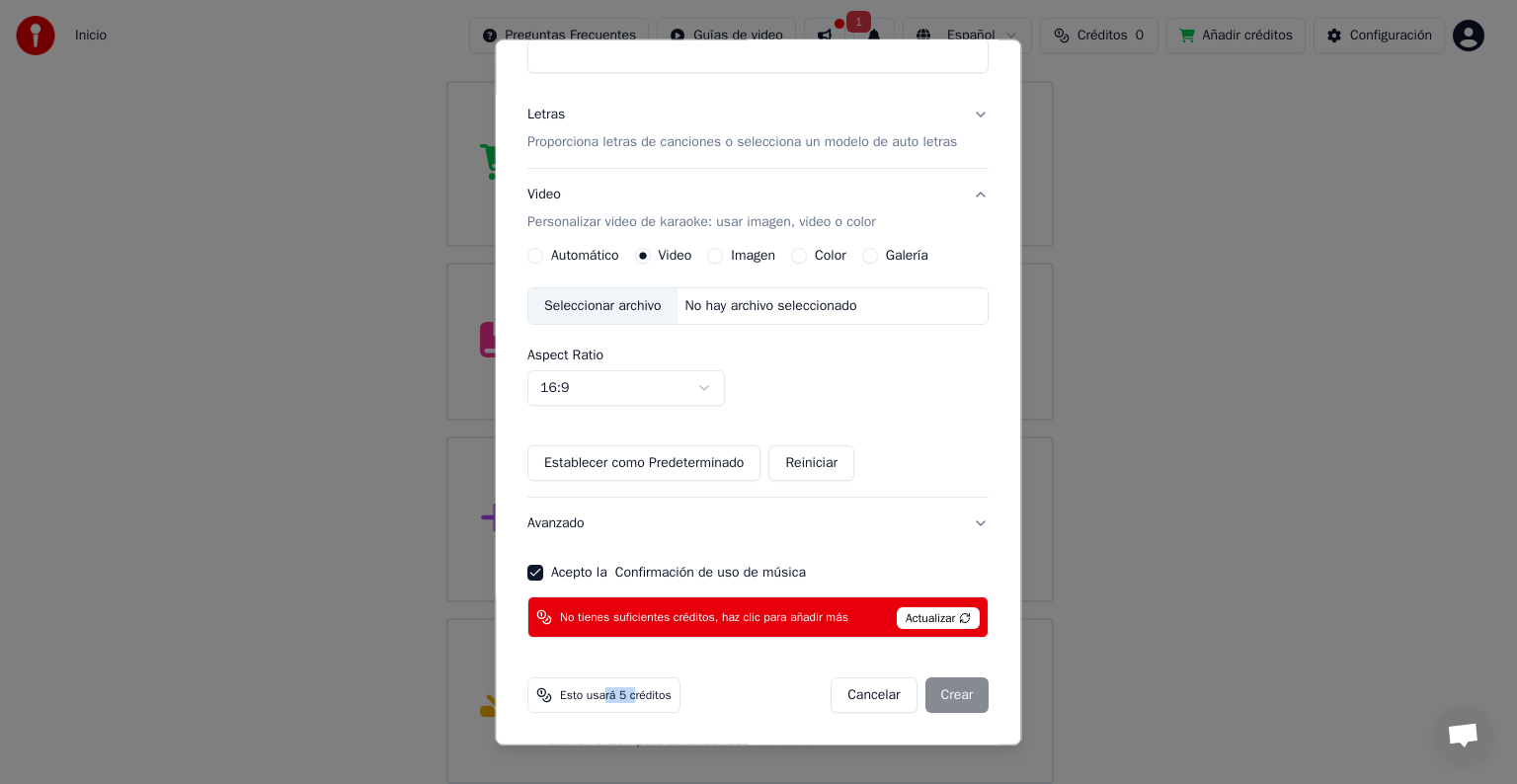drag, startPoint x: 617, startPoint y: 689, endPoint x: 589, endPoint y: 689, distance: 28 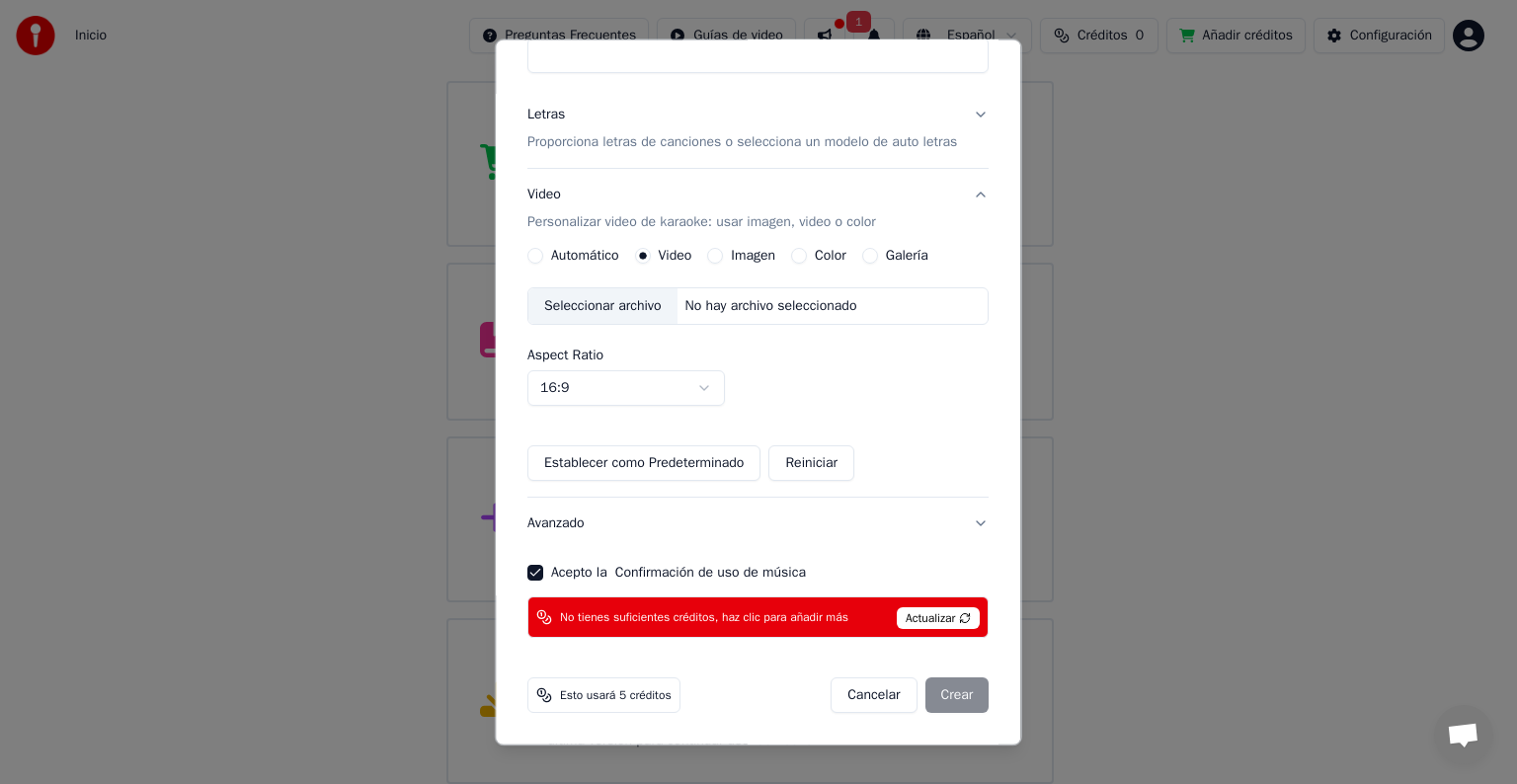 click on "Esto usará 5 créditos" at bounding box center (603, 695) 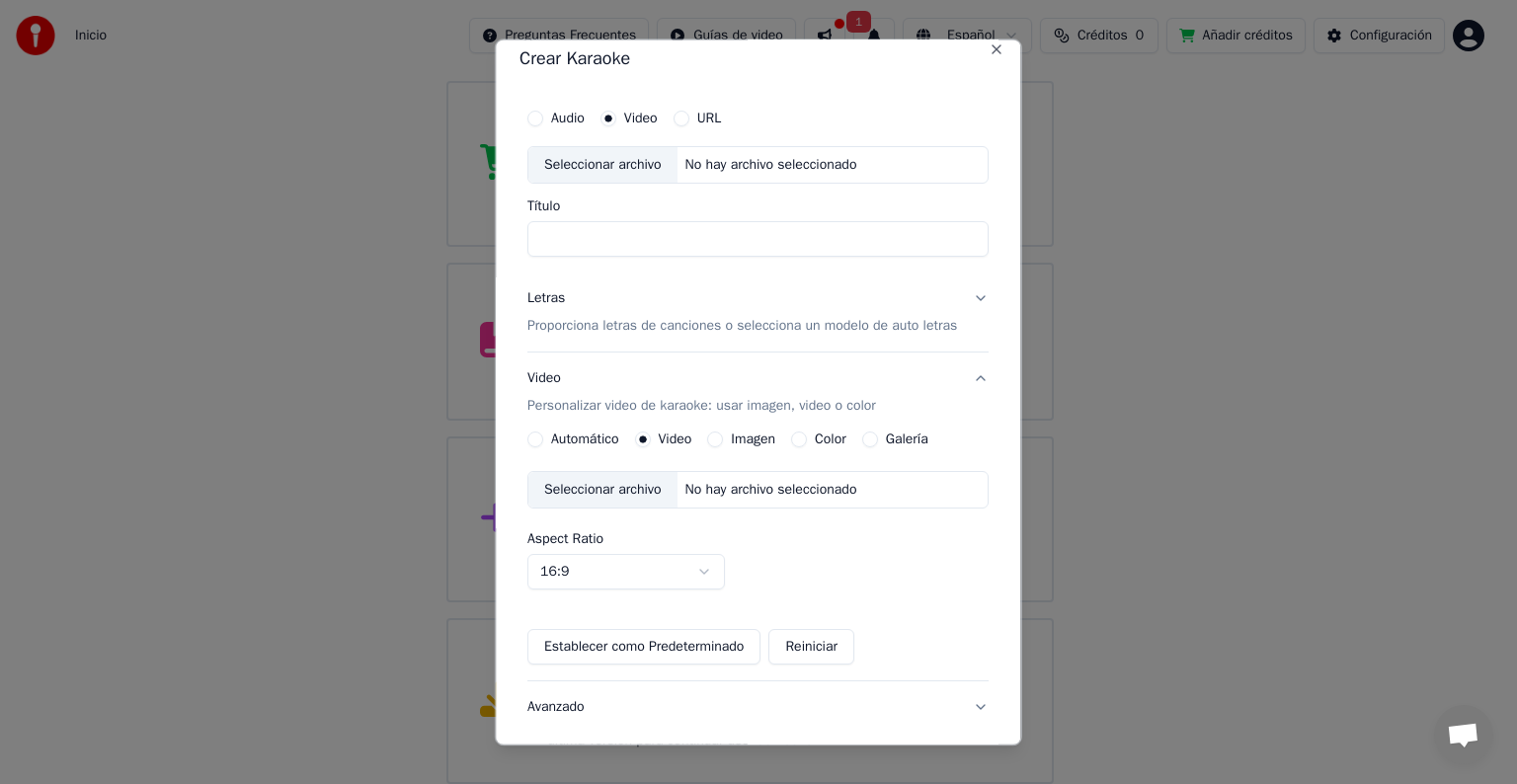 scroll, scrollTop: 0, scrollLeft: 0, axis: both 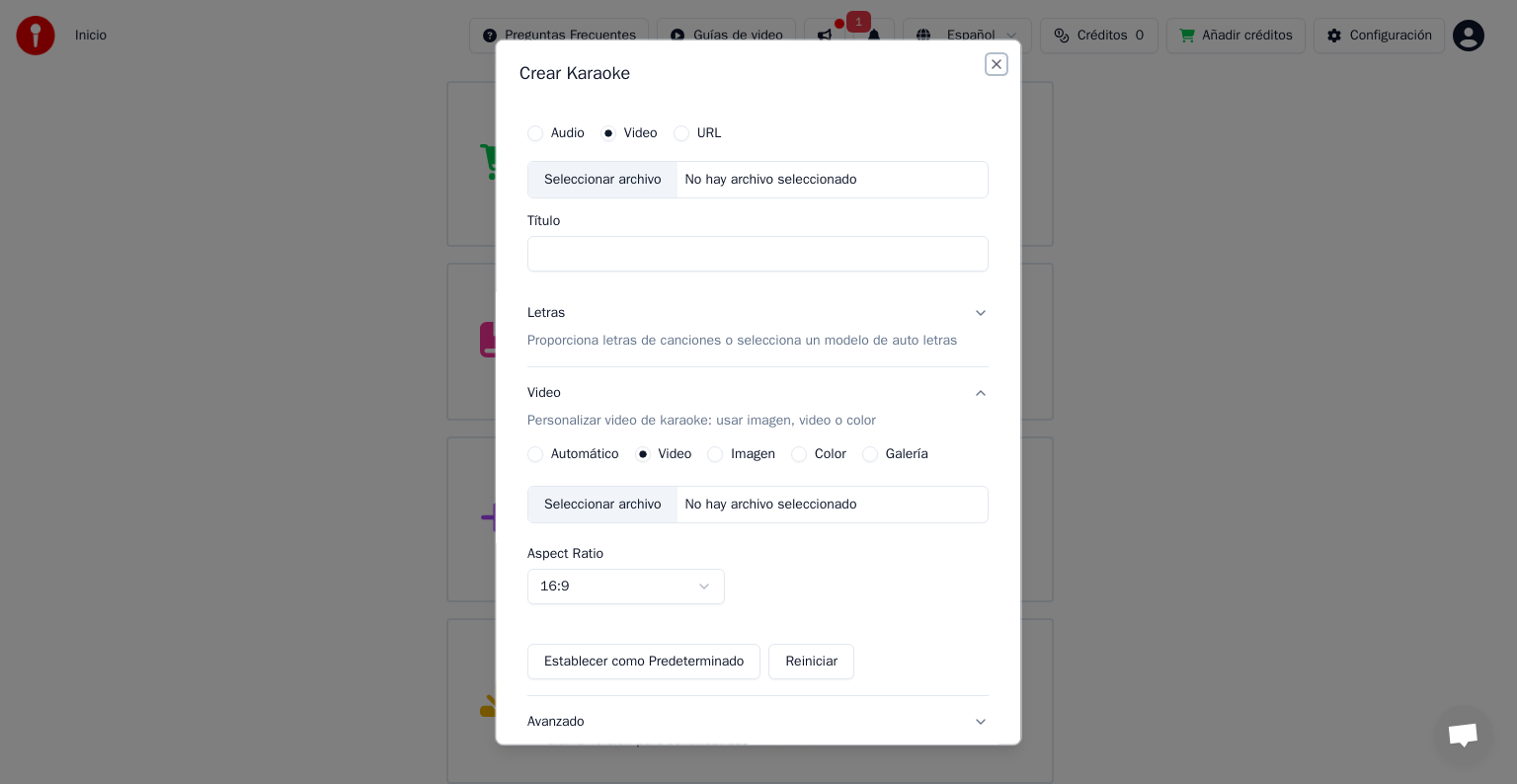 click on "Close" at bounding box center [998, 64] 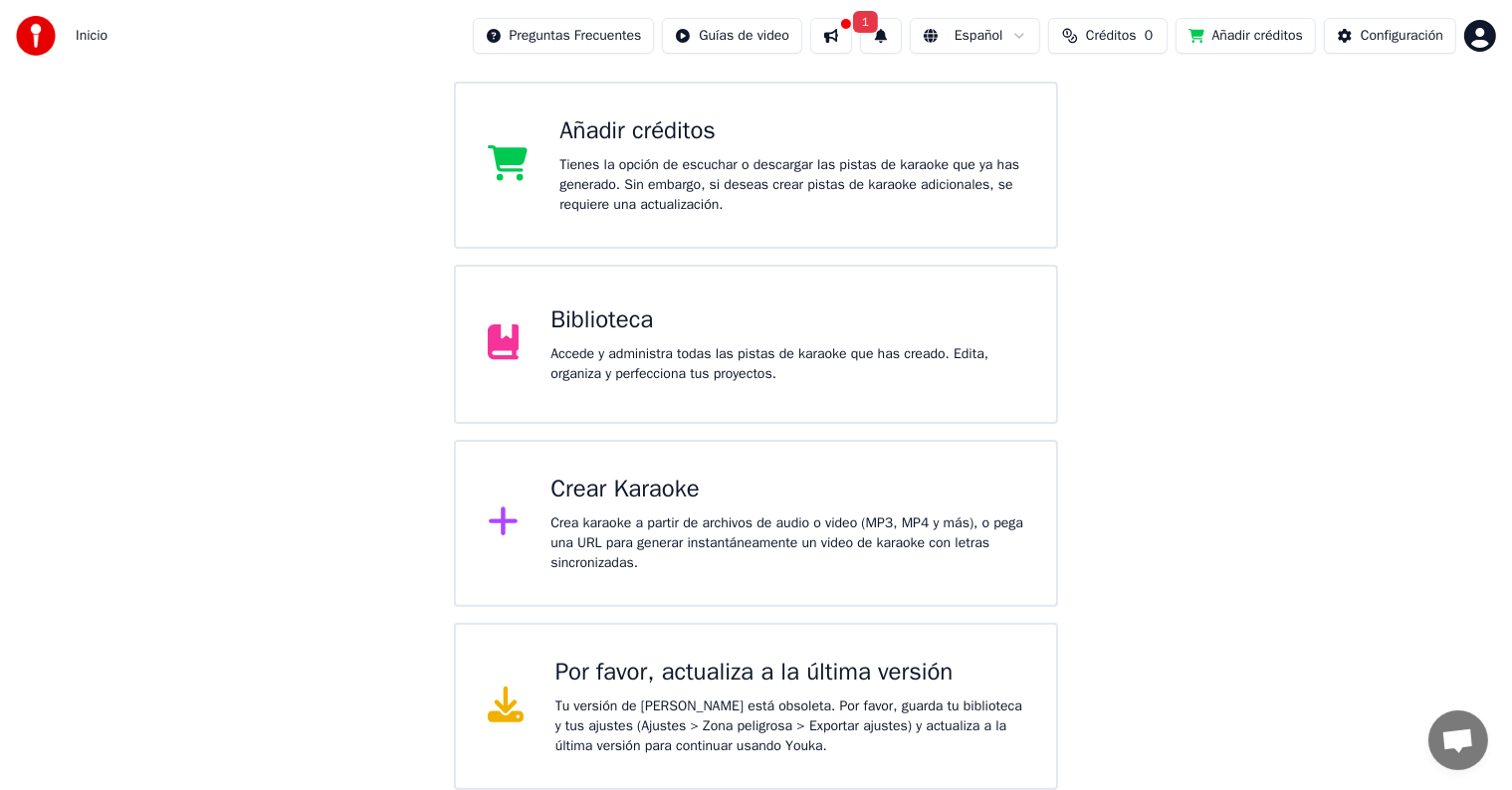 click on "Tienes la opción de escuchar o descargar las pistas de karaoke que ya has generado. Sin embargo, si deseas crear pistas de karaoke adicionales, se requiere una actualización." at bounding box center (791, 185) 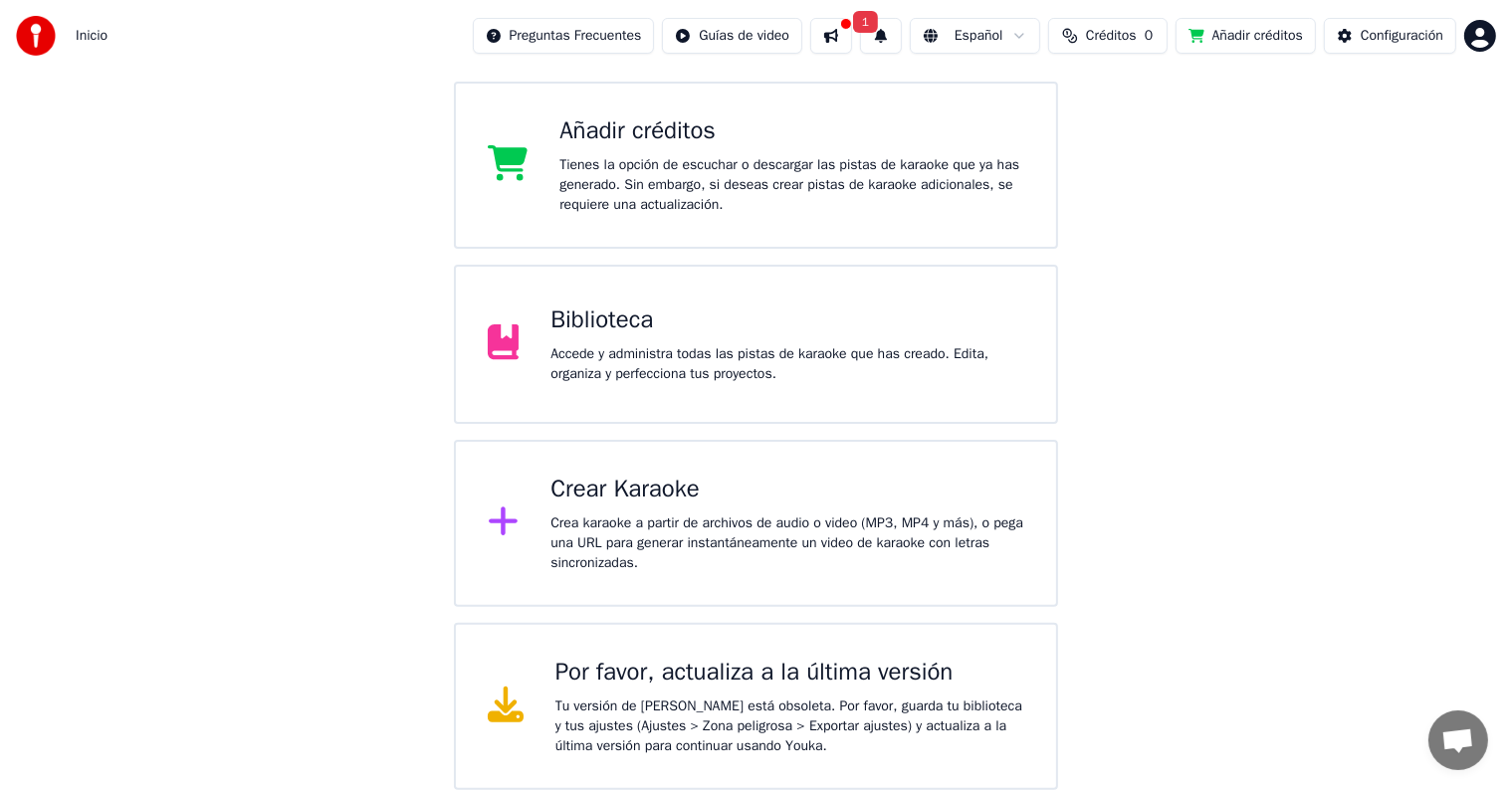 click on "Crea karaoke a partir de archivos de audio o video (MP3, MP4 y más), o pega una URL para generar instantáneamente un video de karaoke con letras sincronizadas." at bounding box center [787, 543] 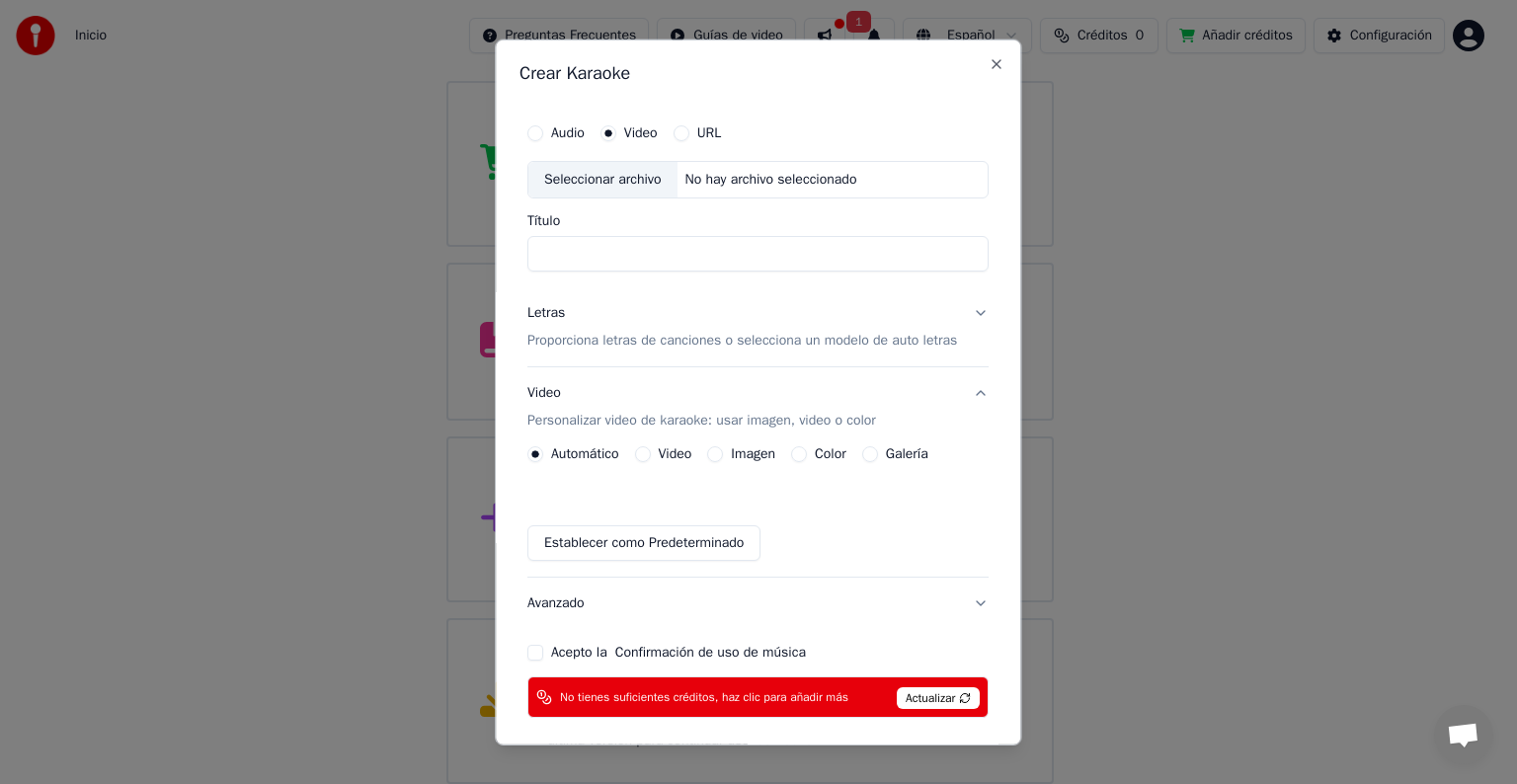 click on "Seleccionar archivo" at bounding box center [602, 180] 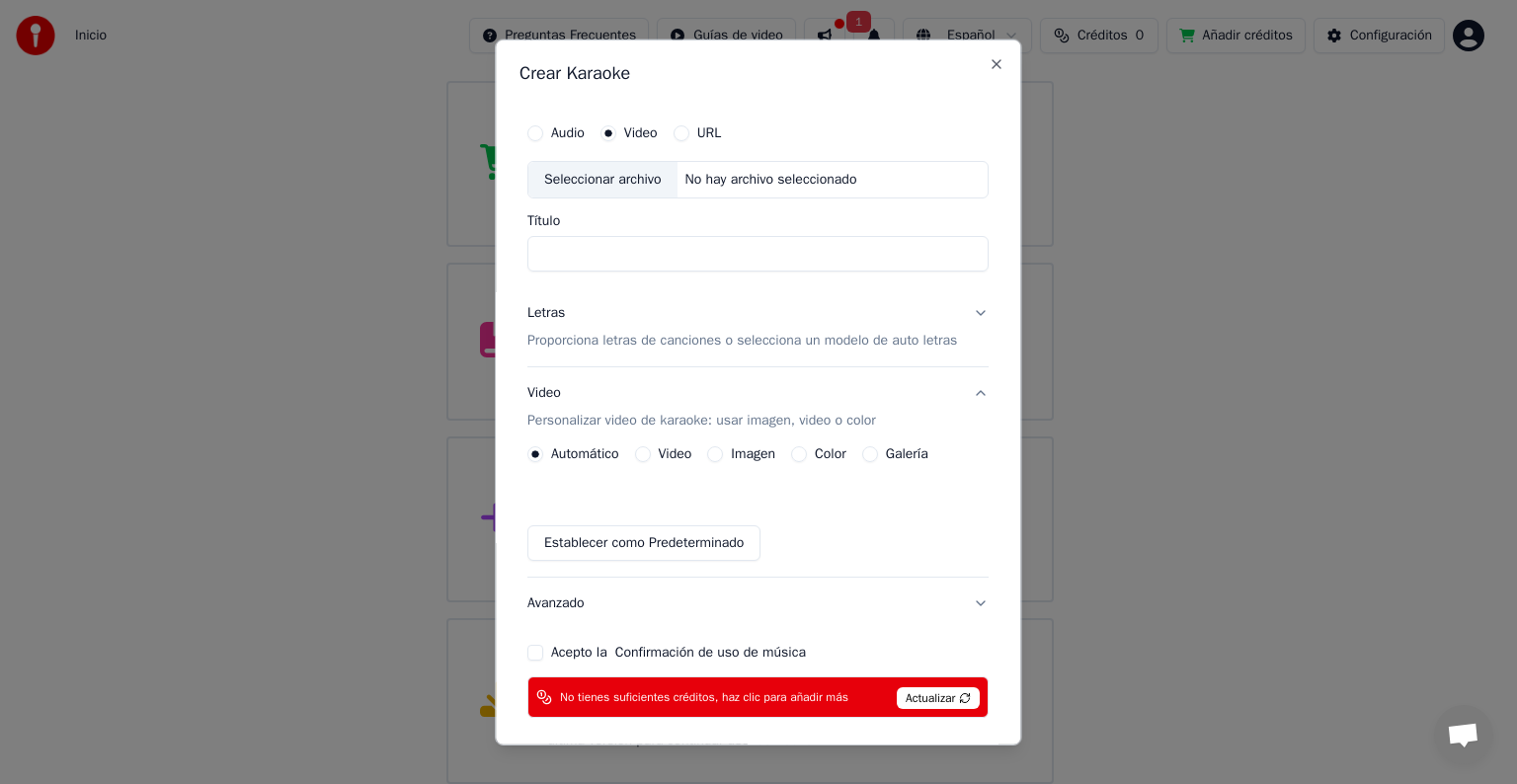 click on "Seleccionar archivo" at bounding box center (602, 180) 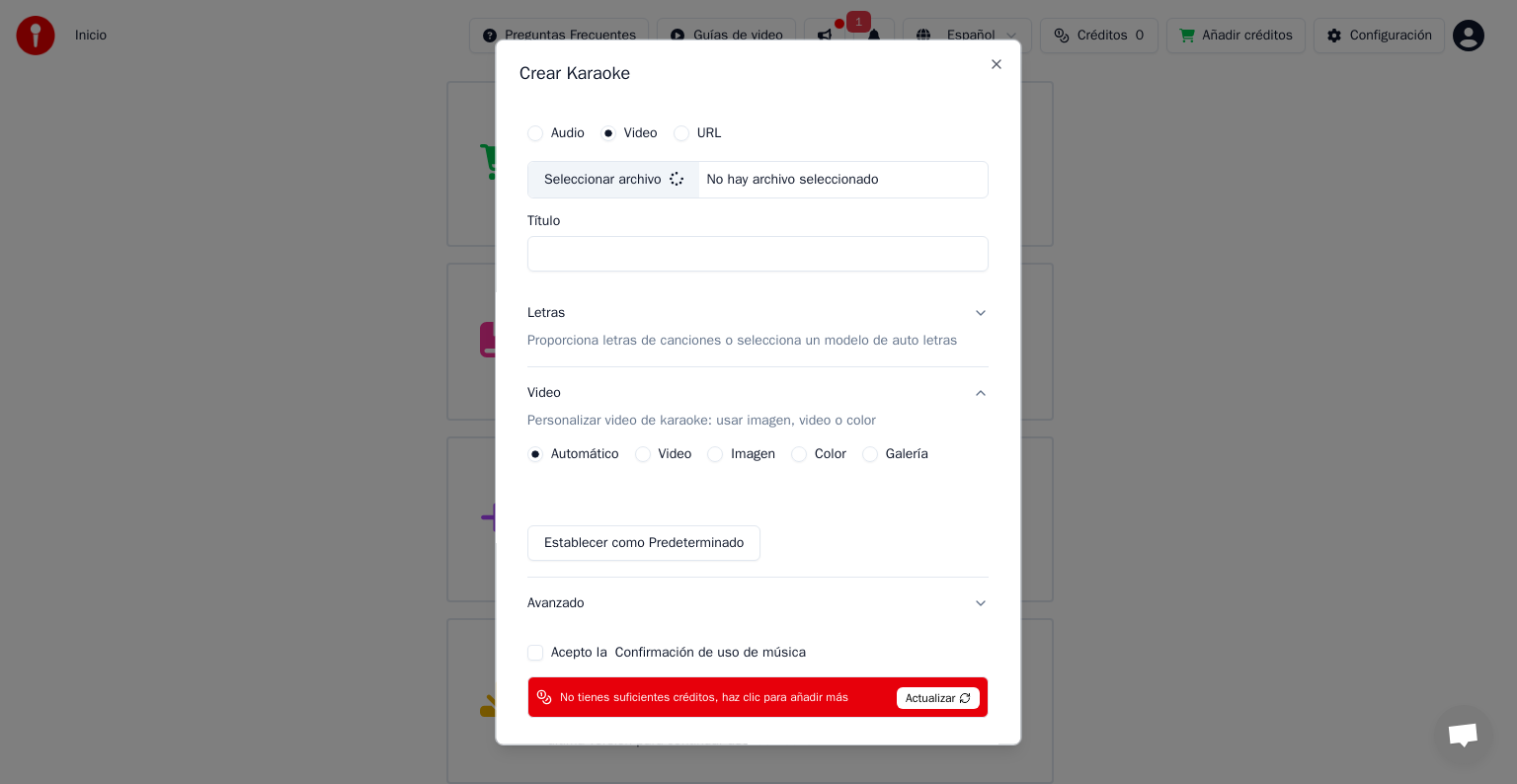 type on "**********" 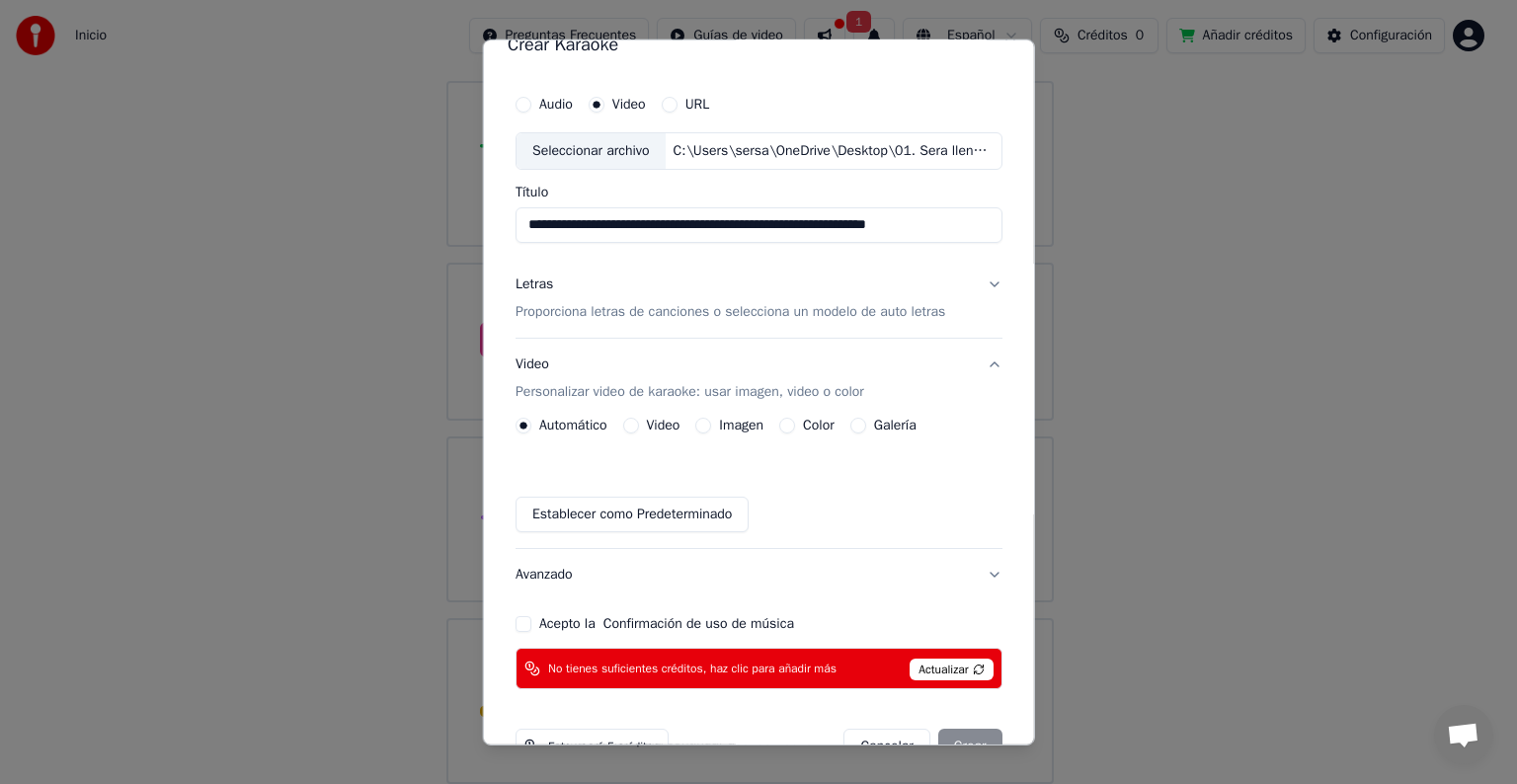 scroll, scrollTop: 80, scrollLeft: 0, axis: vertical 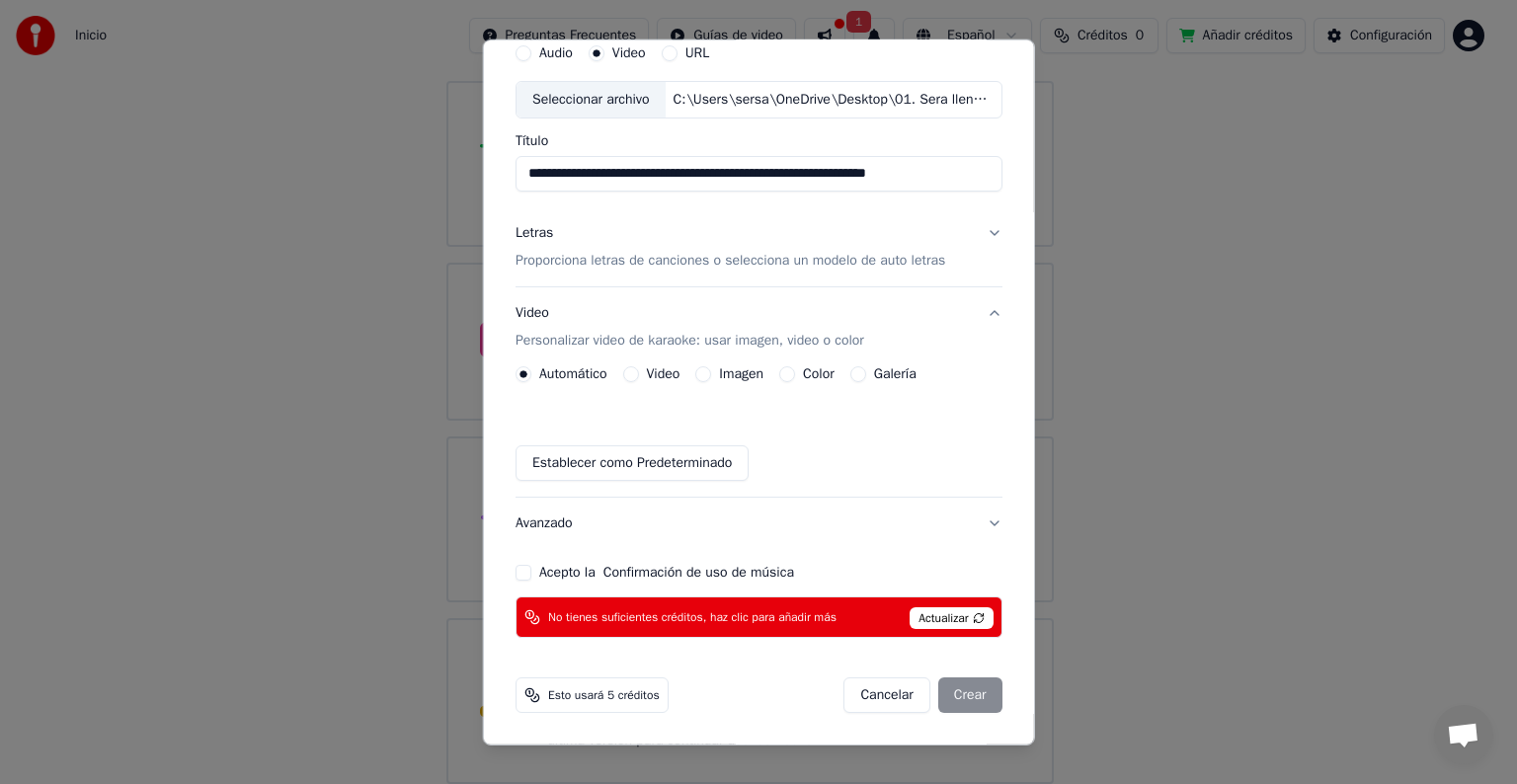 click on "Cancelar Crear" at bounding box center [922, 695] 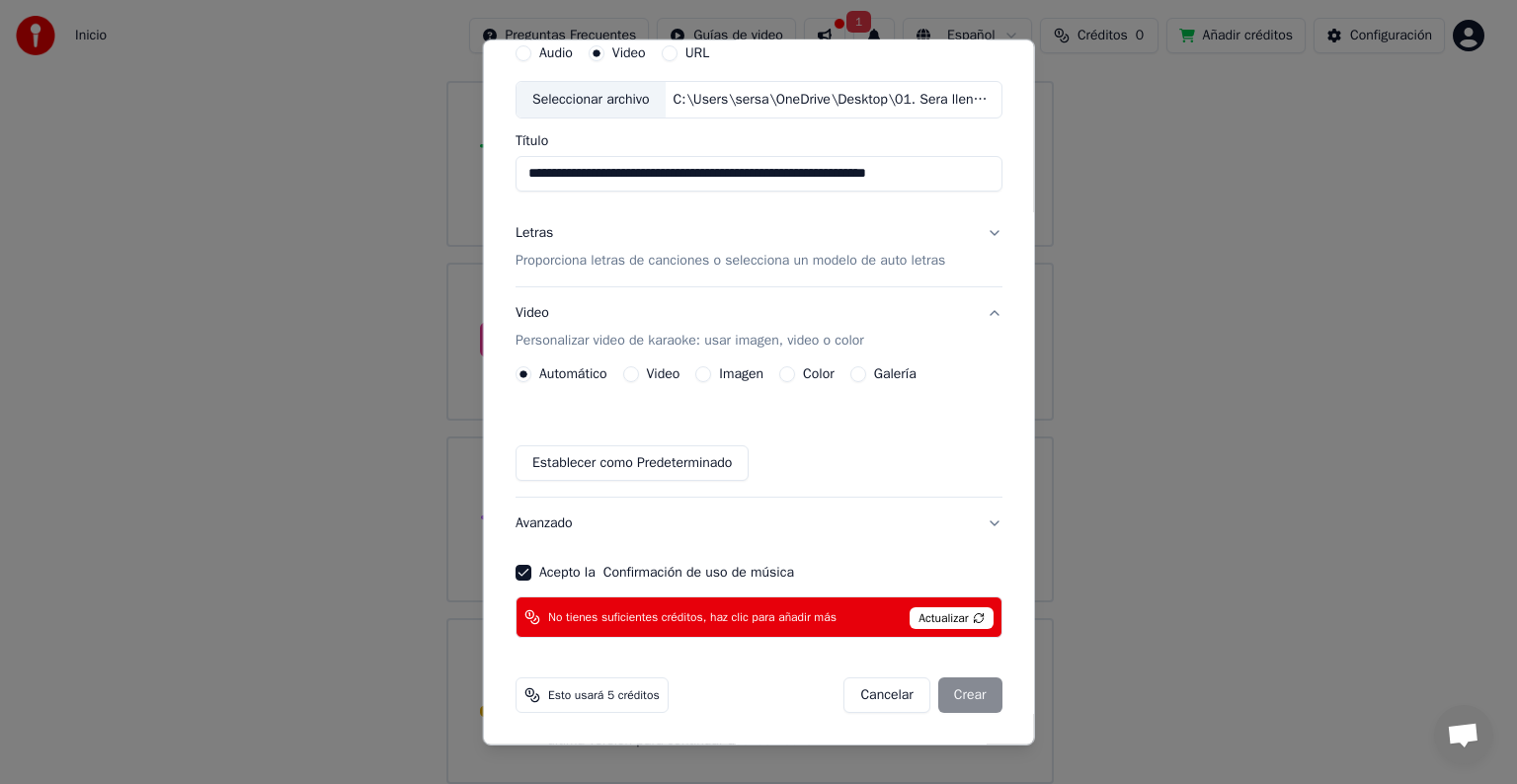 drag, startPoint x: 968, startPoint y: 670, endPoint x: 969, endPoint y: 693, distance: 23.021729 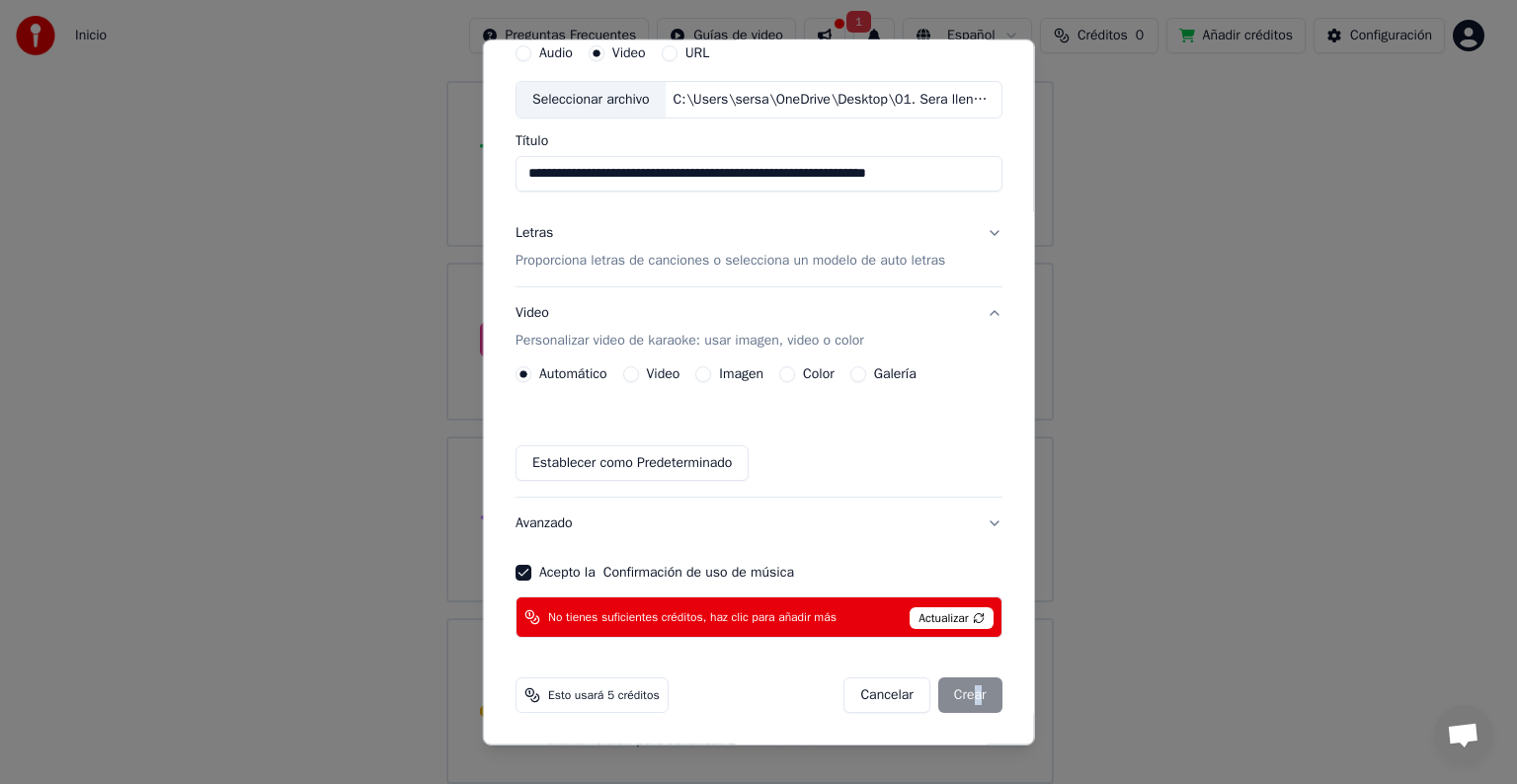 click on "Cancelar Crear" at bounding box center (922, 695) 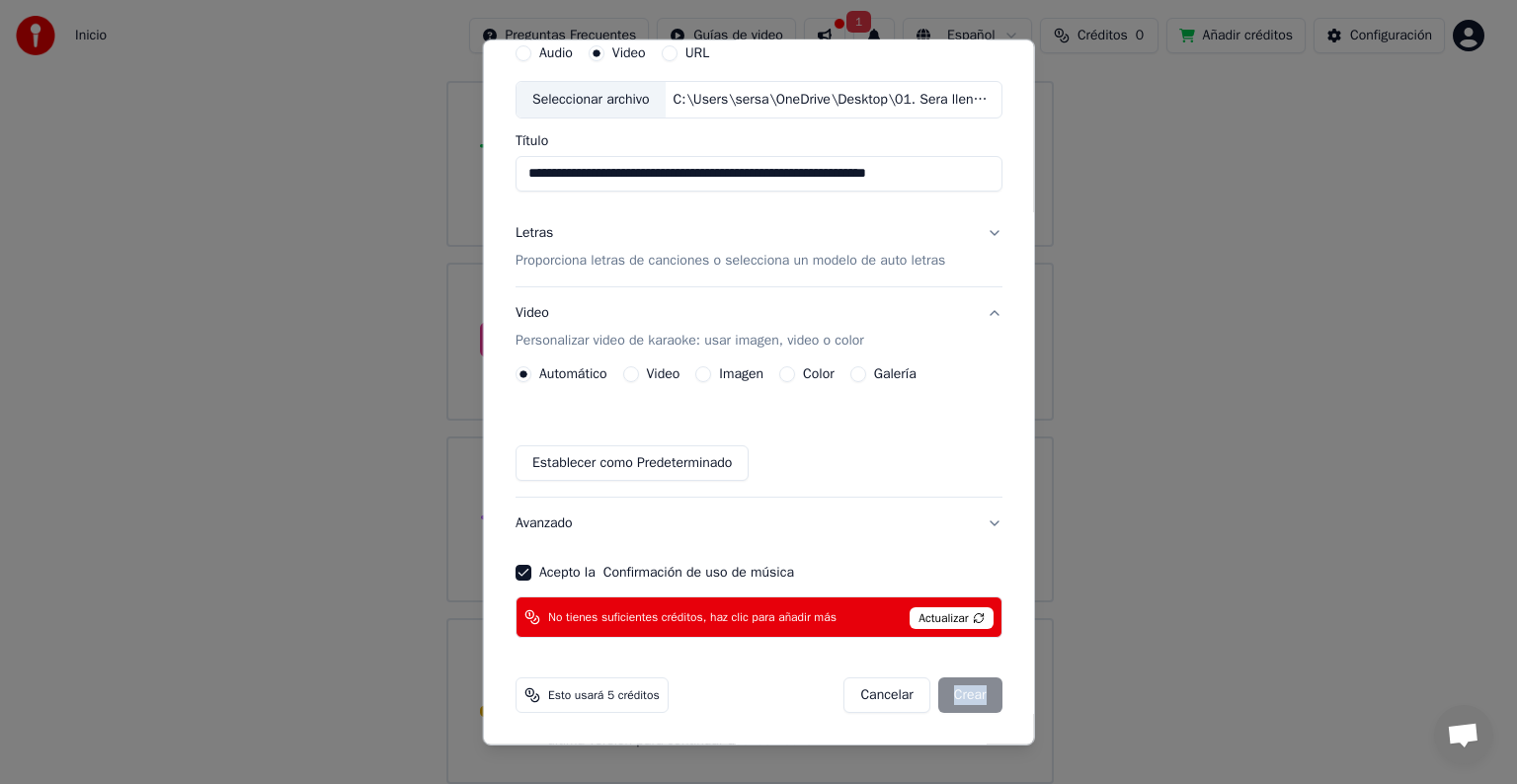 click on "Cancelar Crear" at bounding box center (922, 695) 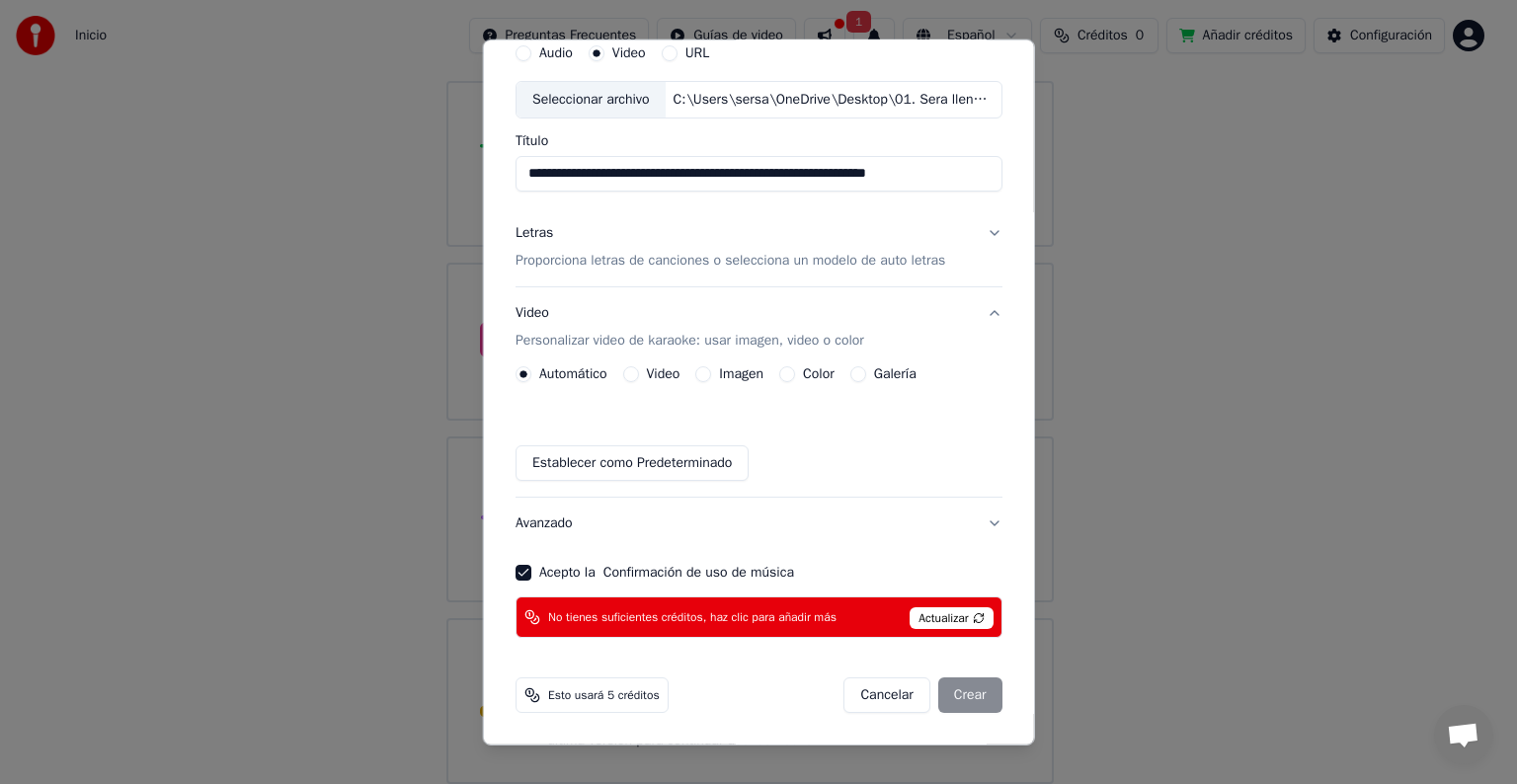 click on "Esto usará 5 créditos" at bounding box center (603, 695) 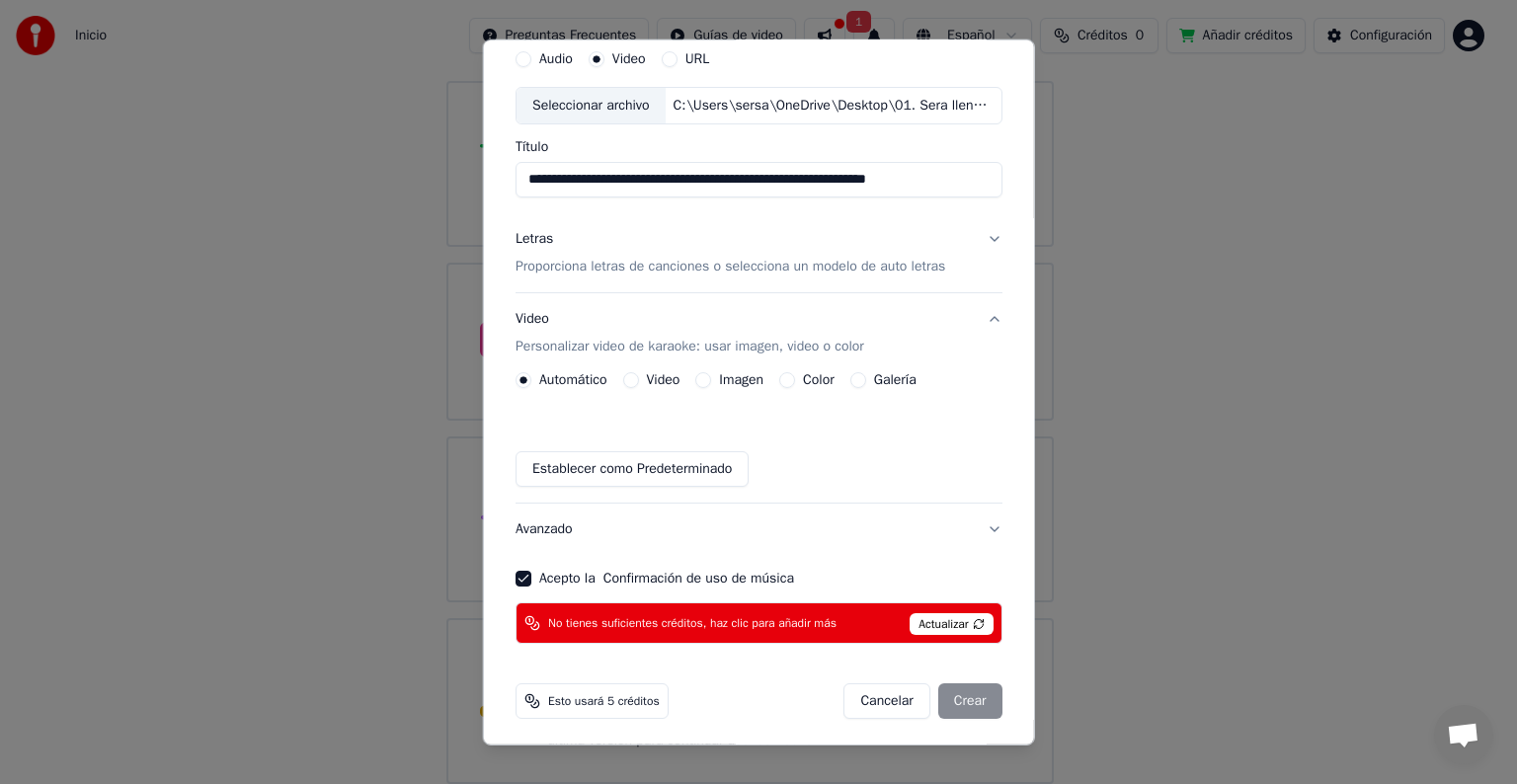 scroll, scrollTop: 80, scrollLeft: 0, axis: vertical 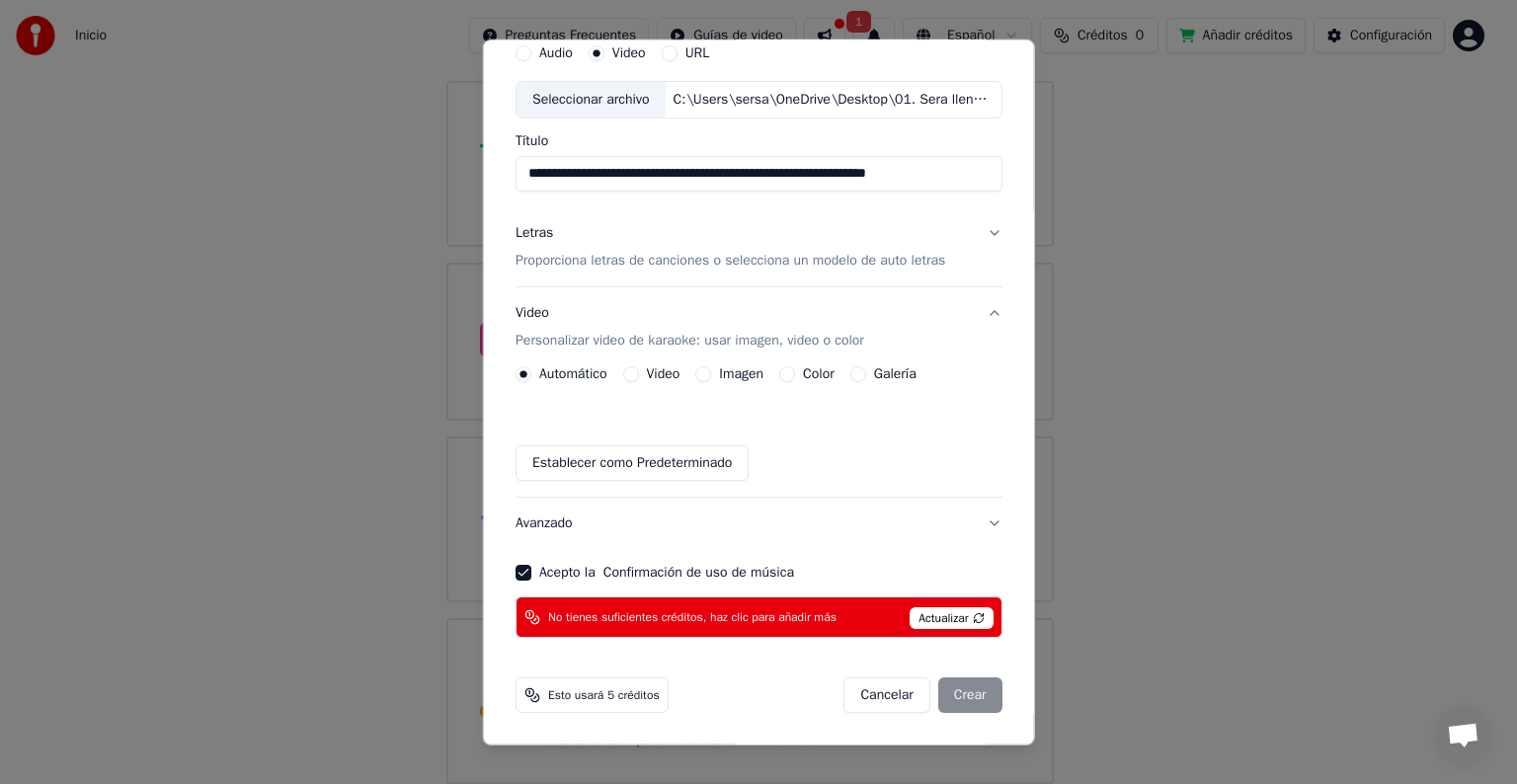 click on "Galería" at bounding box center (882, 374) 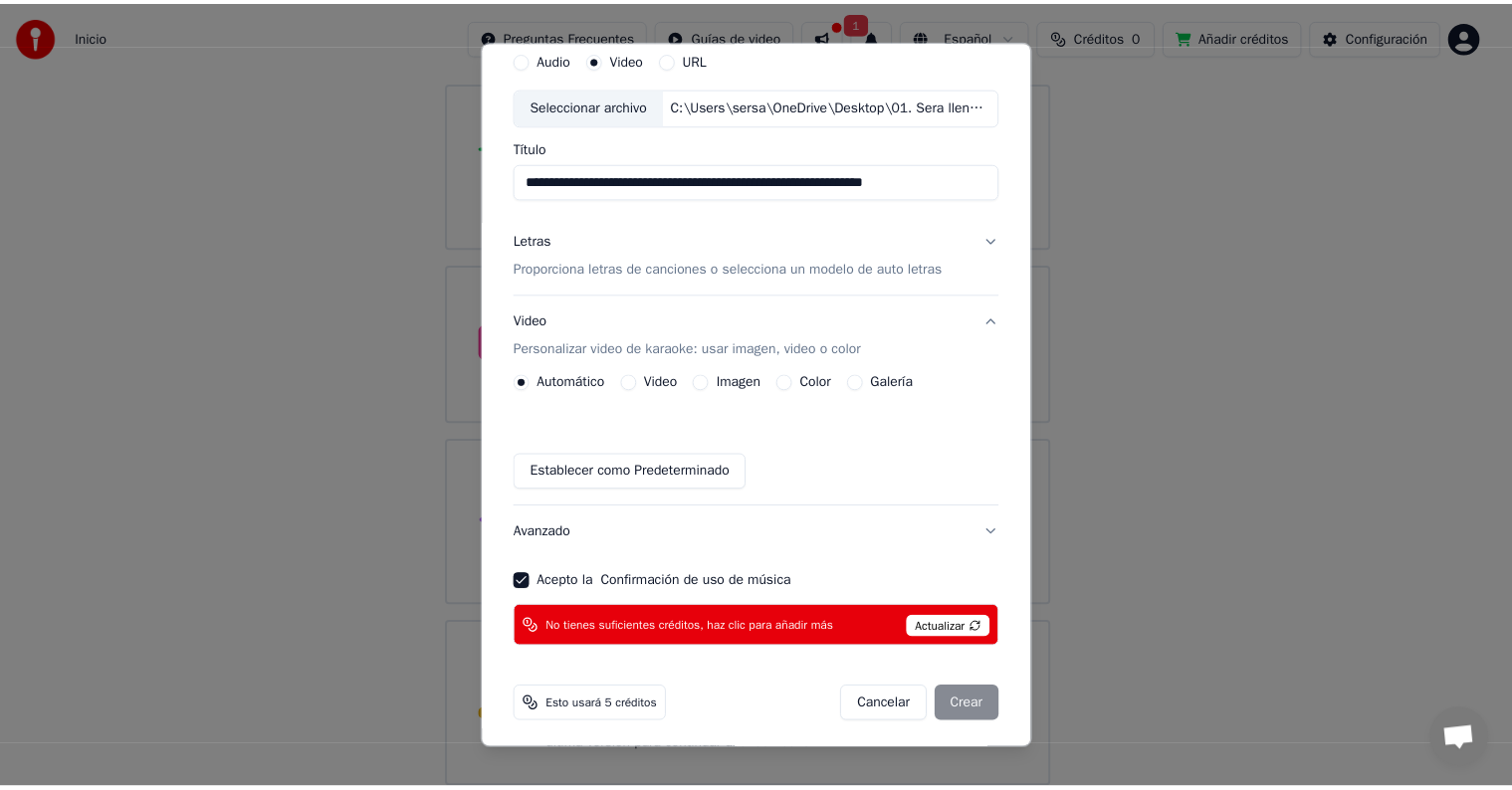 scroll, scrollTop: 81, scrollLeft: 0, axis: vertical 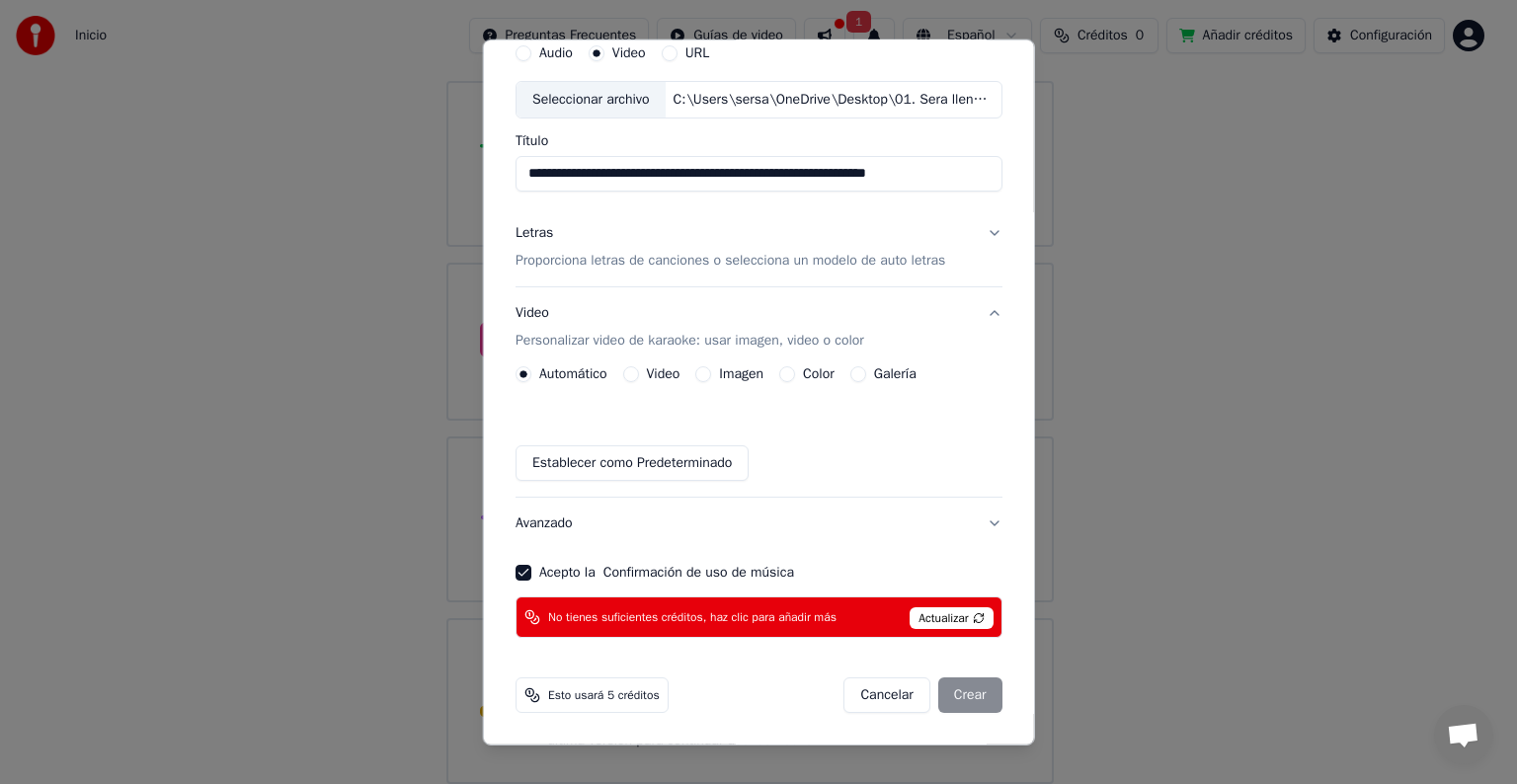 click on "Cancelar Crear" at bounding box center (922, 695) 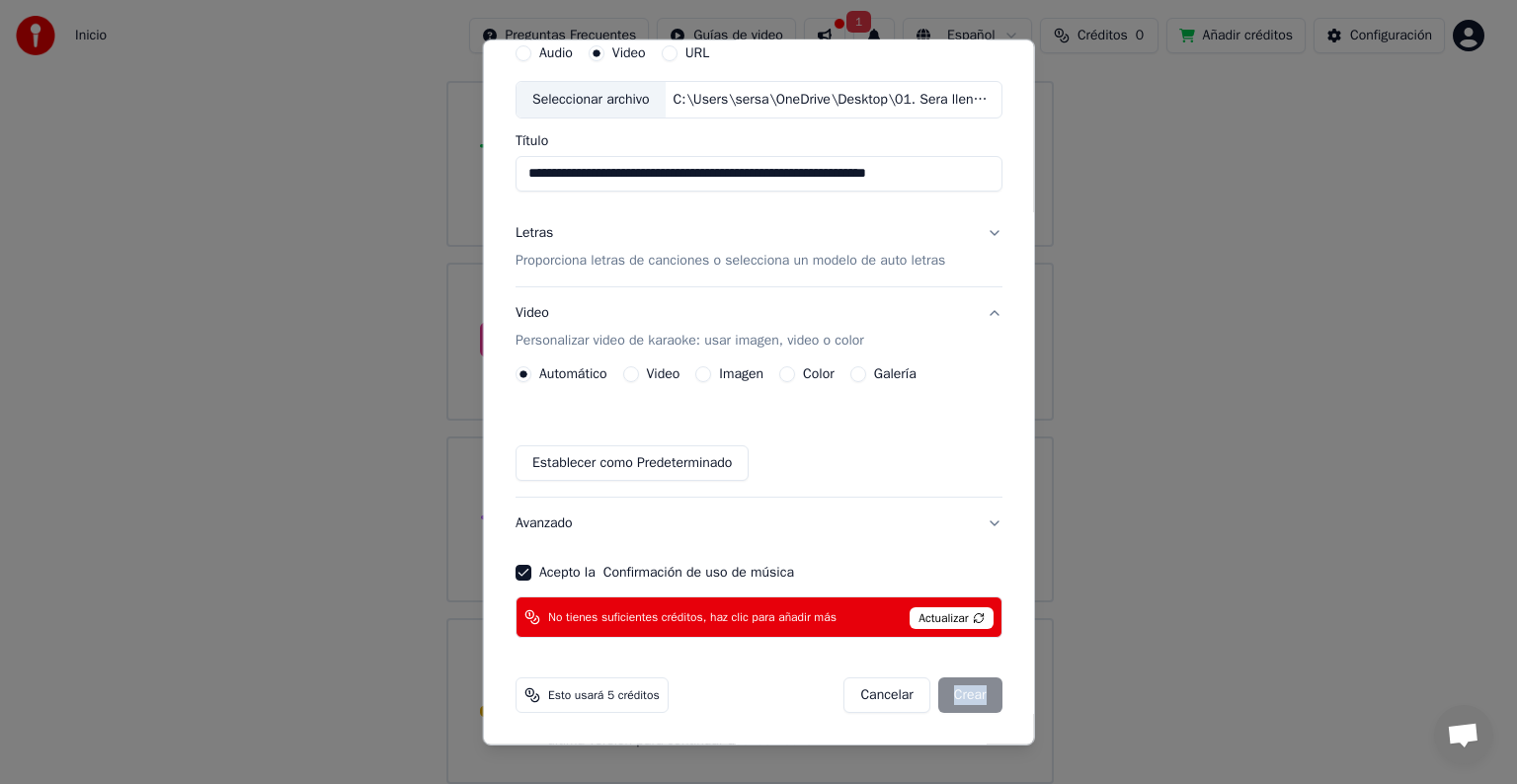 click on "Cancelar Crear" at bounding box center (922, 695) 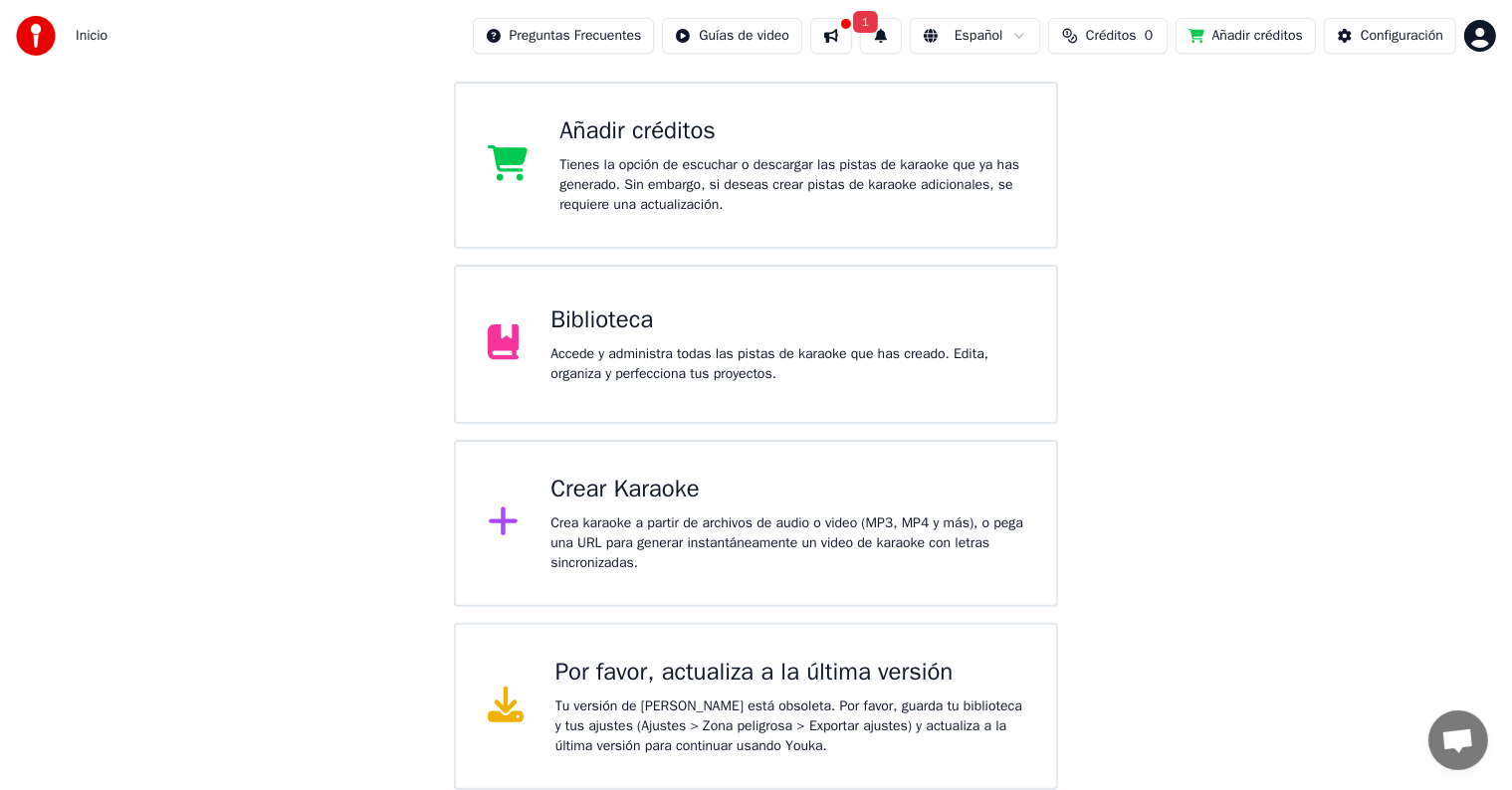 click on "Créditos" at bounding box center [1111, 36] 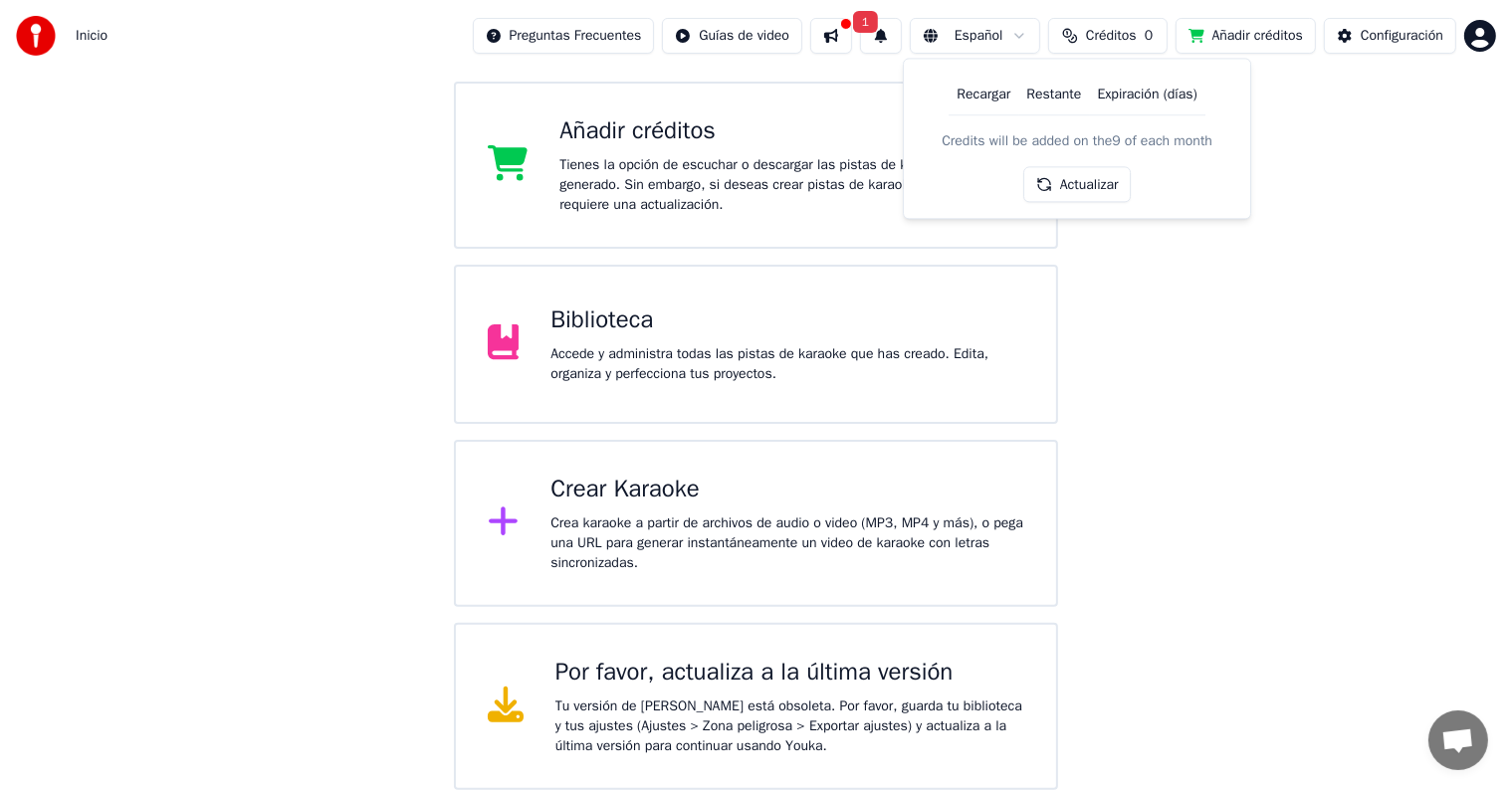 click on "Recargar" at bounding box center (983, 95) 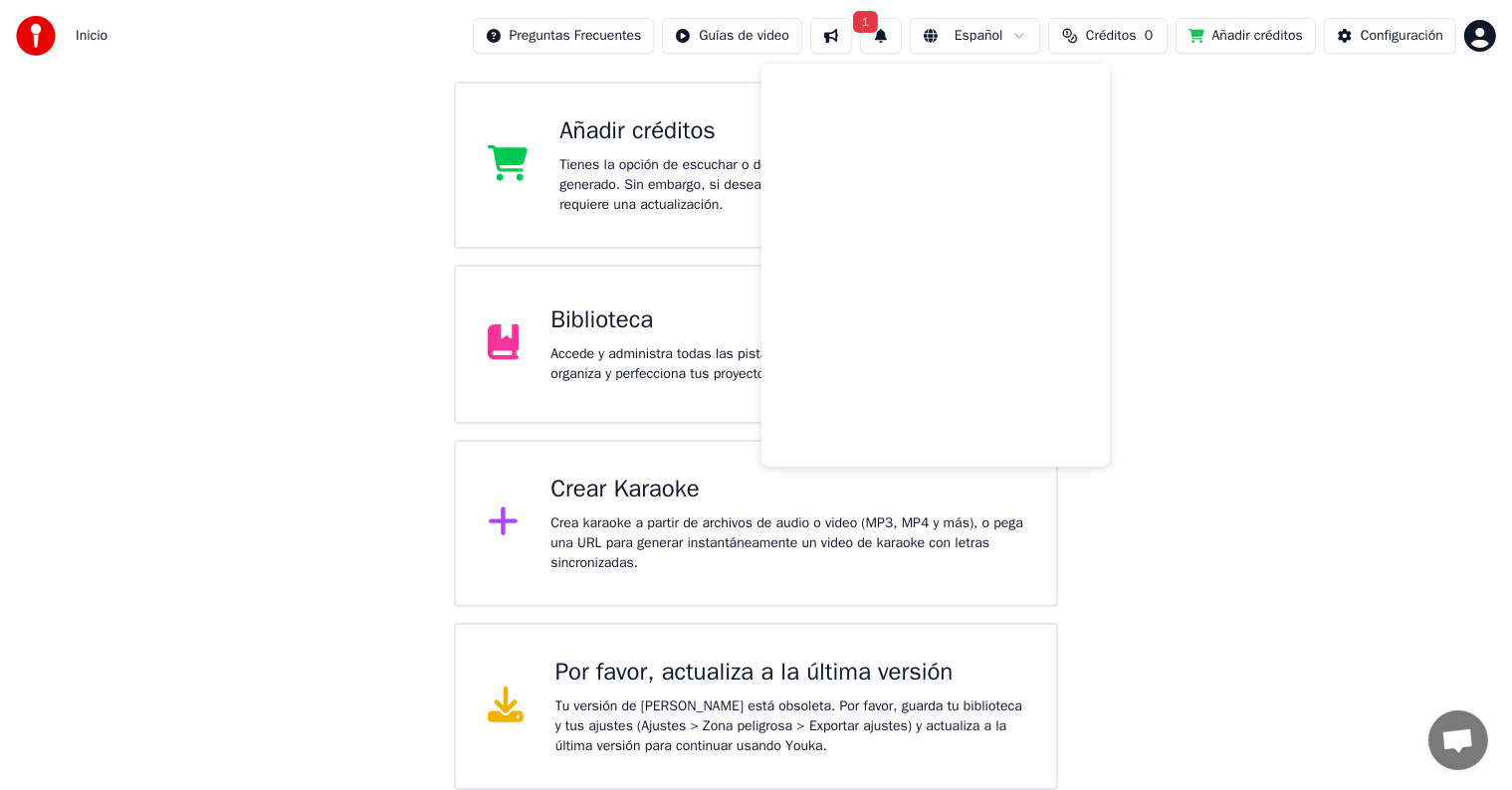 drag, startPoint x: 1378, startPoint y: 308, endPoint x: 1355, endPoint y: 297, distance: 25.495098 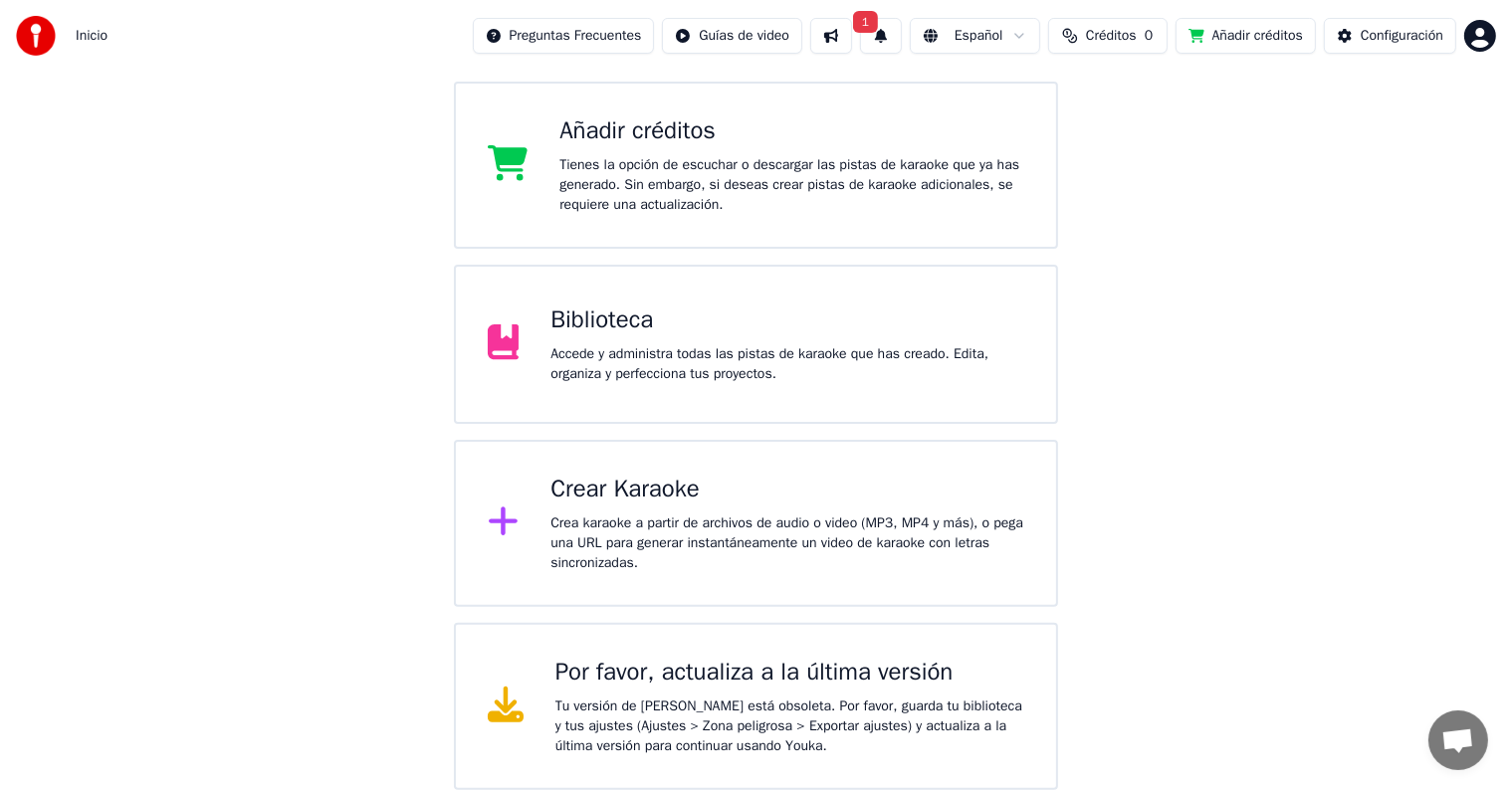 click at bounding box center [831, 36] 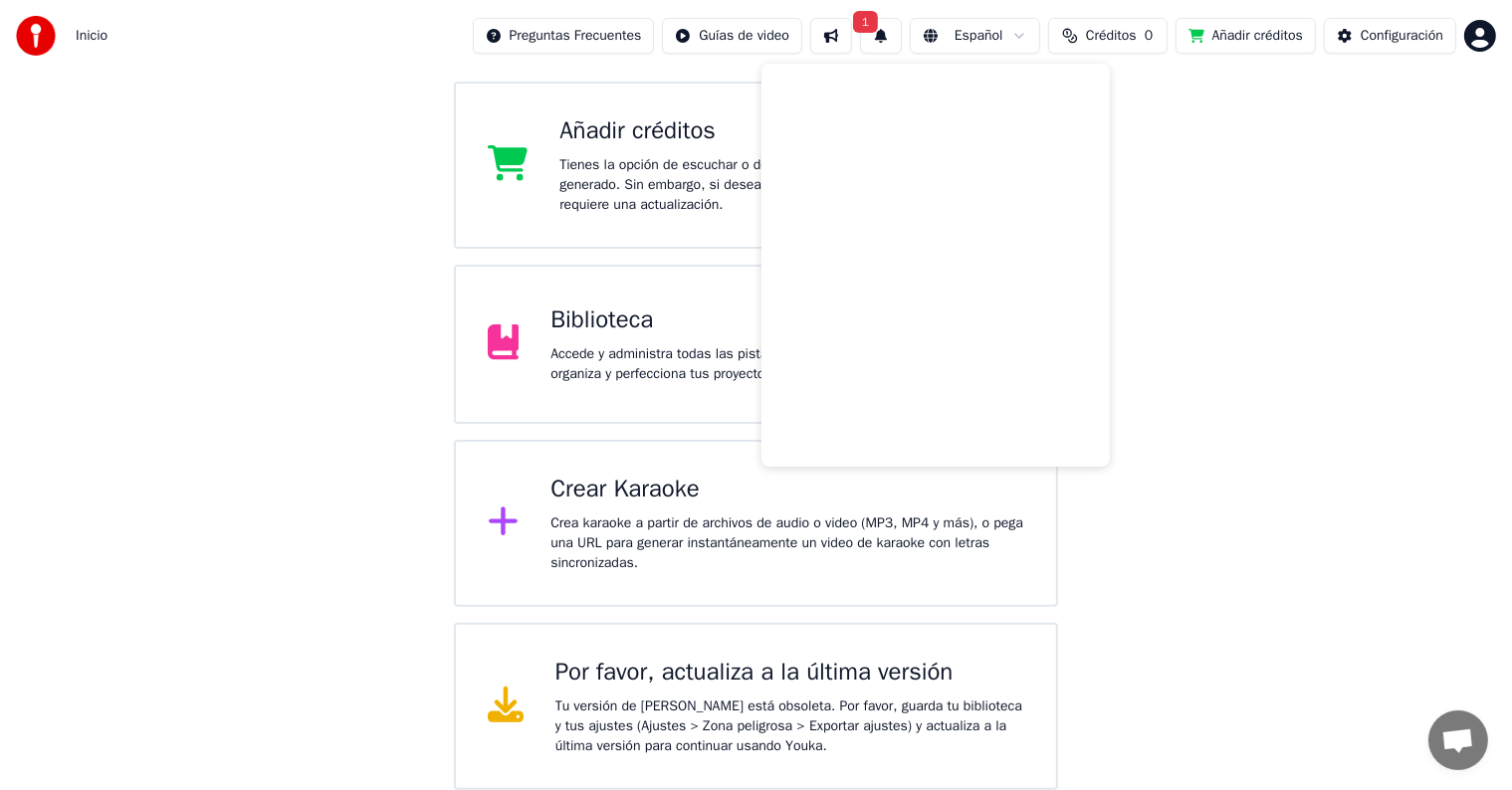 click on "1" at bounding box center (881, 36) 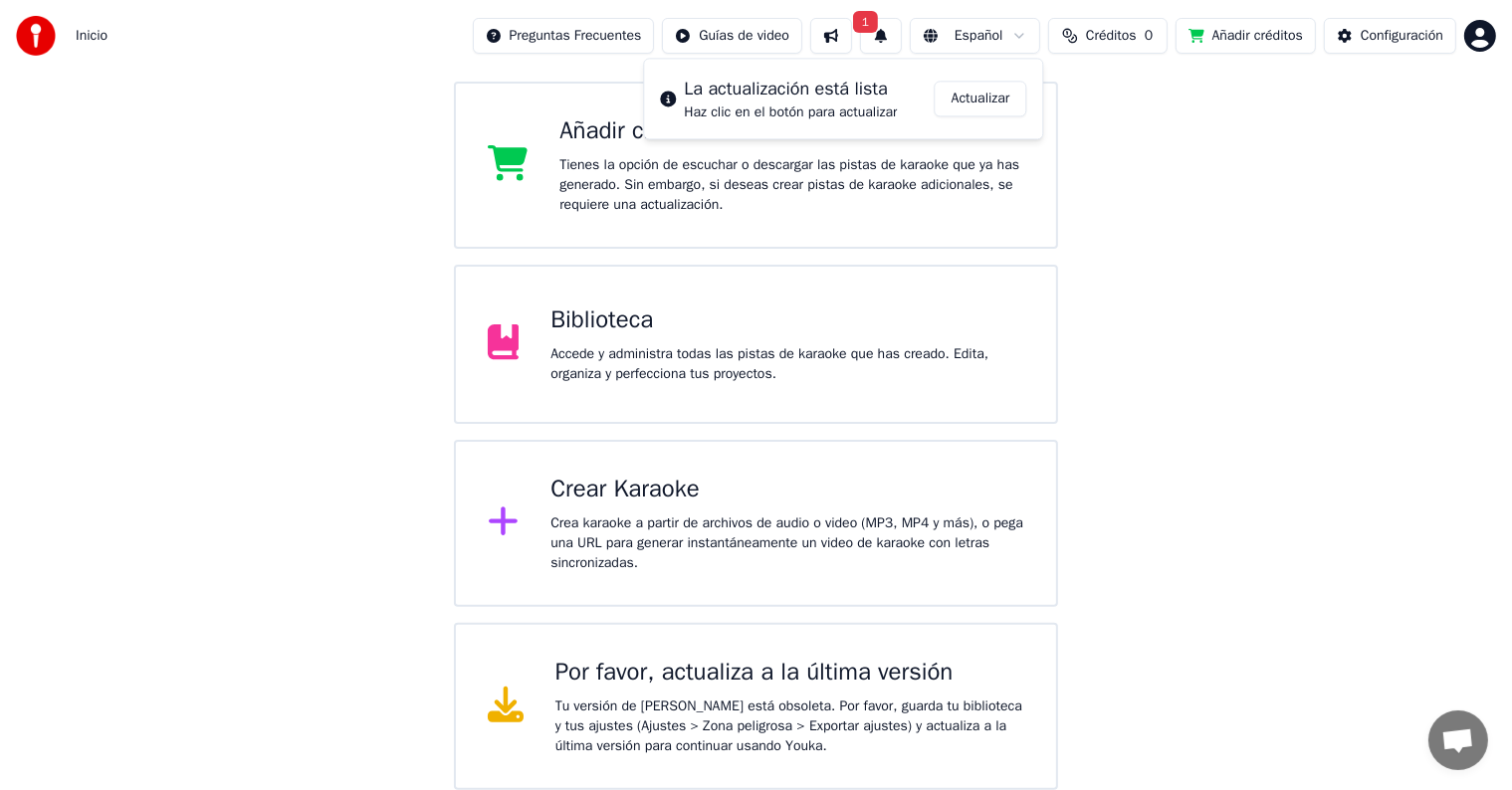 click on "Actualizar" at bounding box center [980, 99] 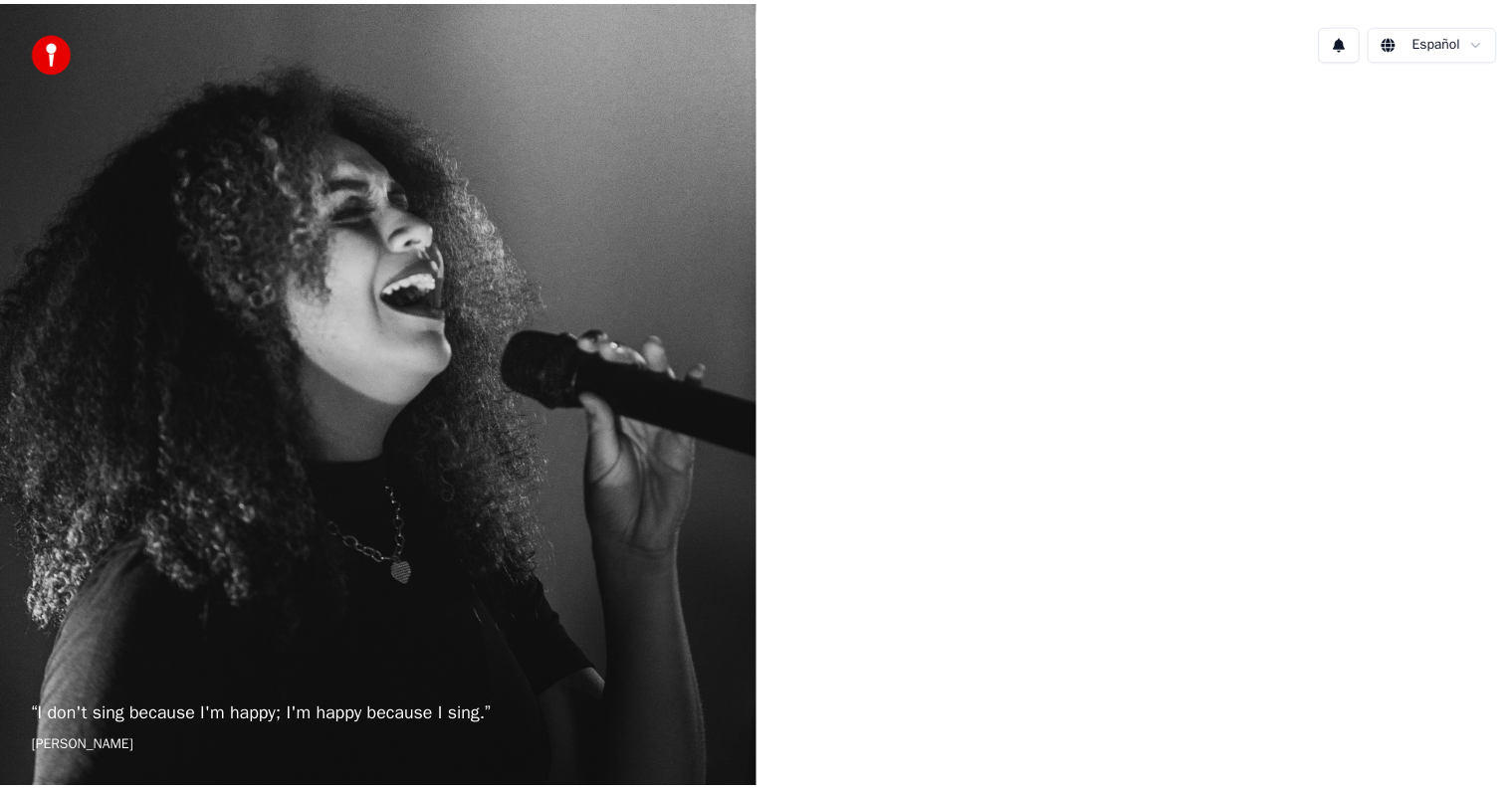 scroll, scrollTop: 0, scrollLeft: 0, axis: both 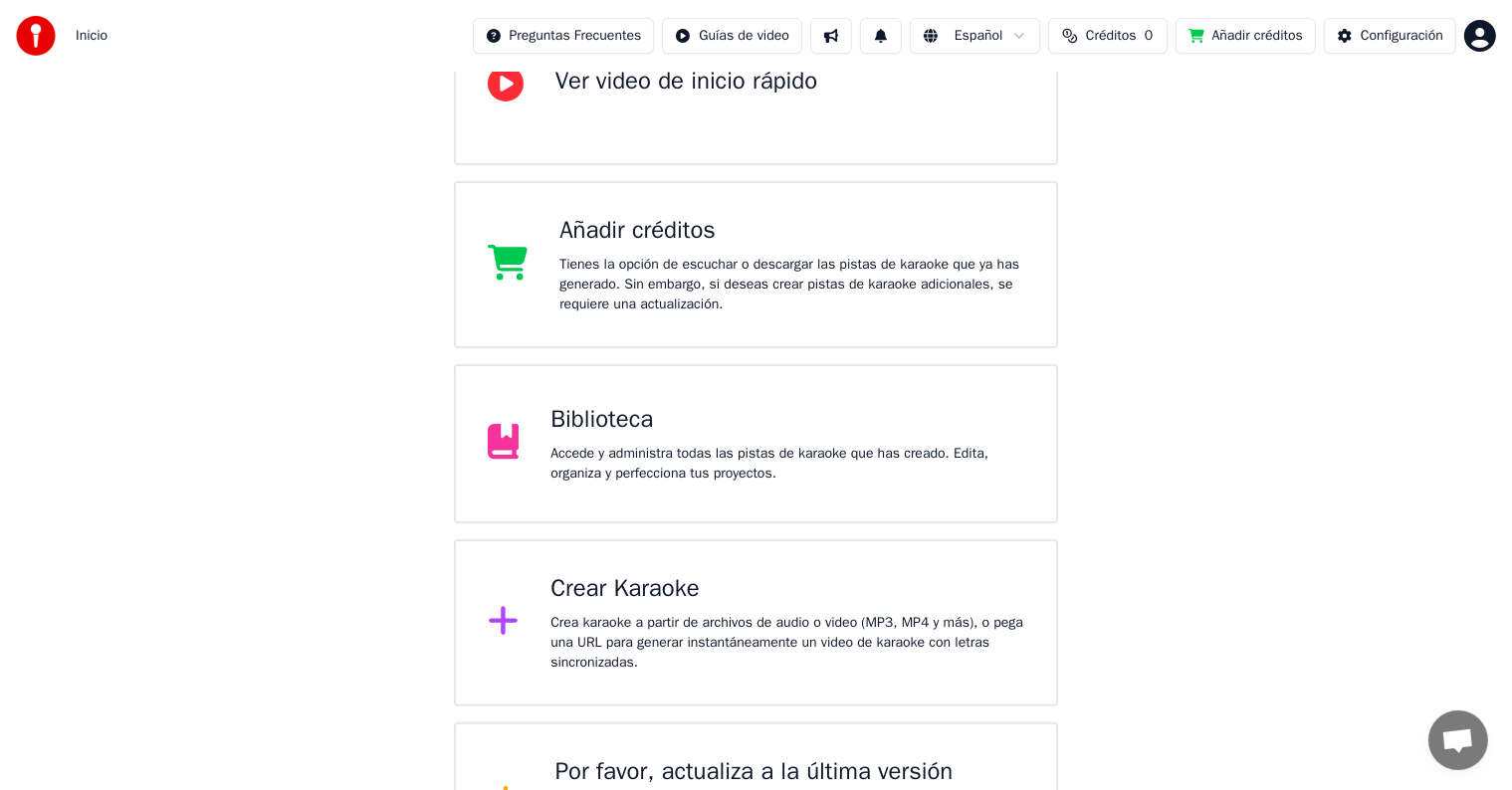 click on "Crear Karaoke" at bounding box center [787, 589] 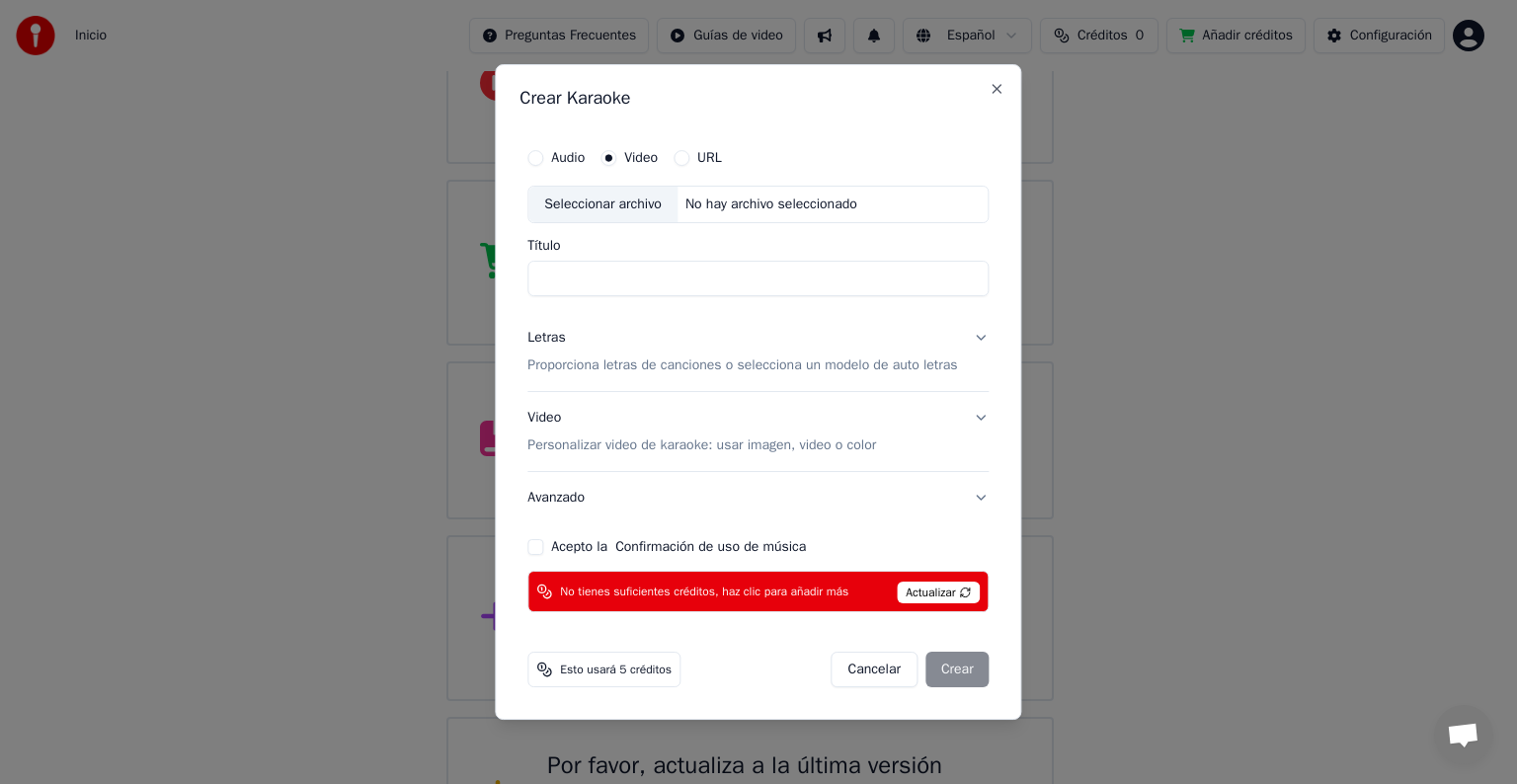 click on "Seleccionar archivo" at bounding box center (602, 204) 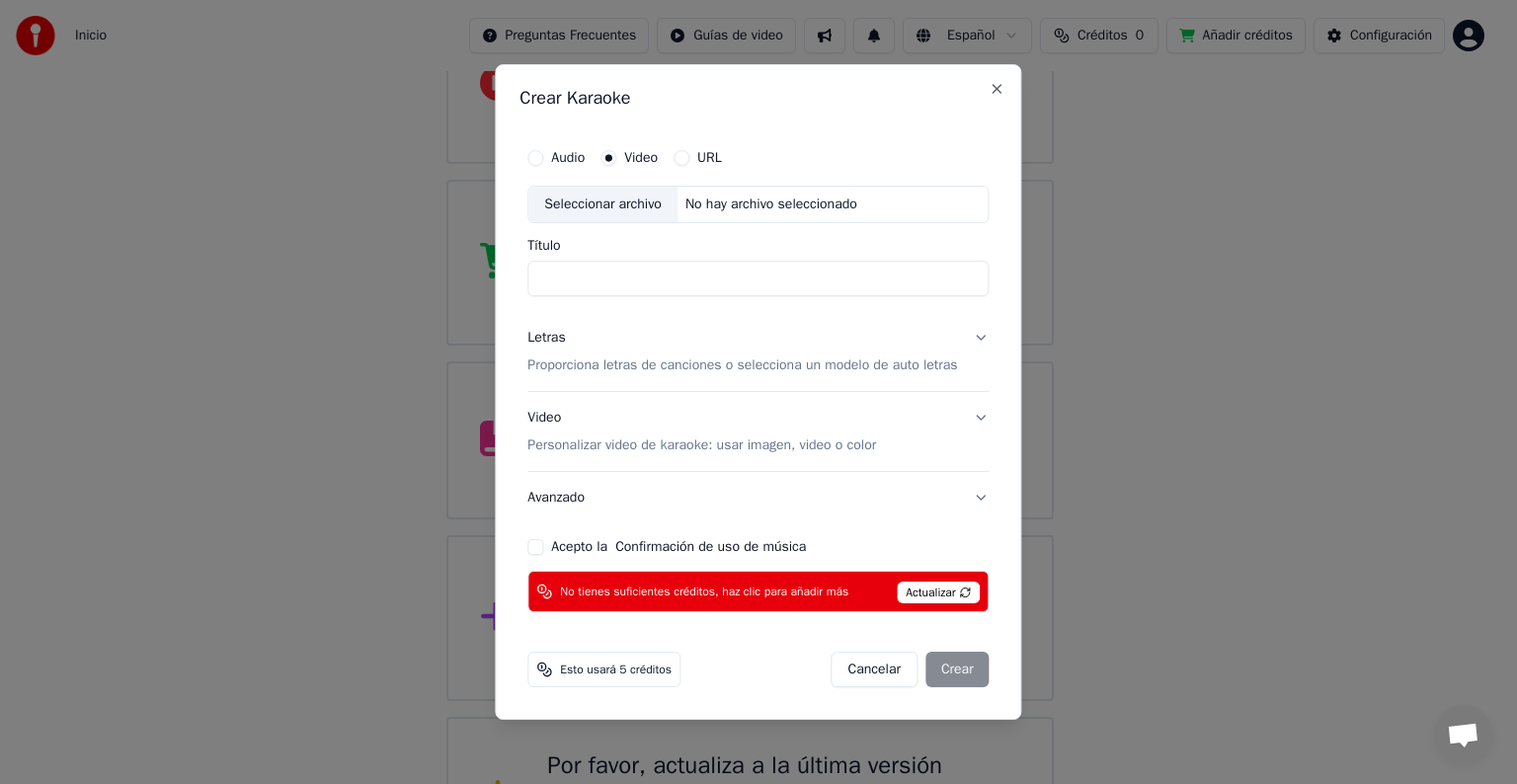 type on "**********" 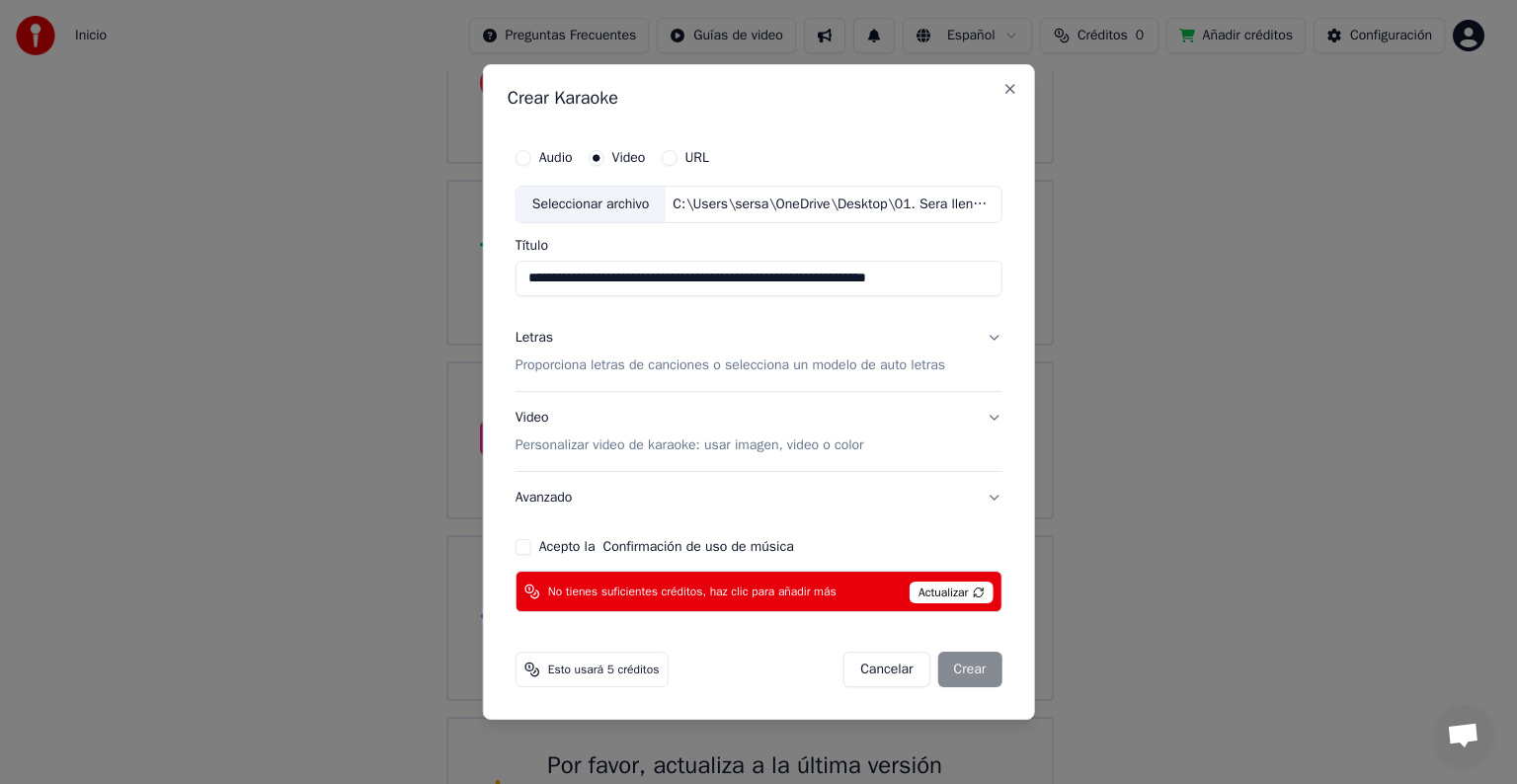 click on "Acepto la   Confirmación de uso de música" at bounding box center (523, 547) 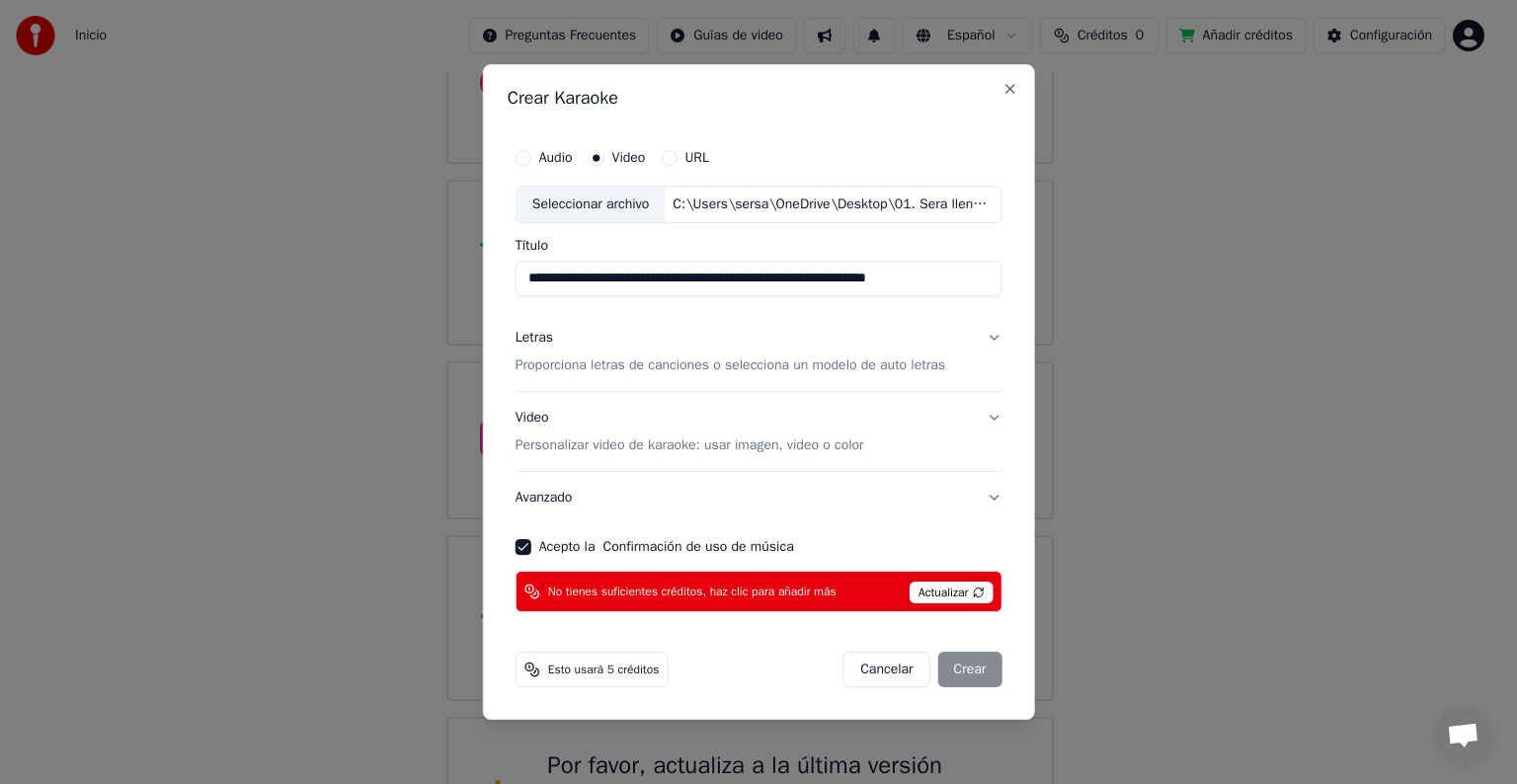 click on "Cancelar Crear" at bounding box center [922, 669] 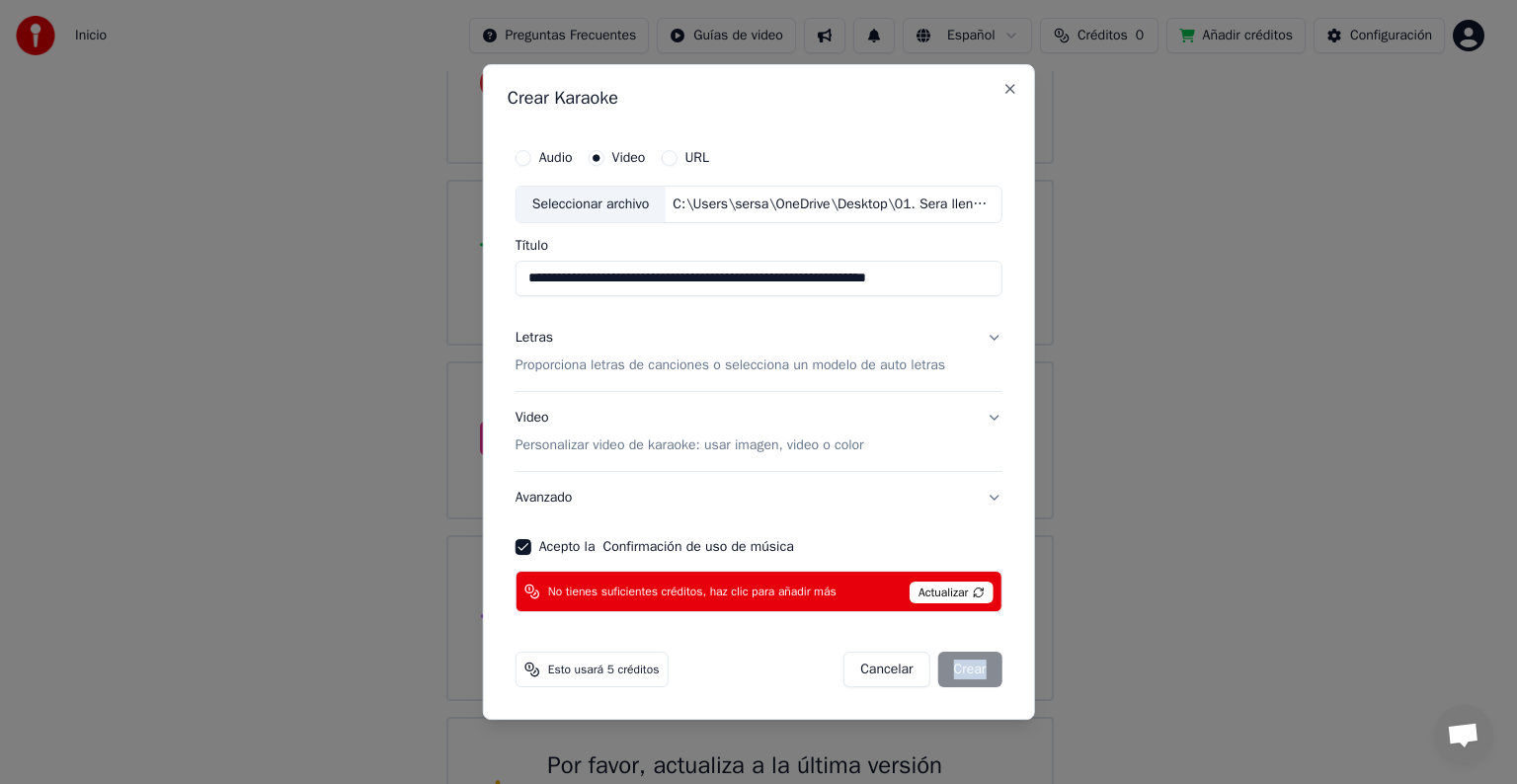 click on "Cancelar Crear" at bounding box center (922, 669) 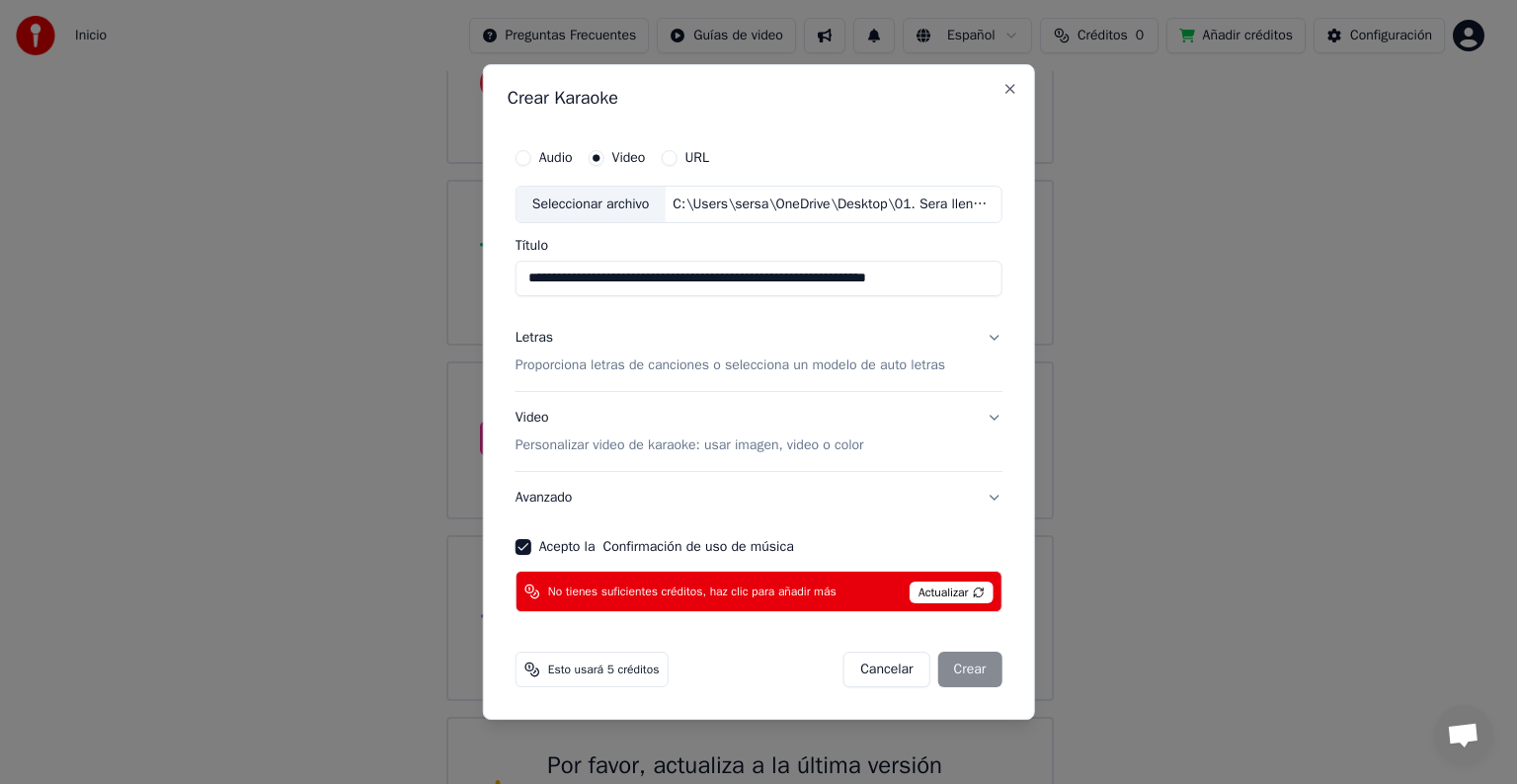 drag, startPoint x: 999, startPoint y: 668, endPoint x: 970, endPoint y: 670, distance: 29.068884 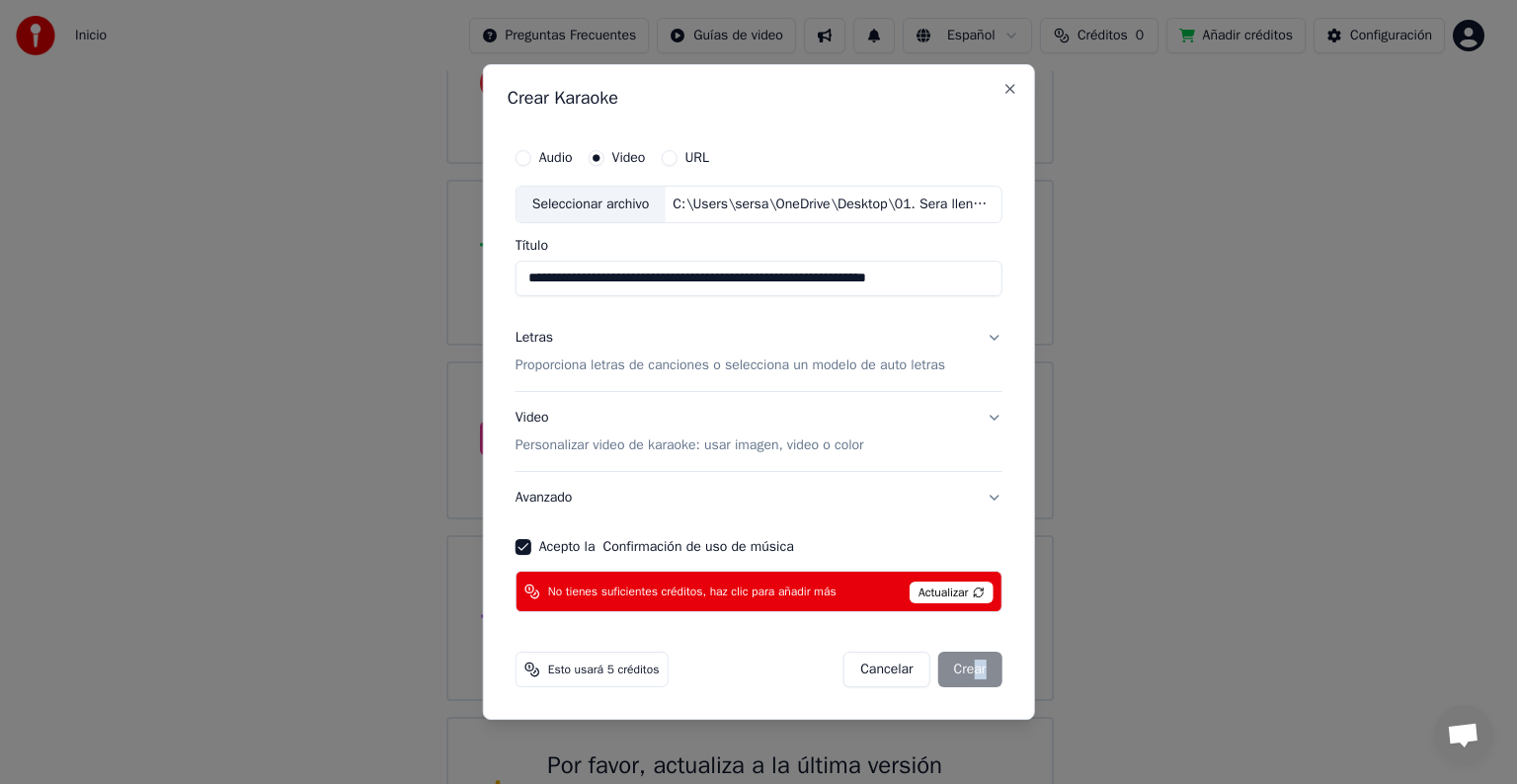 click on "Cancelar Crear" at bounding box center [922, 669] 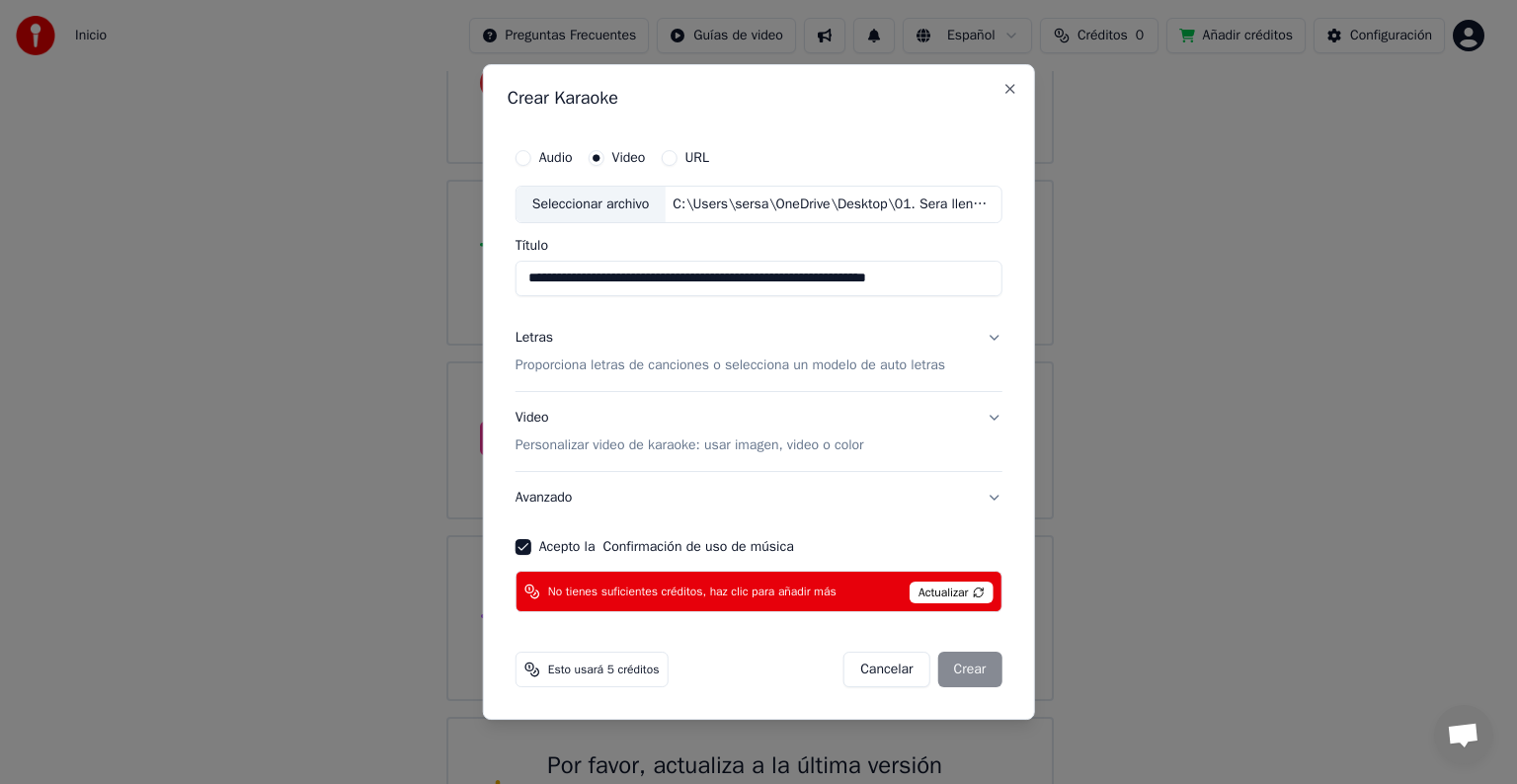click on "Letras Proporciona letras de canciones o selecciona un modelo de auto letras" at bounding box center (758, 352) 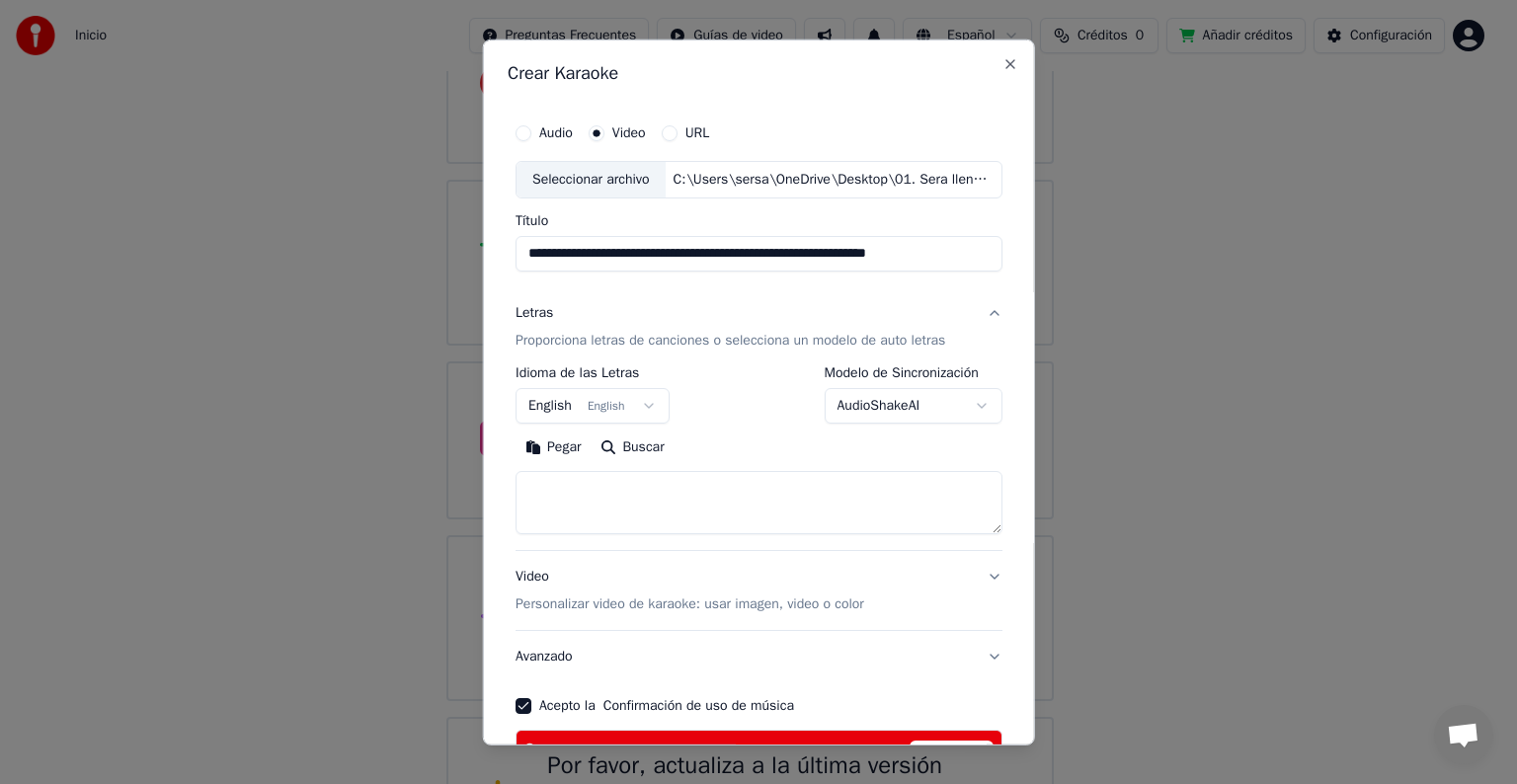 click on "**********" at bounding box center [750, 318] 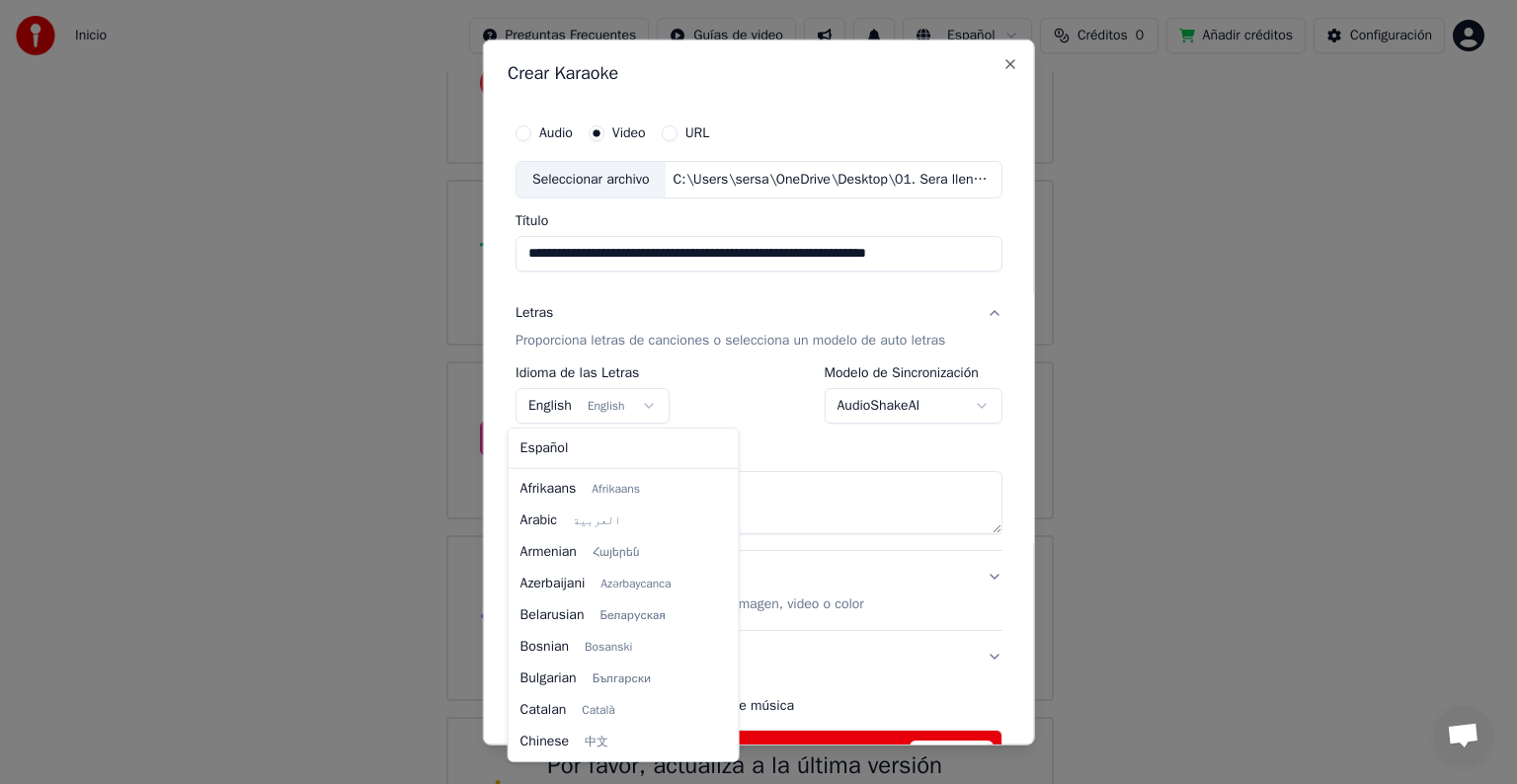 scroll, scrollTop: 158, scrollLeft: 0, axis: vertical 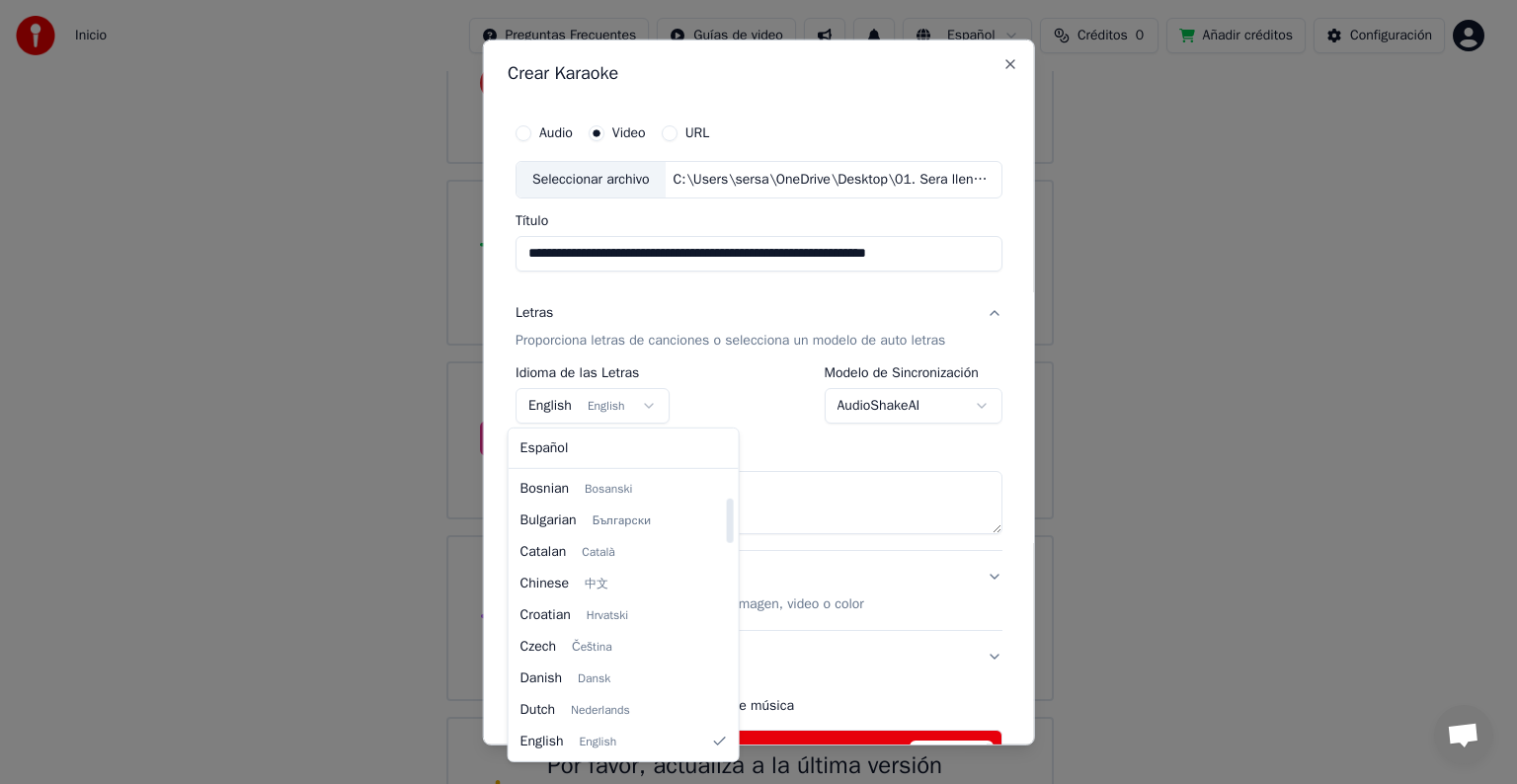 select on "**" 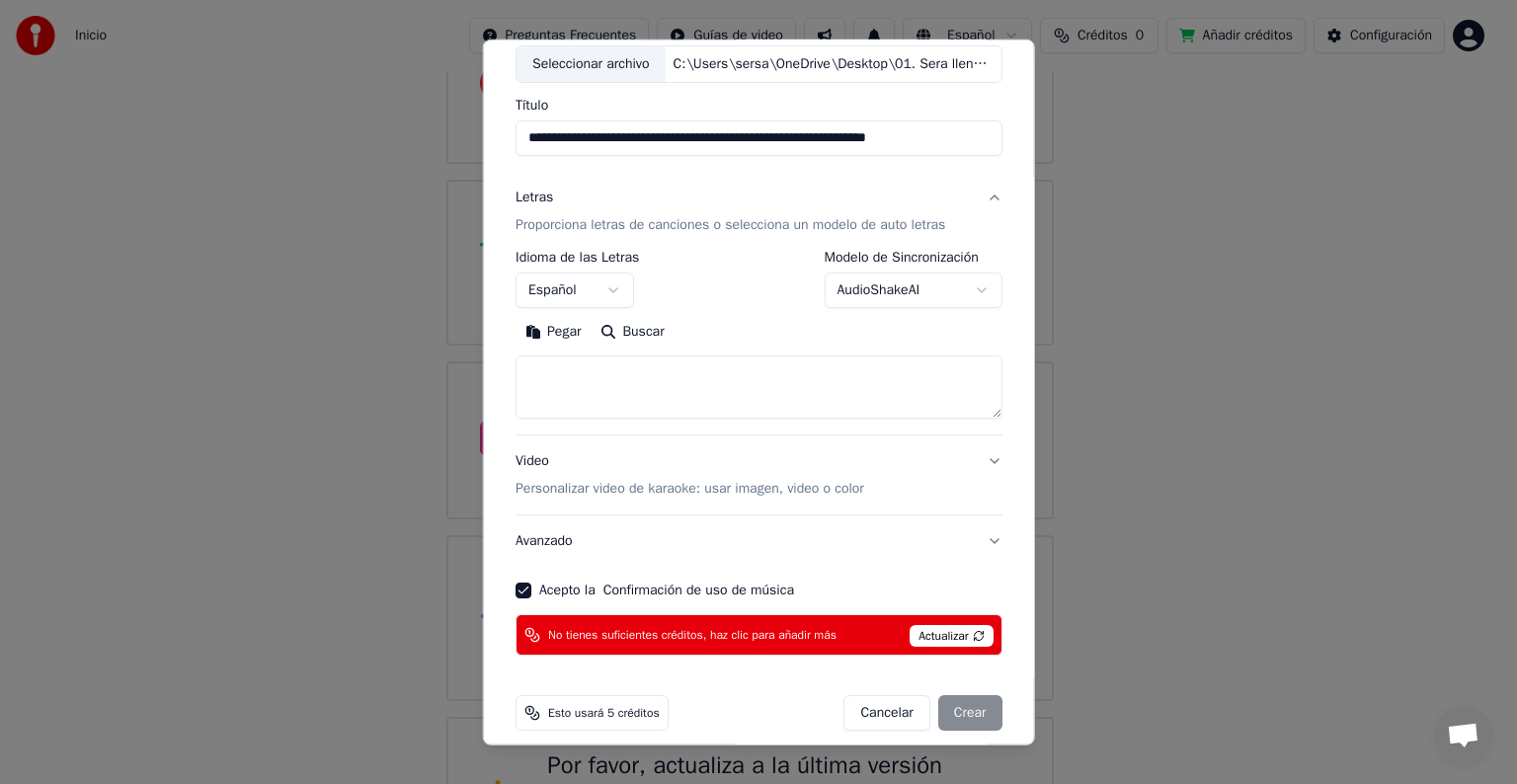 scroll, scrollTop: 134, scrollLeft: 0, axis: vertical 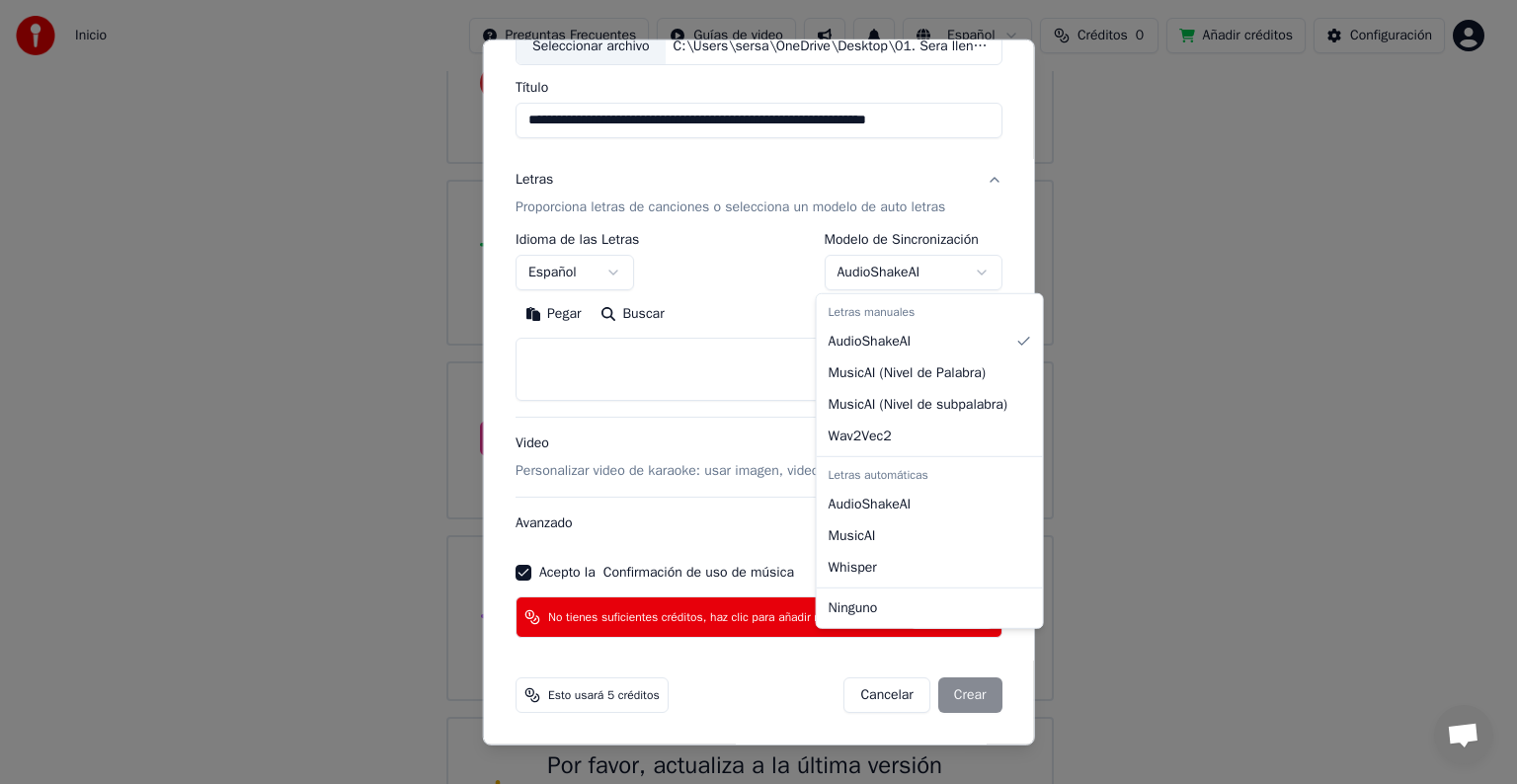 click on "**********" at bounding box center (750, 318) 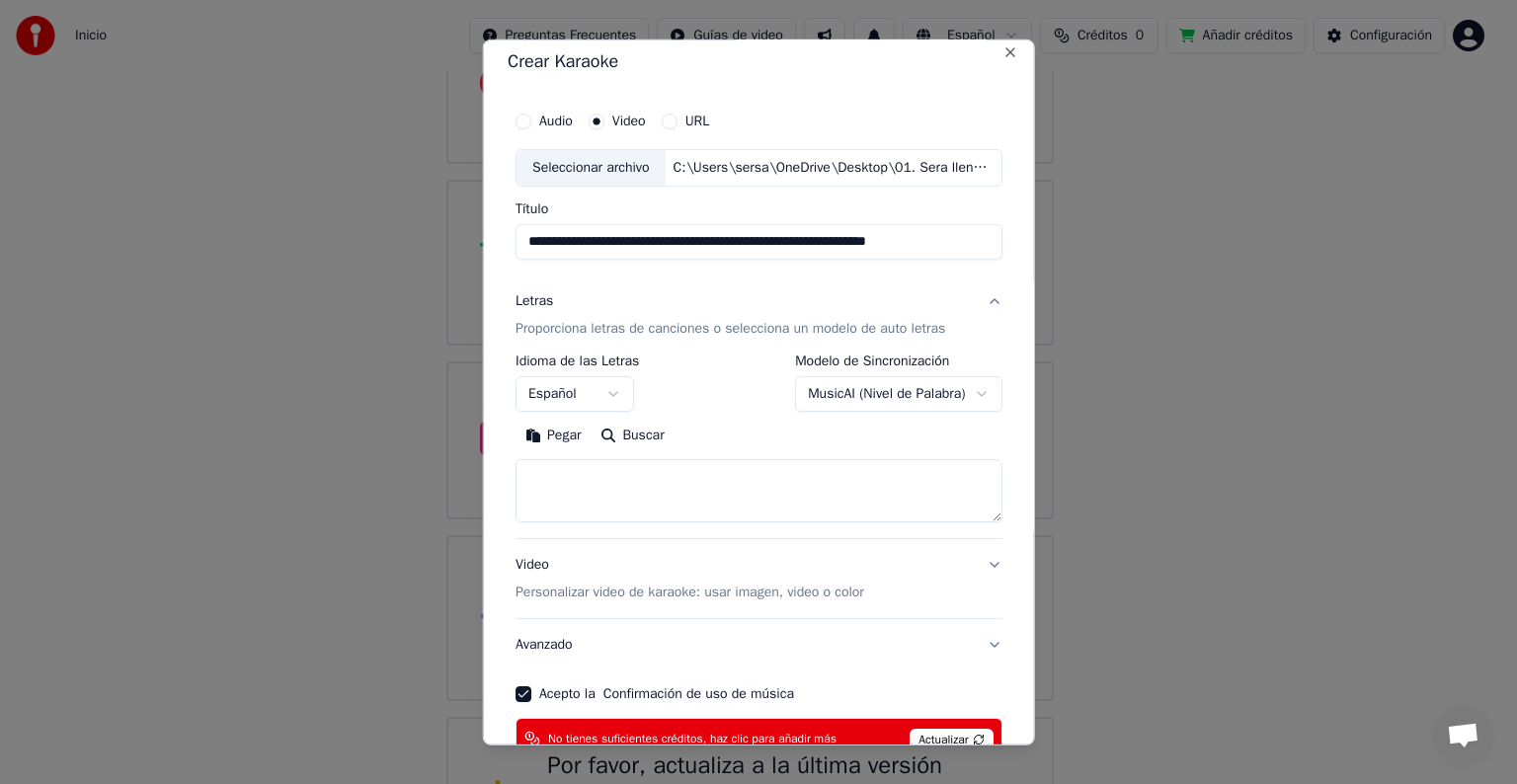 scroll, scrollTop: 0, scrollLeft: 0, axis: both 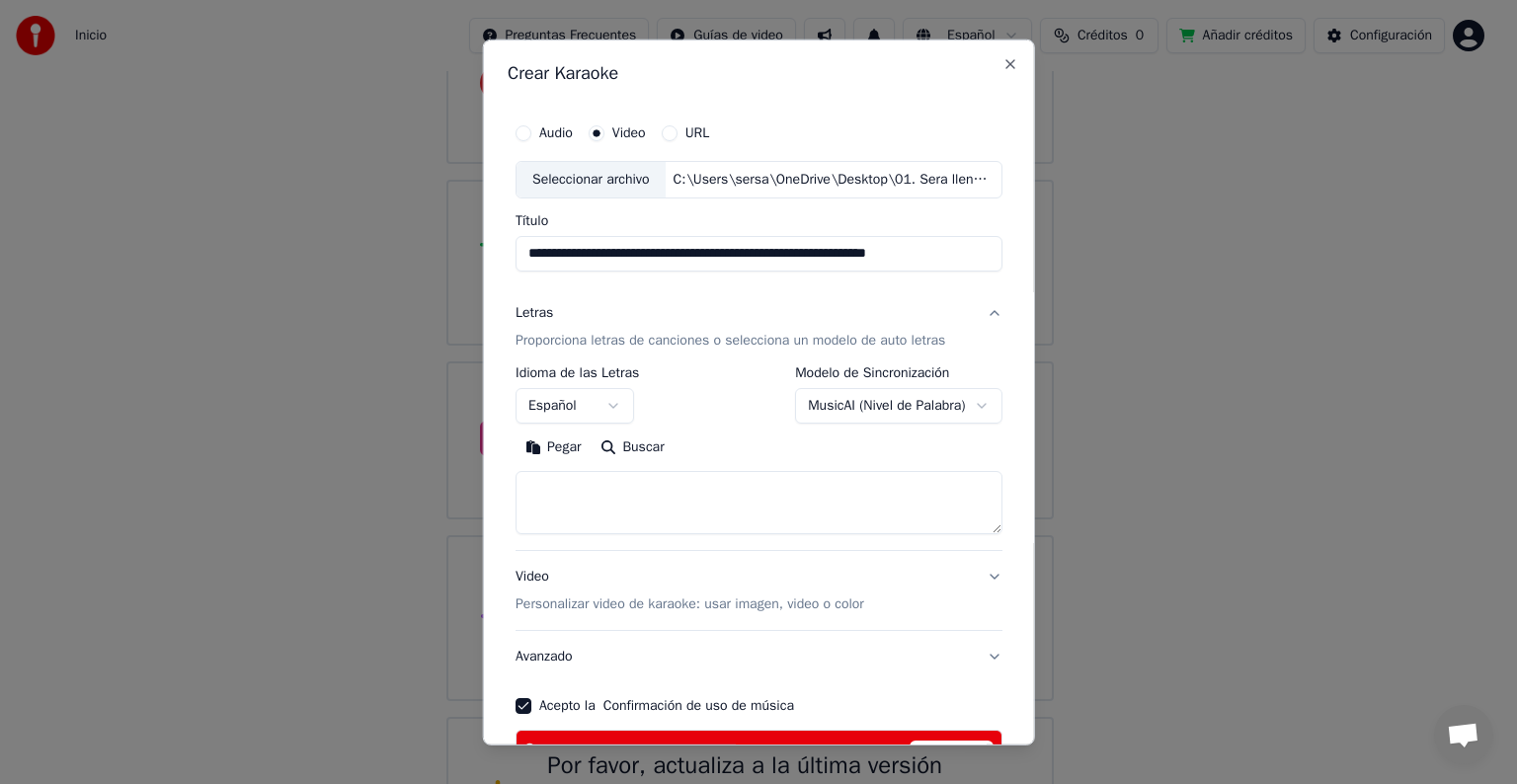click at bounding box center (758, 503) 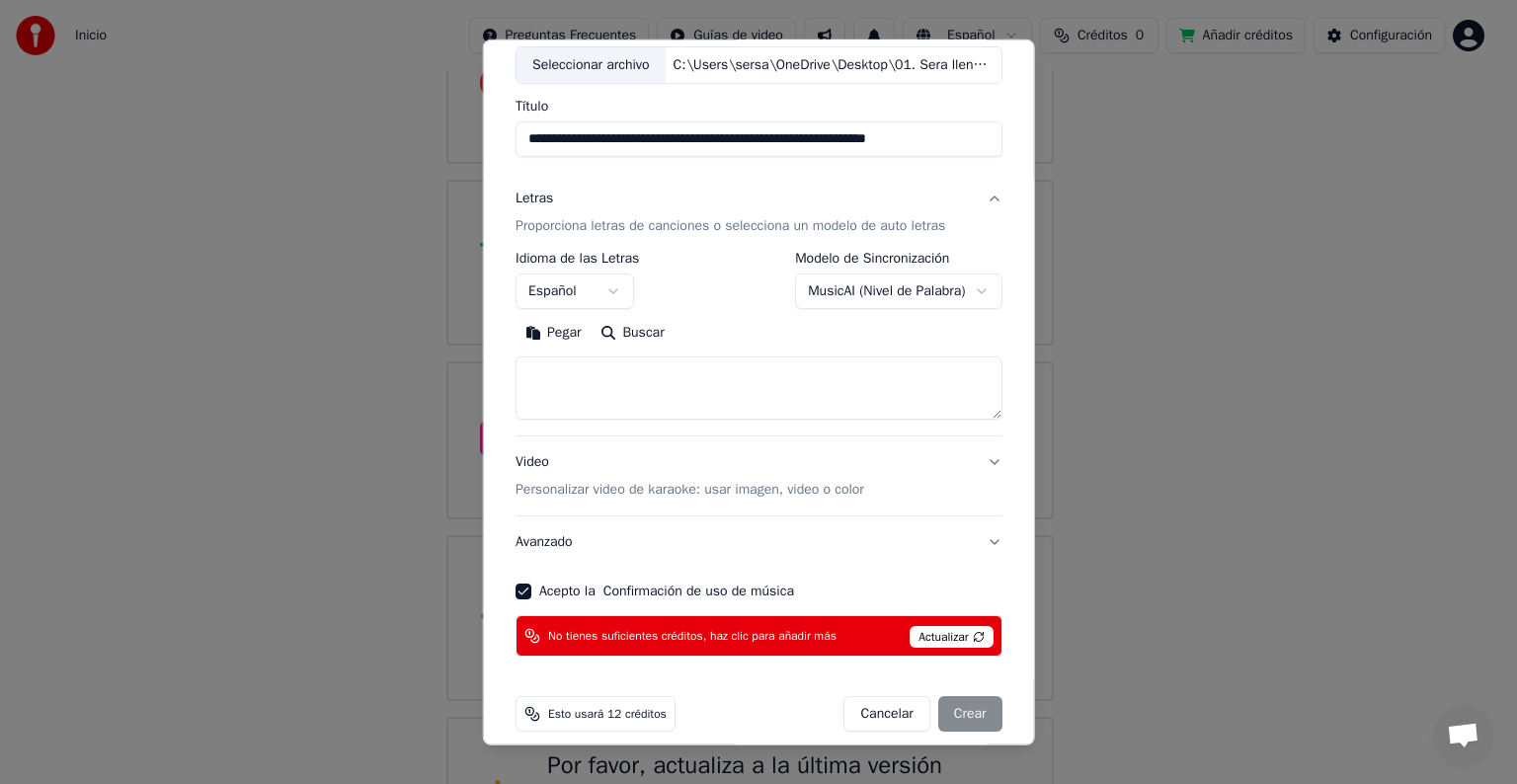 scroll, scrollTop: 134, scrollLeft: 0, axis: vertical 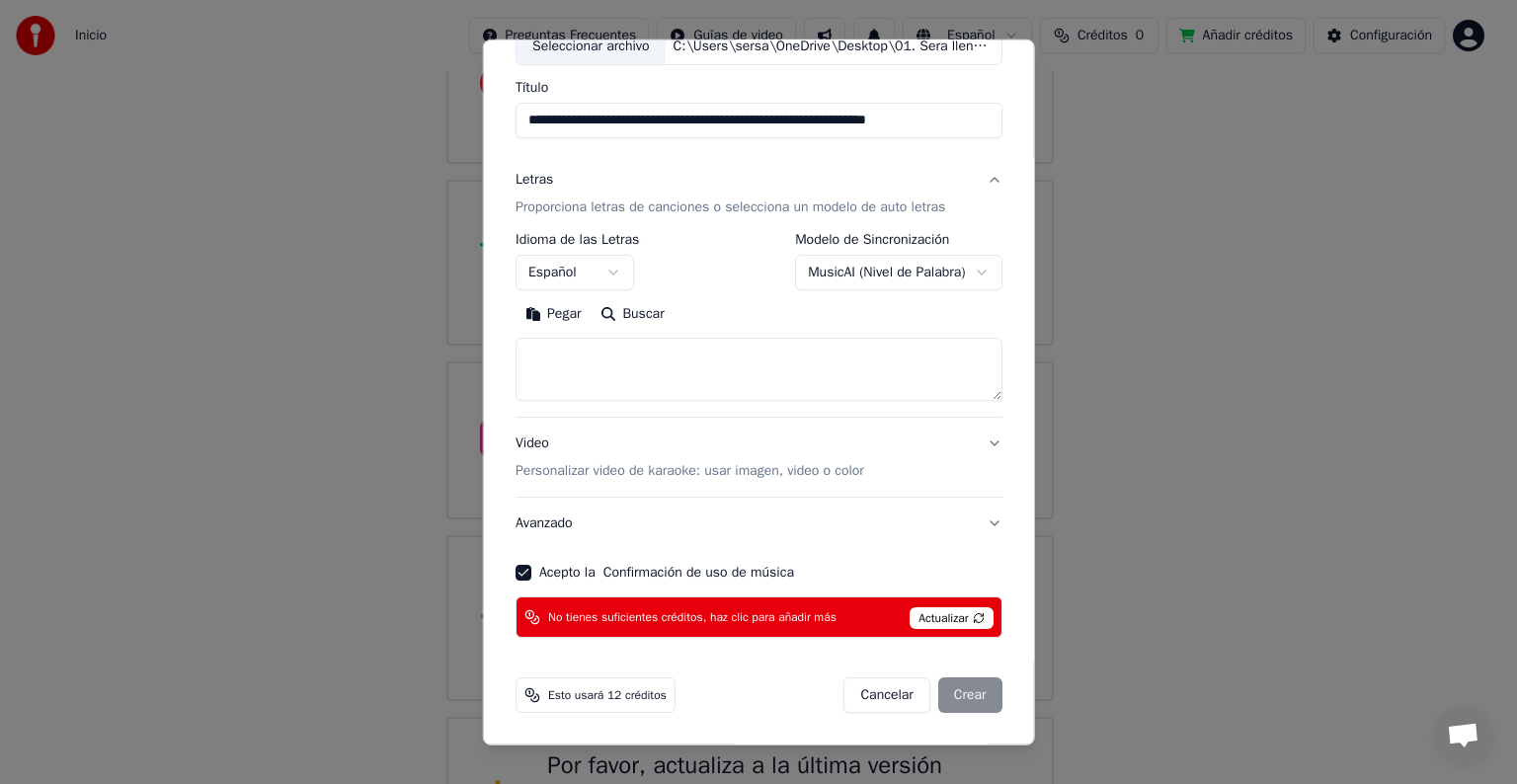 click on "Cancelar Crear" at bounding box center [922, 695] 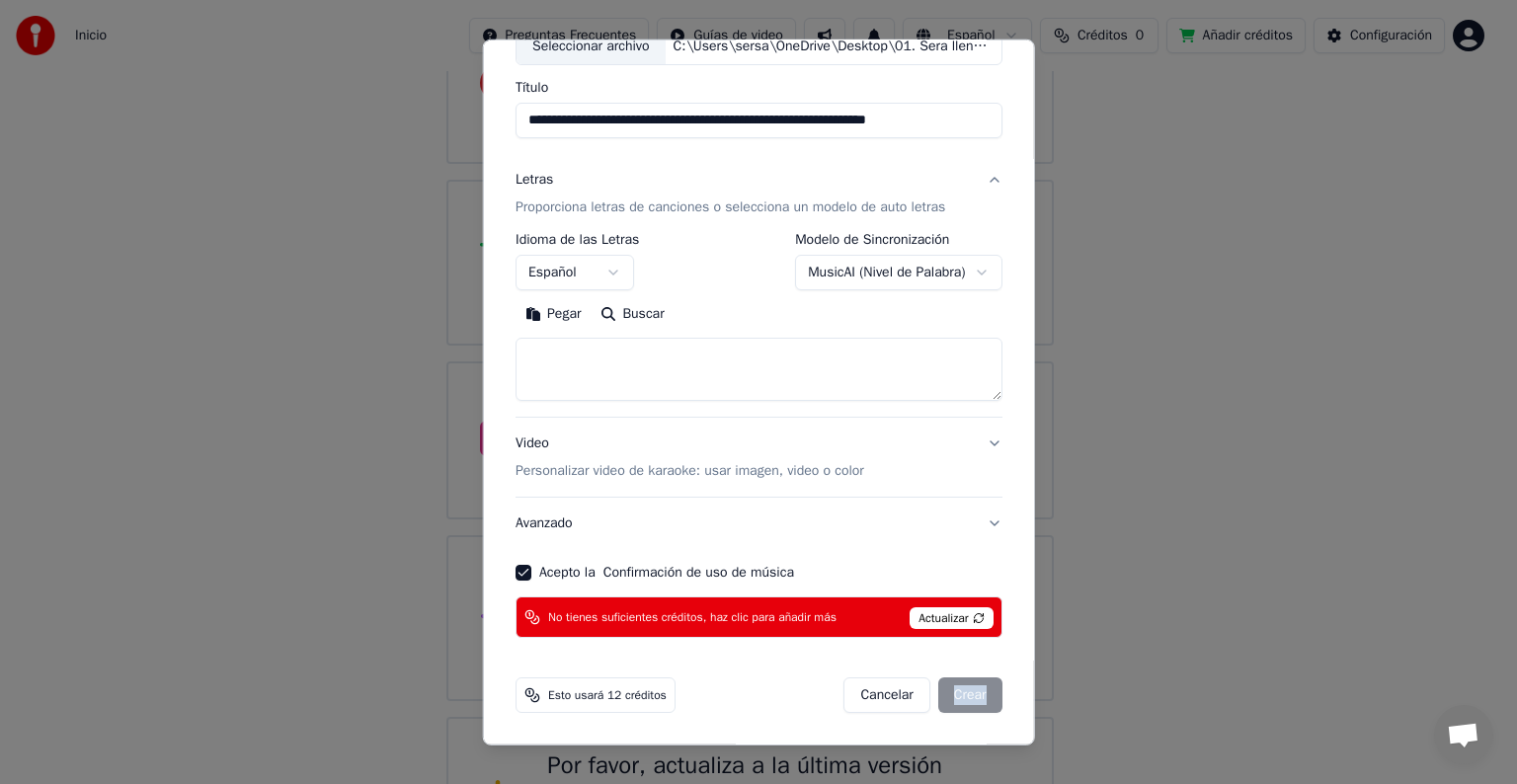 click on "Cancelar Crear" at bounding box center (922, 695) 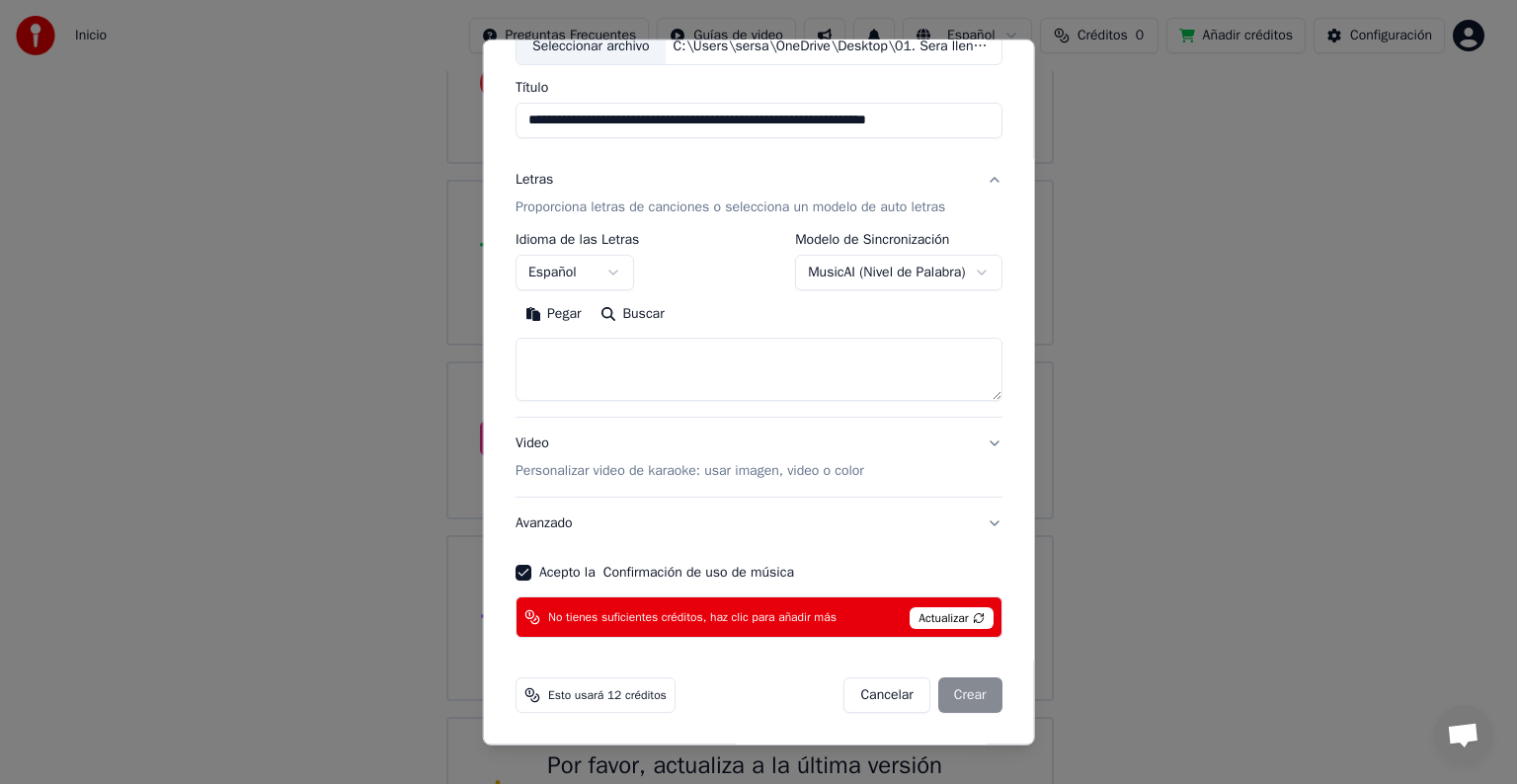 click on "**********" at bounding box center (758, 392) 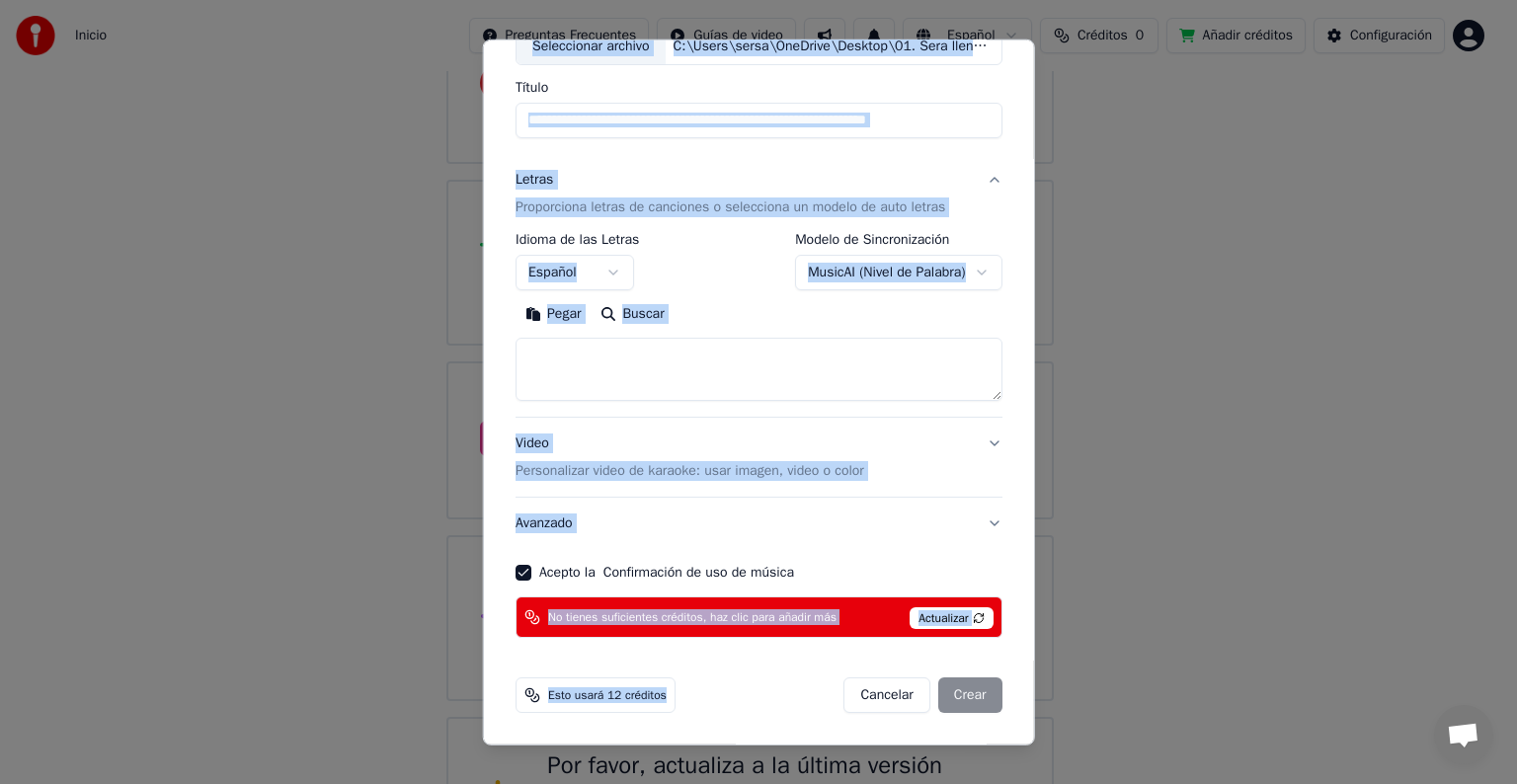 drag, startPoint x: 656, startPoint y: 695, endPoint x: 453, endPoint y: 707, distance: 203.35437 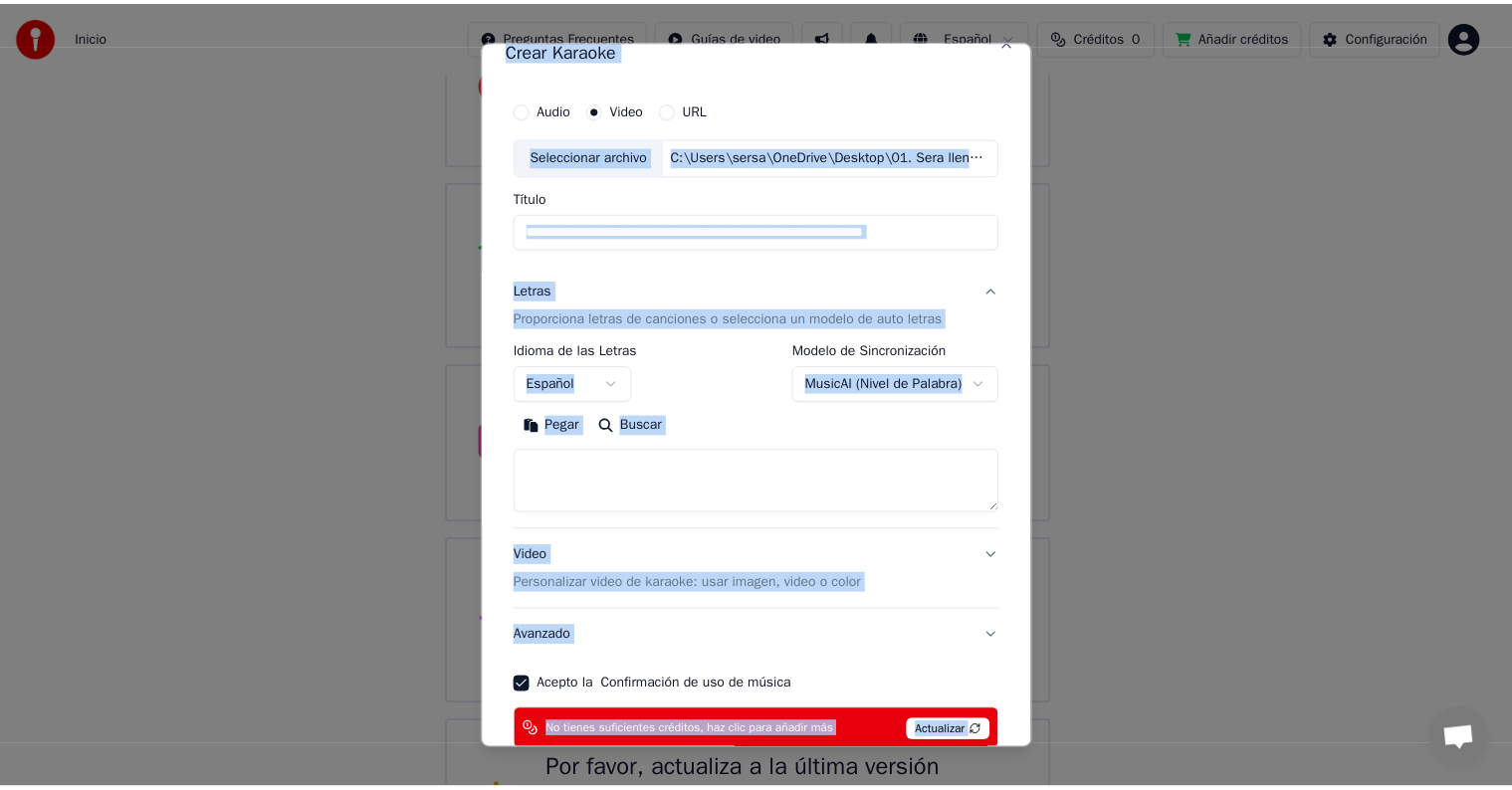 scroll, scrollTop: 0, scrollLeft: 0, axis: both 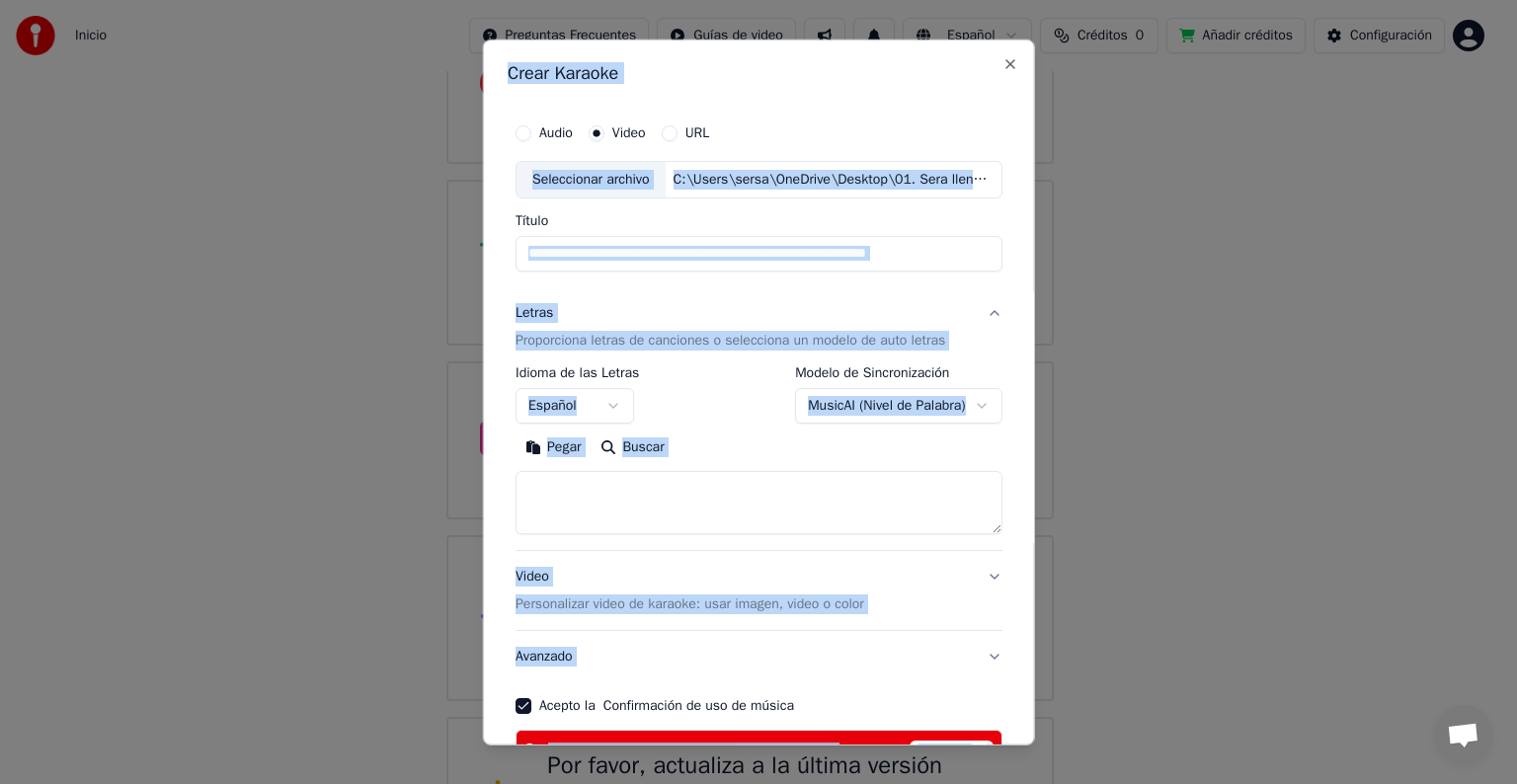 select on "**********" 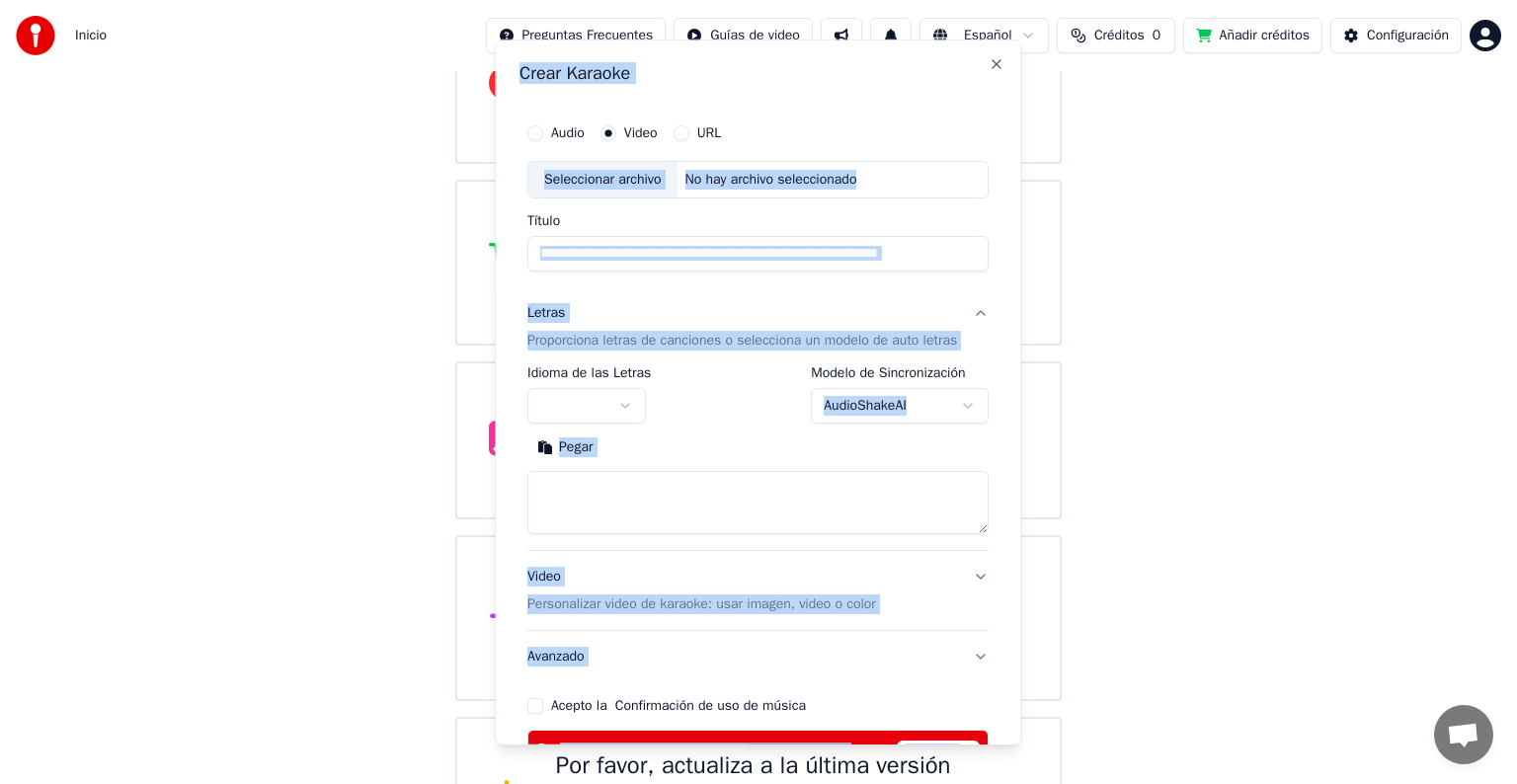 type 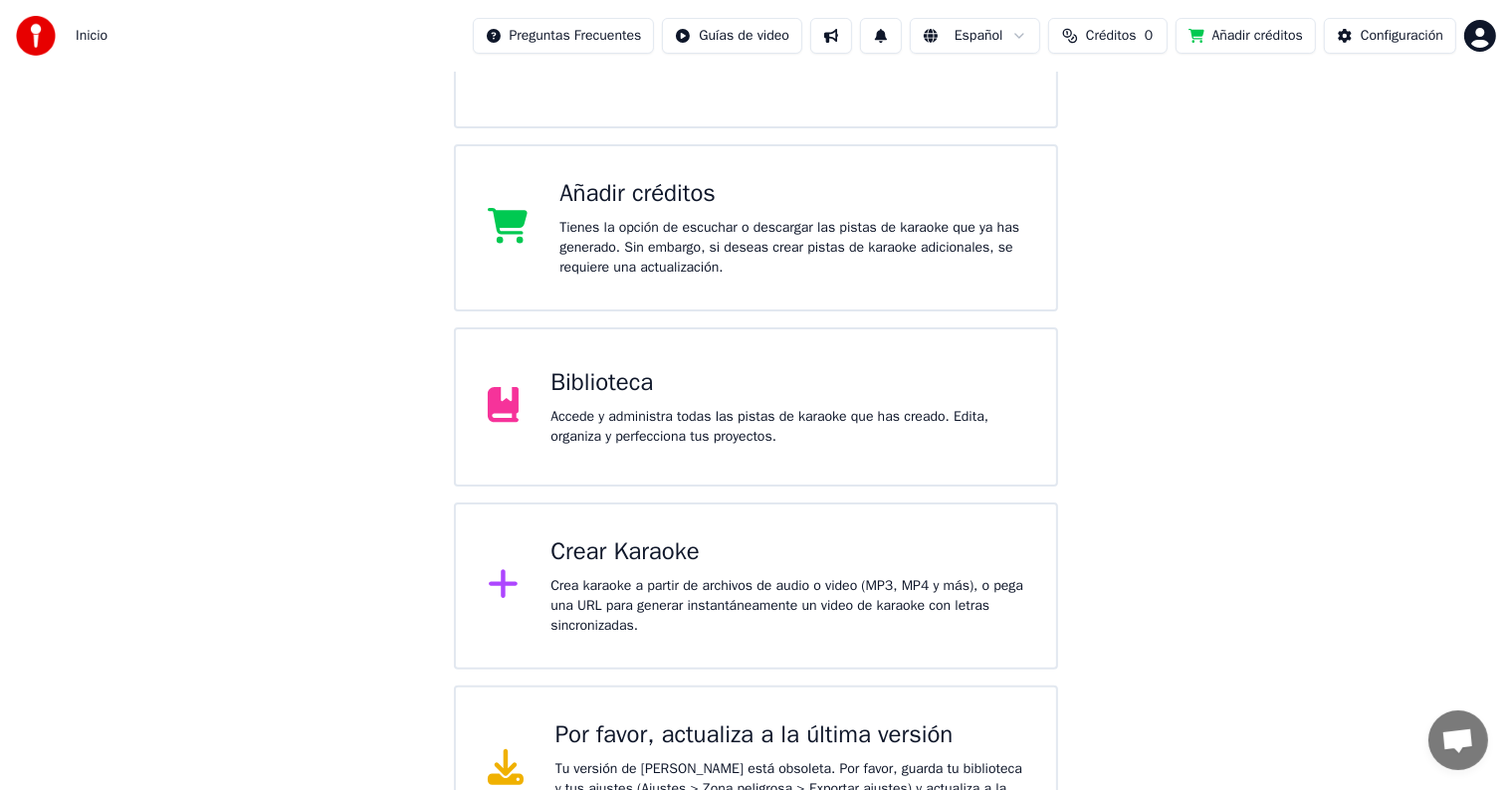 scroll, scrollTop: 348, scrollLeft: 0, axis: vertical 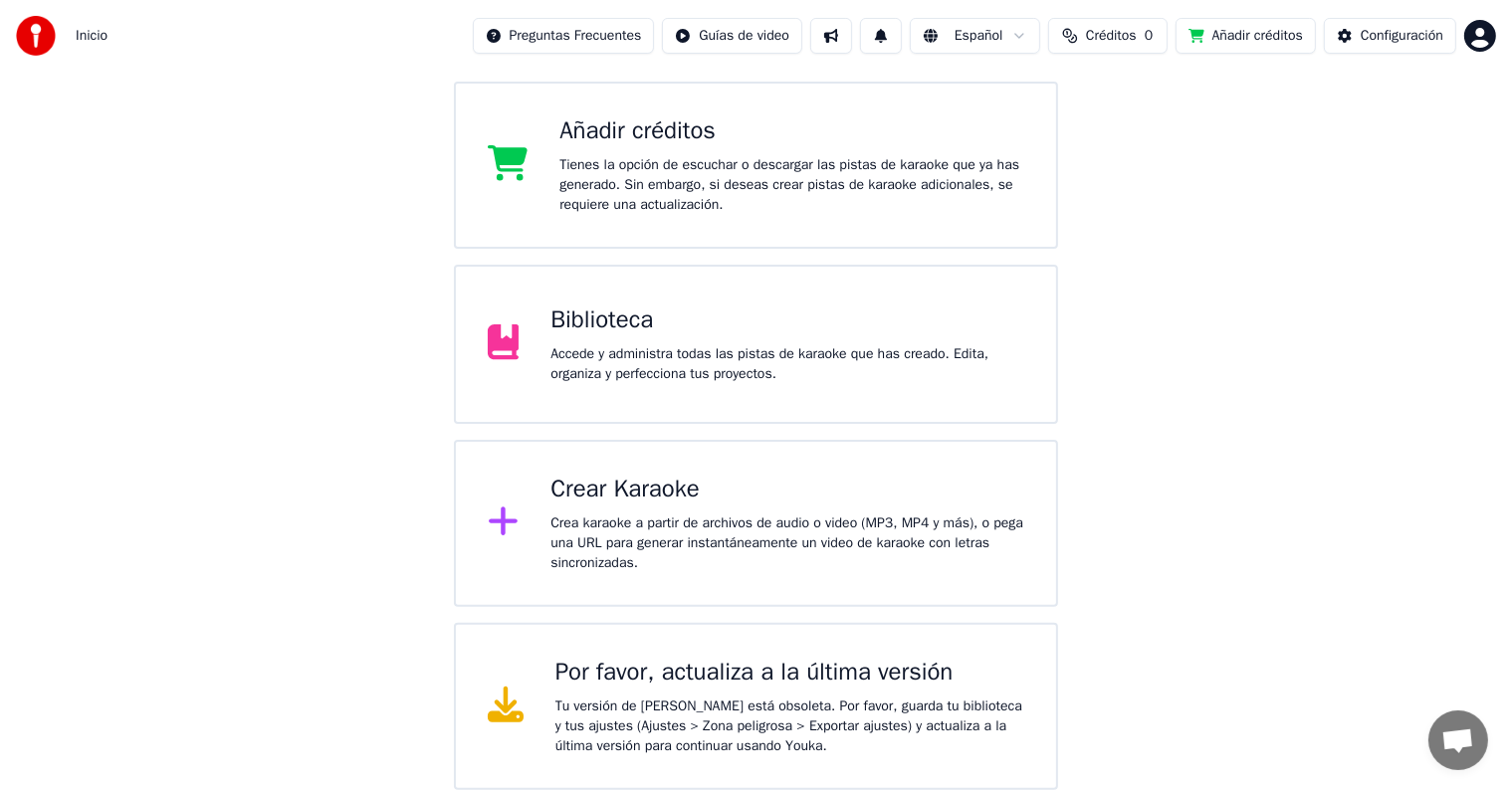 click on "Biblioteca" at bounding box center (787, 320) 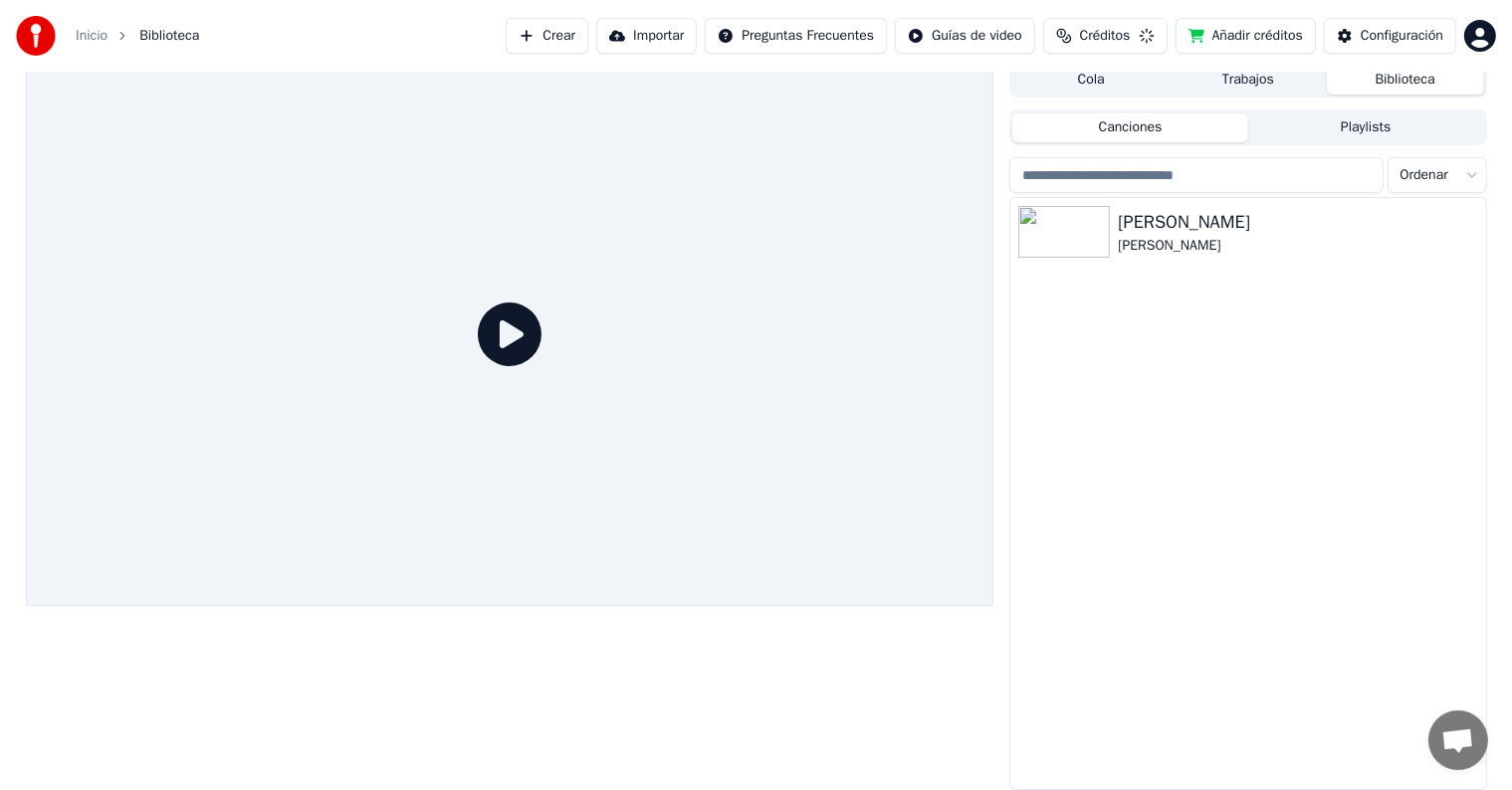scroll, scrollTop: 9, scrollLeft: 0, axis: vertical 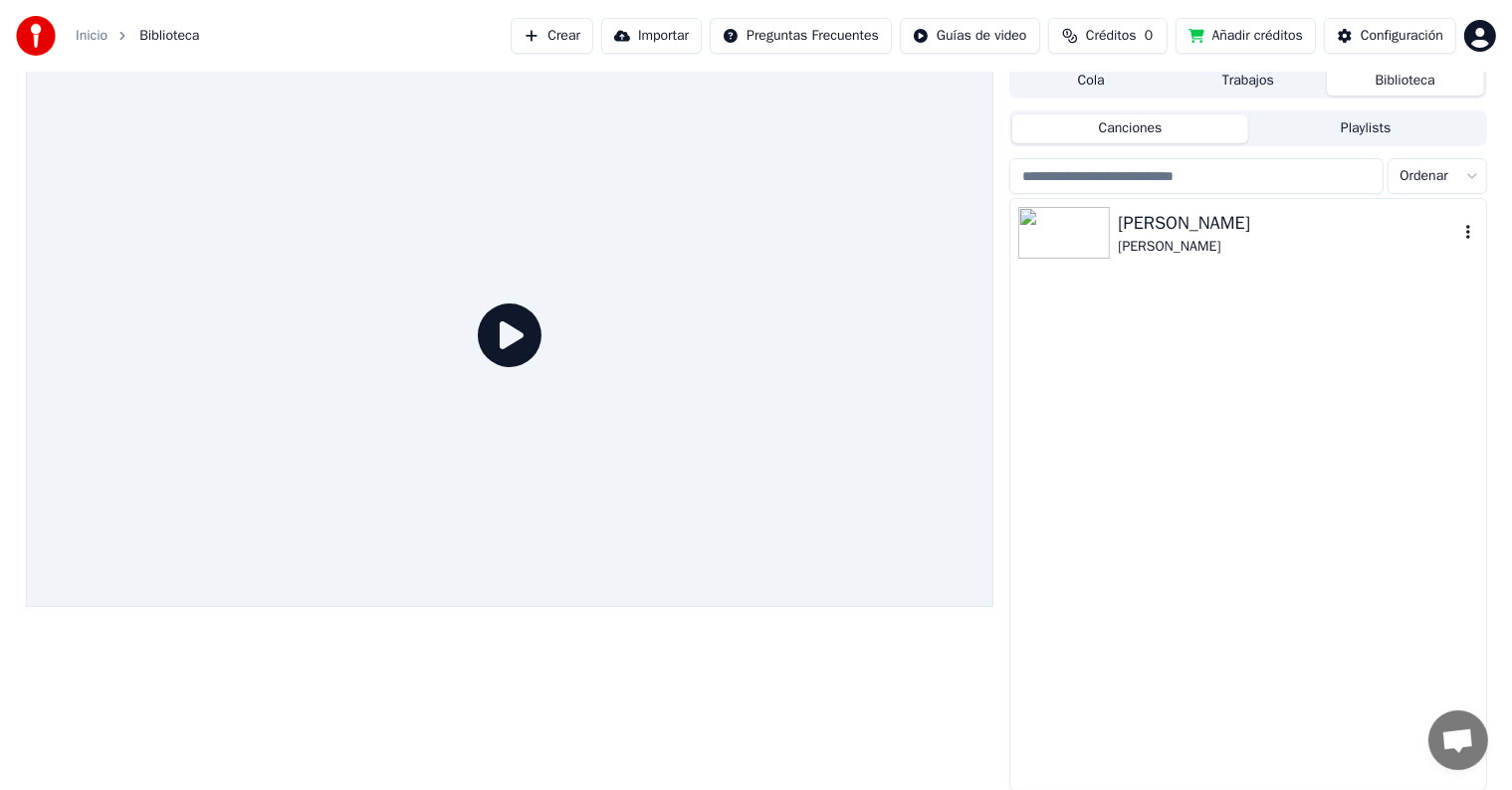 click on "[PERSON_NAME]" at bounding box center (1287, 247) 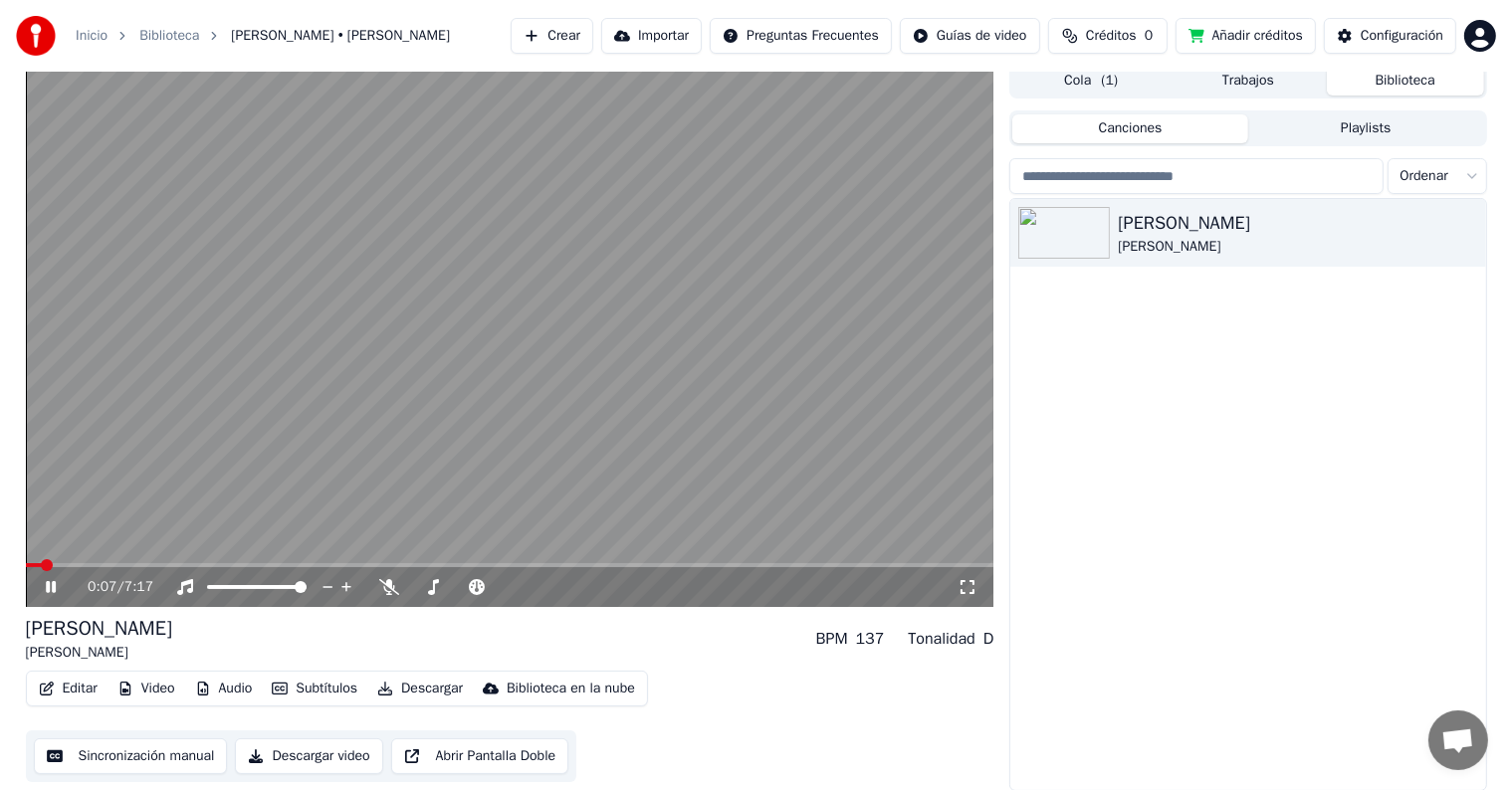 click at bounding box center [510, 565] 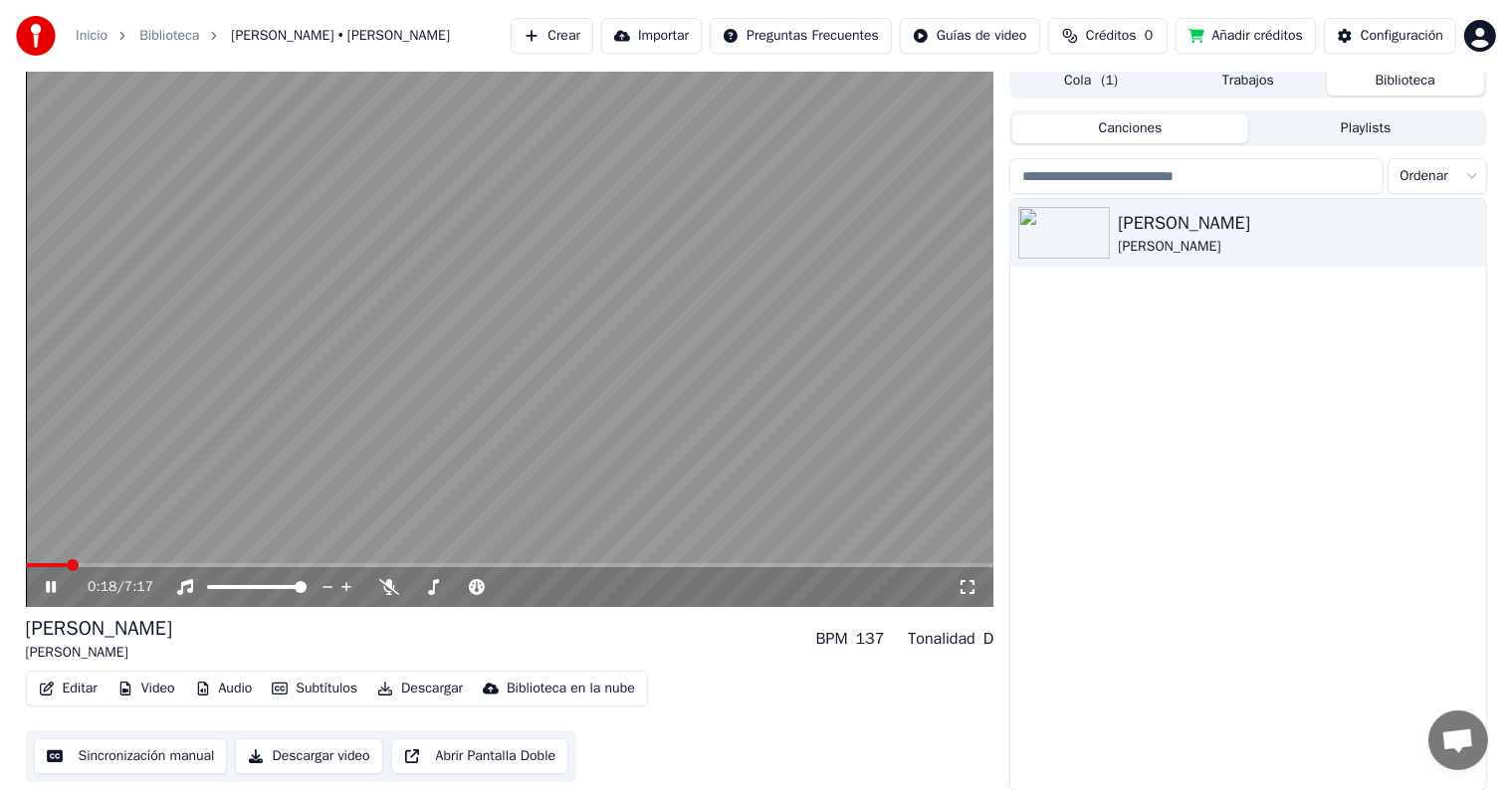 click at bounding box center (510, 565) 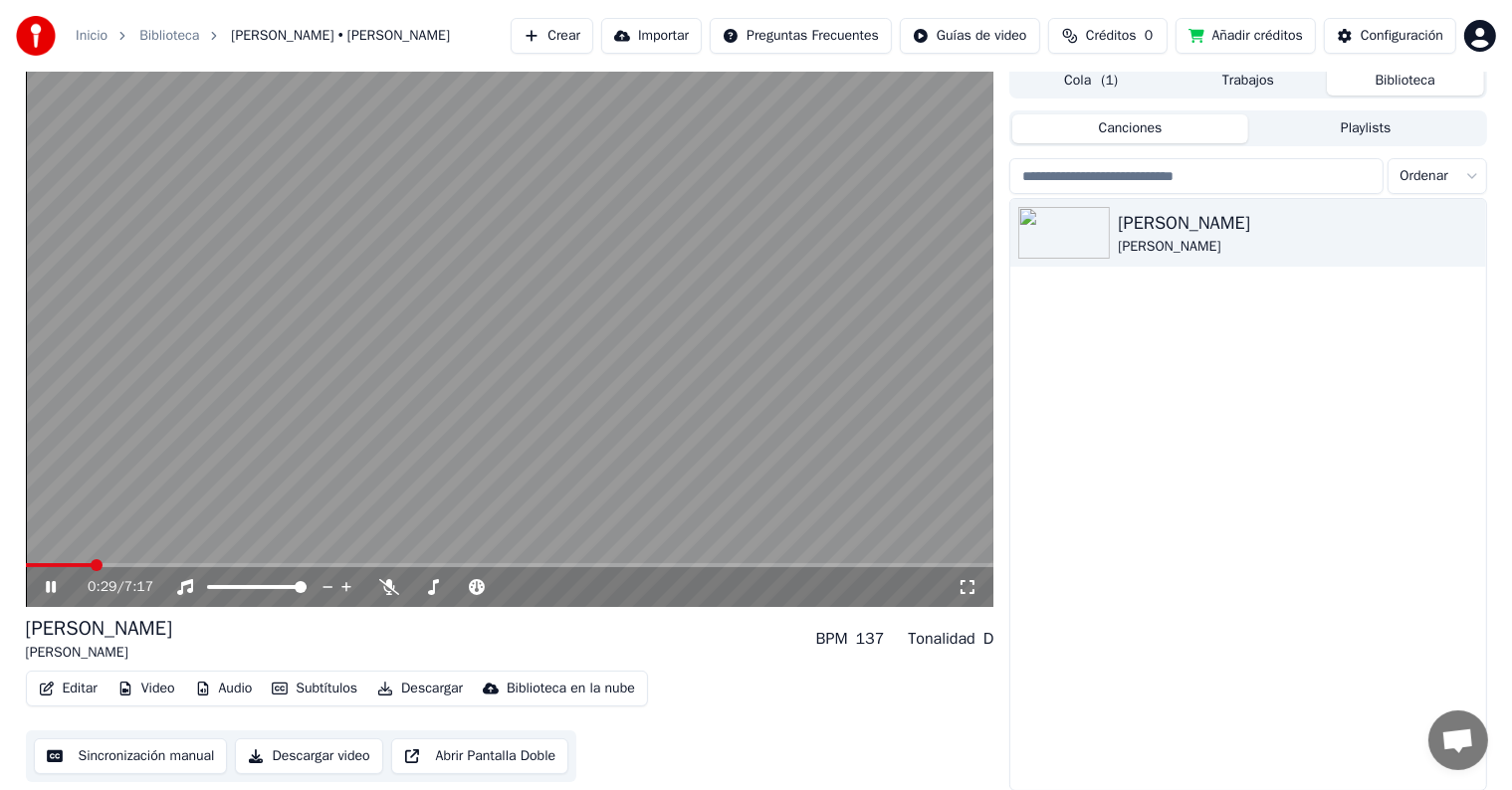 click at bounding box center [510, 565] 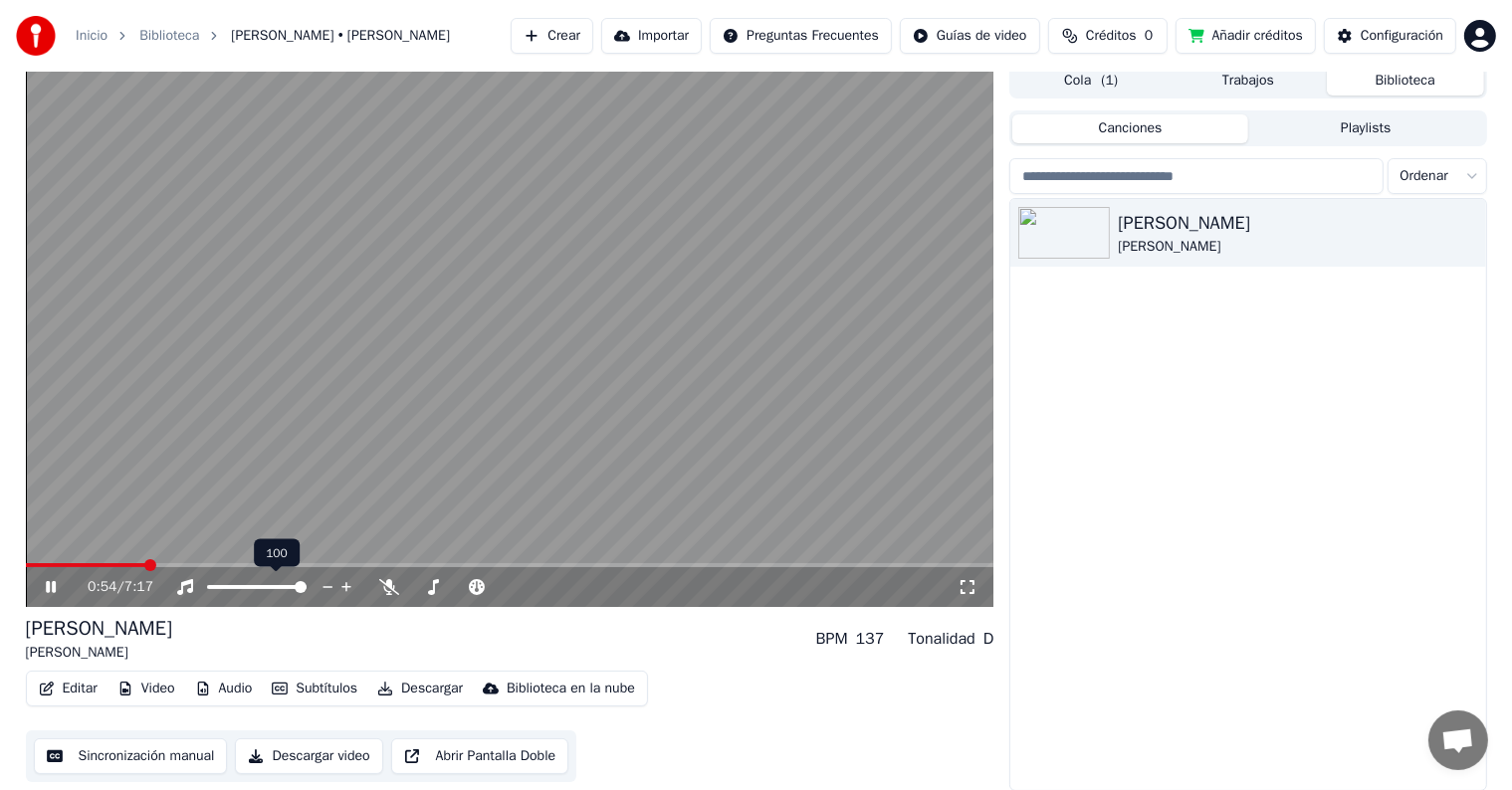 click at bounding box center (301, 587) 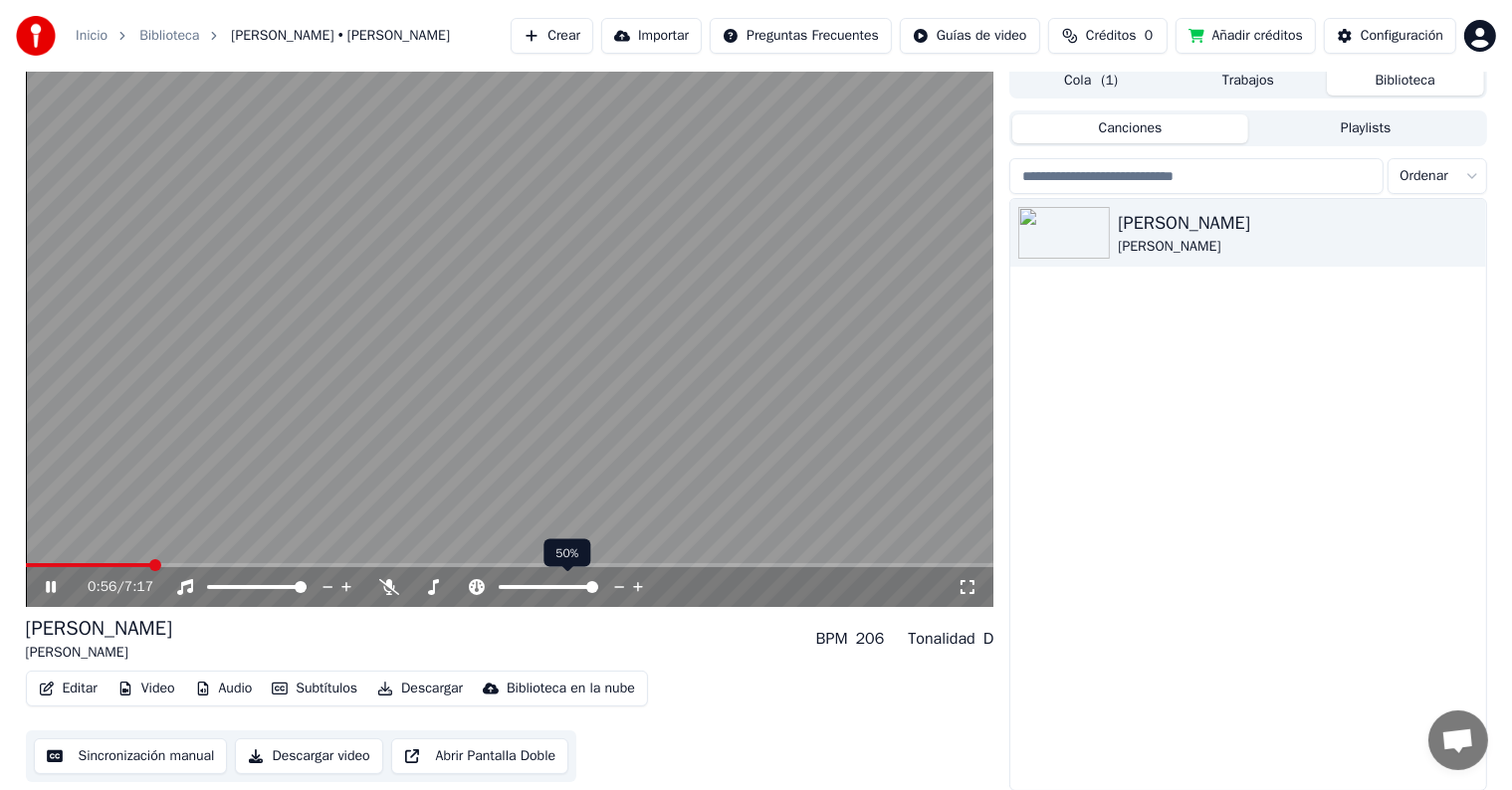 click at bounding box center (548, 587) 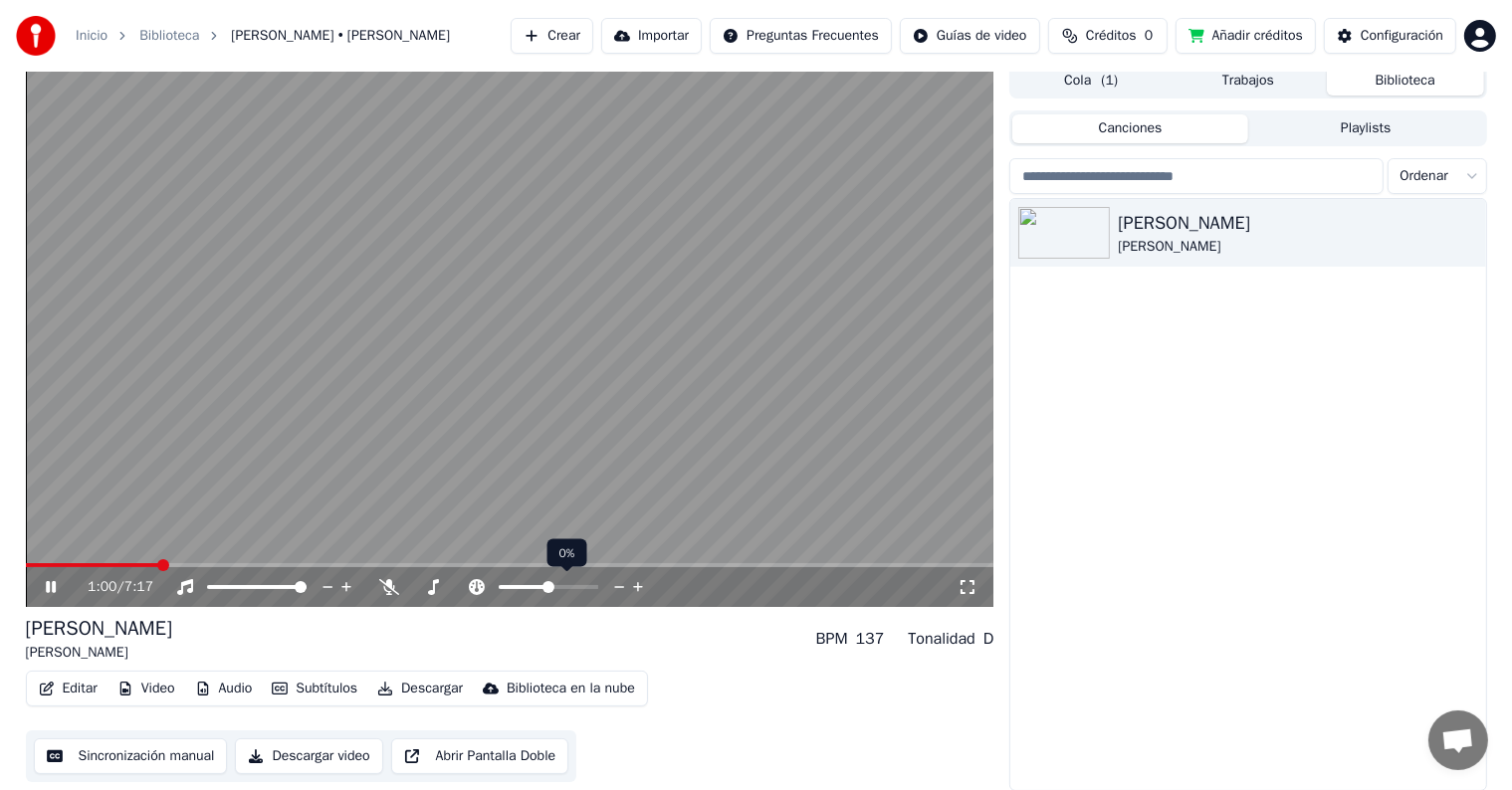 click at bounding box center [548, 587] 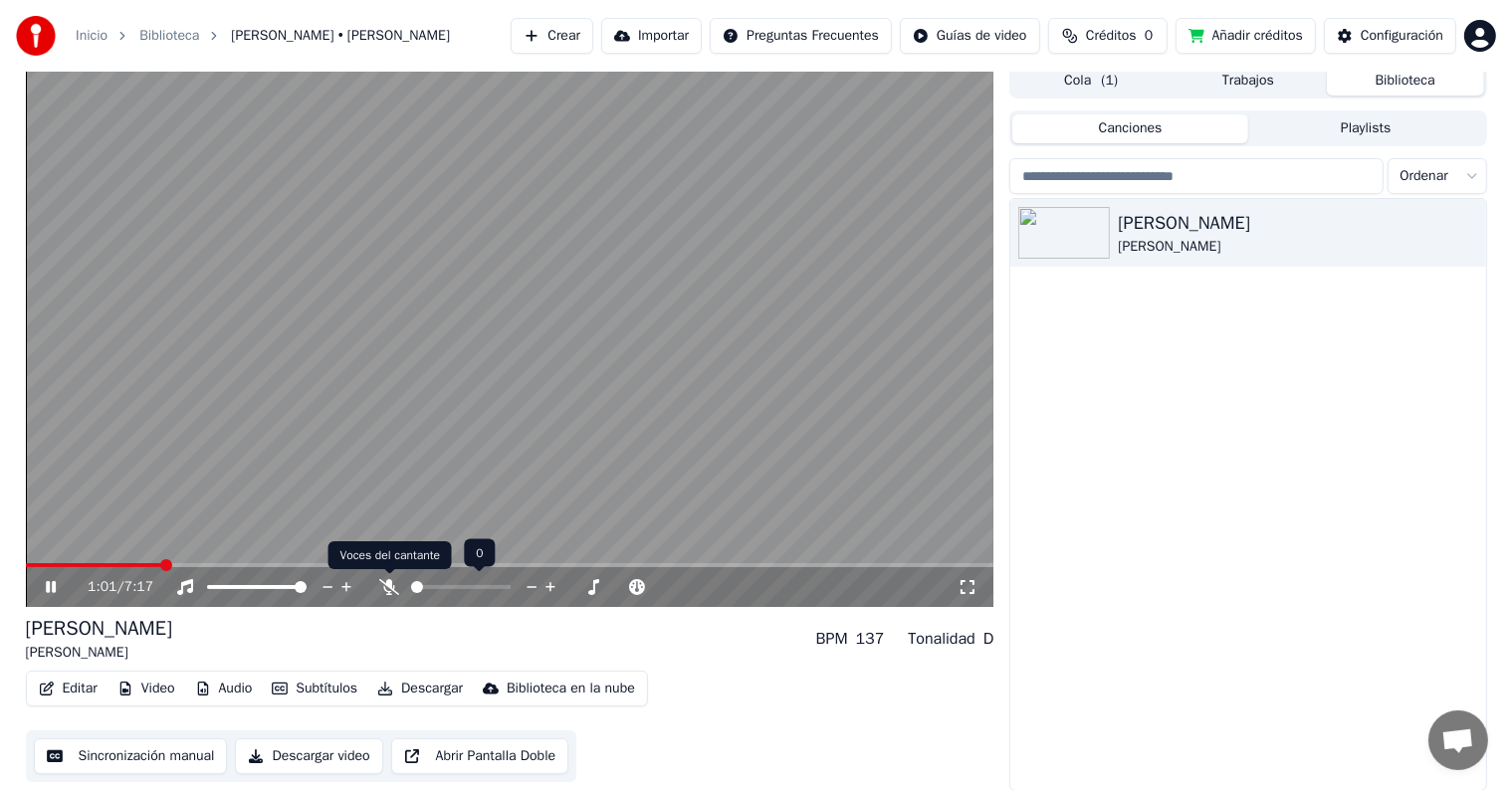 click 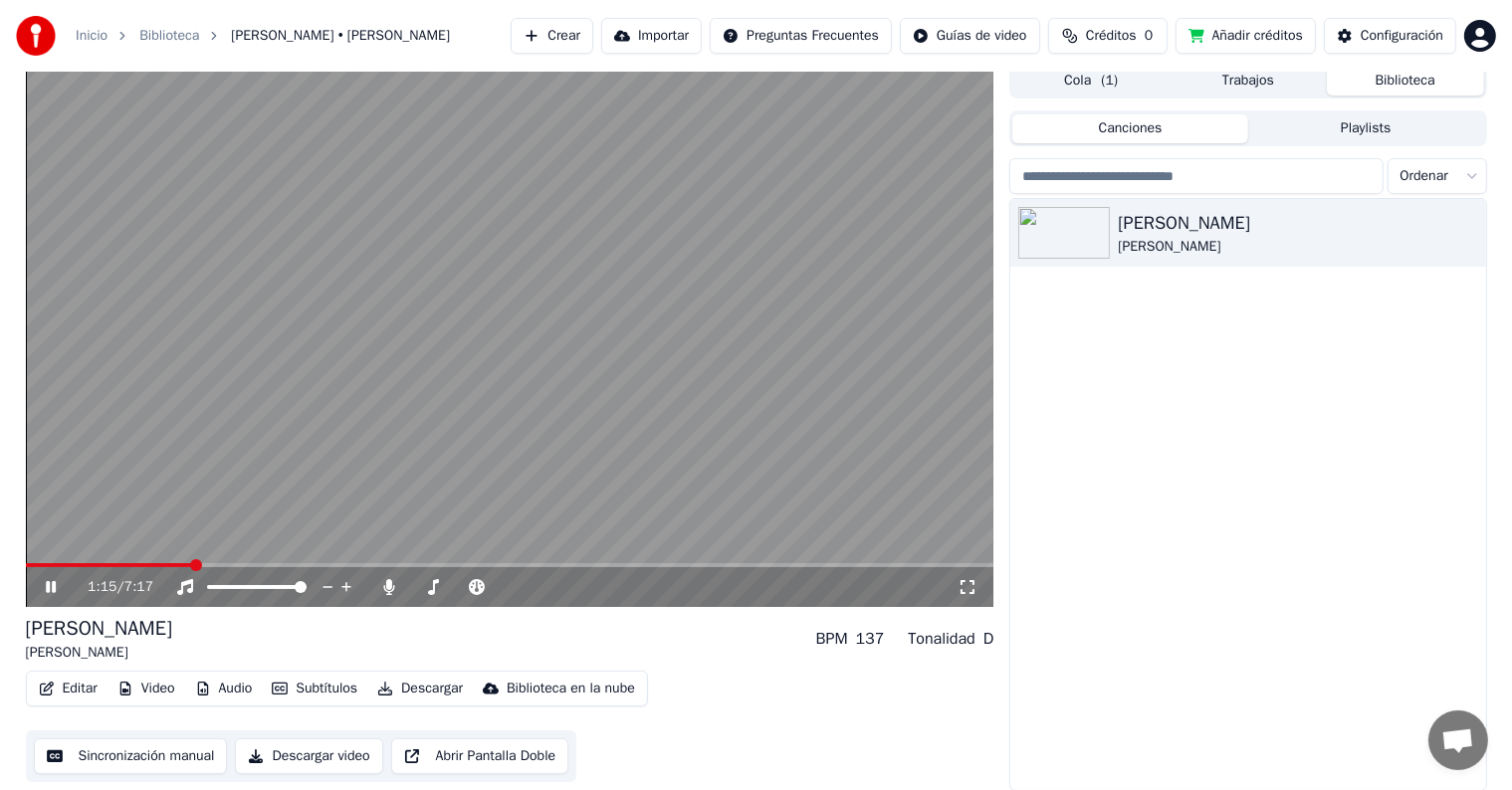 click on "[PERSON_NAME] [PERSON_NAME] BPM 137 Tonalidad D" at bounding box center (510, 639) 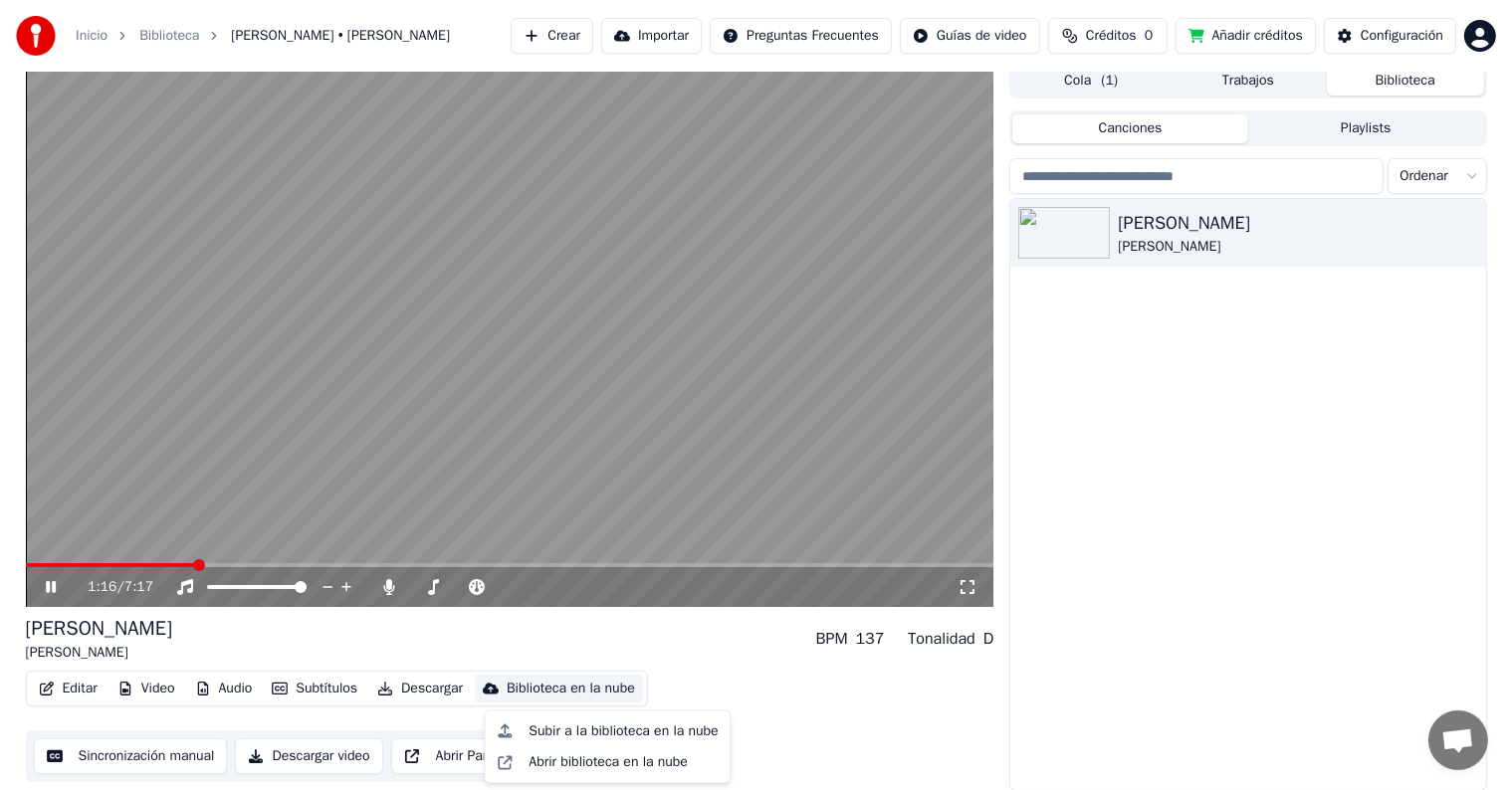 click on "Biblioteca en la nube" at bounding box center (570, 689) 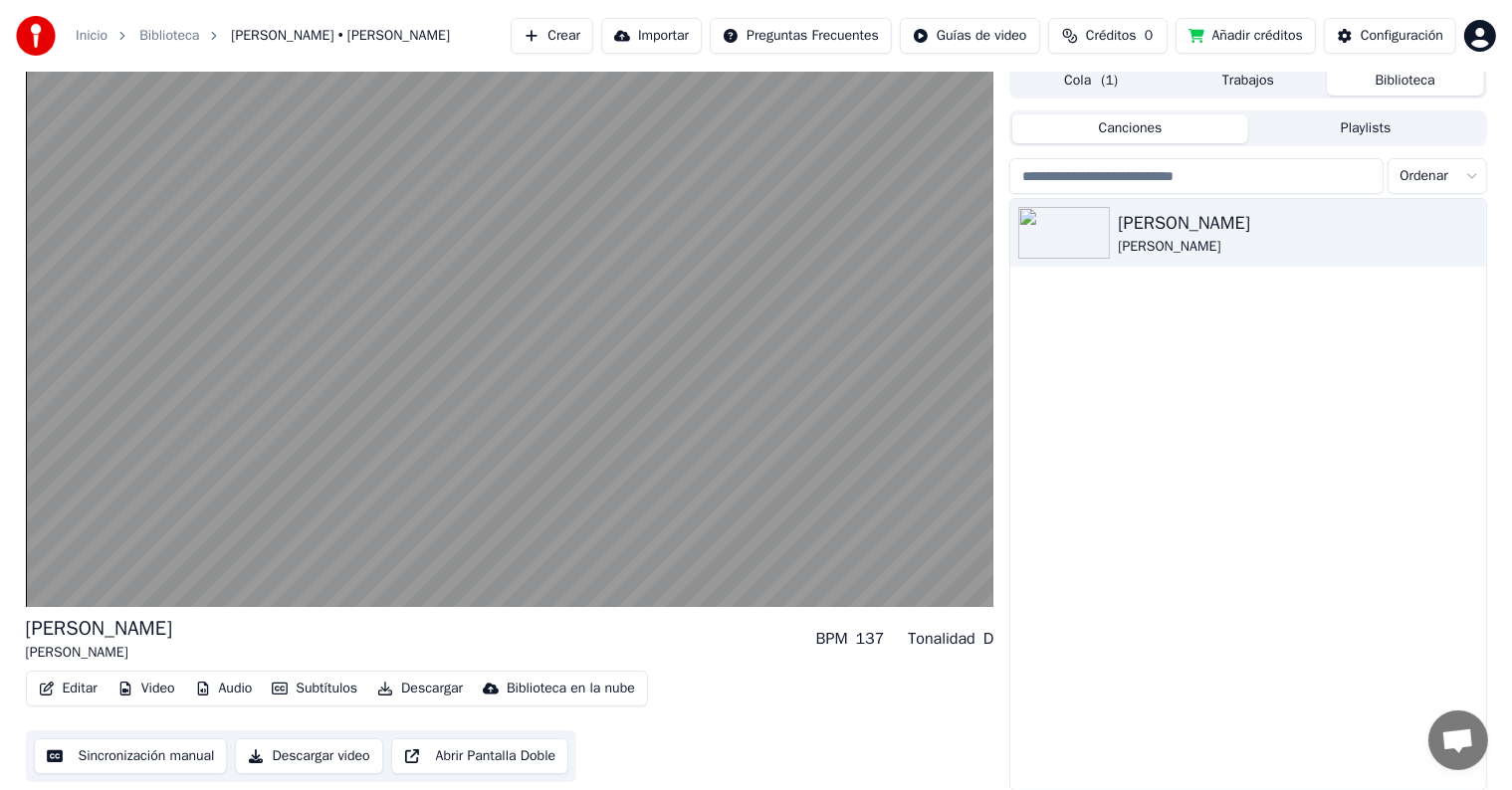 click on "[PERSON_NAME] [PERSON_NAME]" at bounding box center (1247, 494) 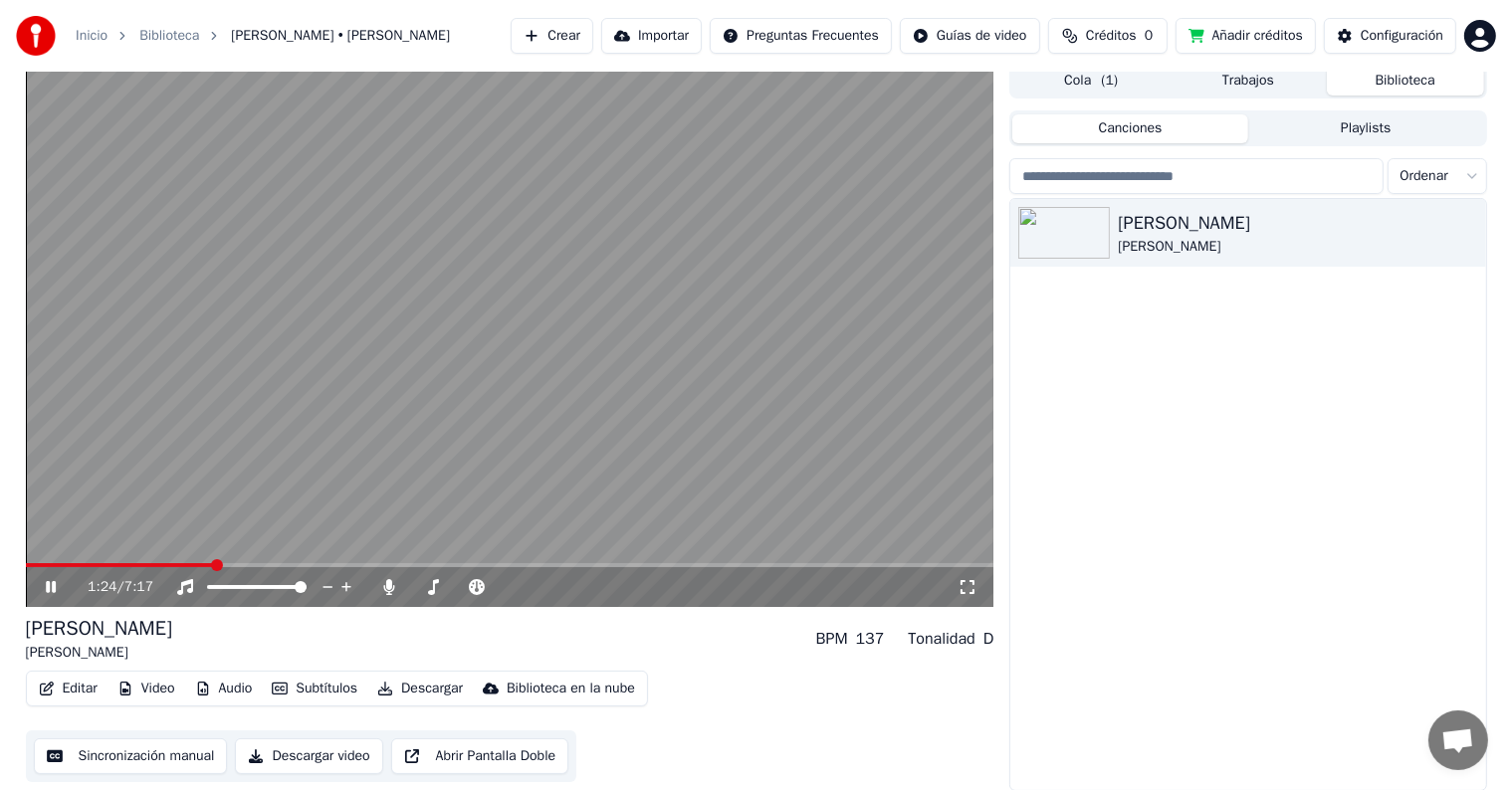 click on "Créditos" at bounding box center [1111, 36] 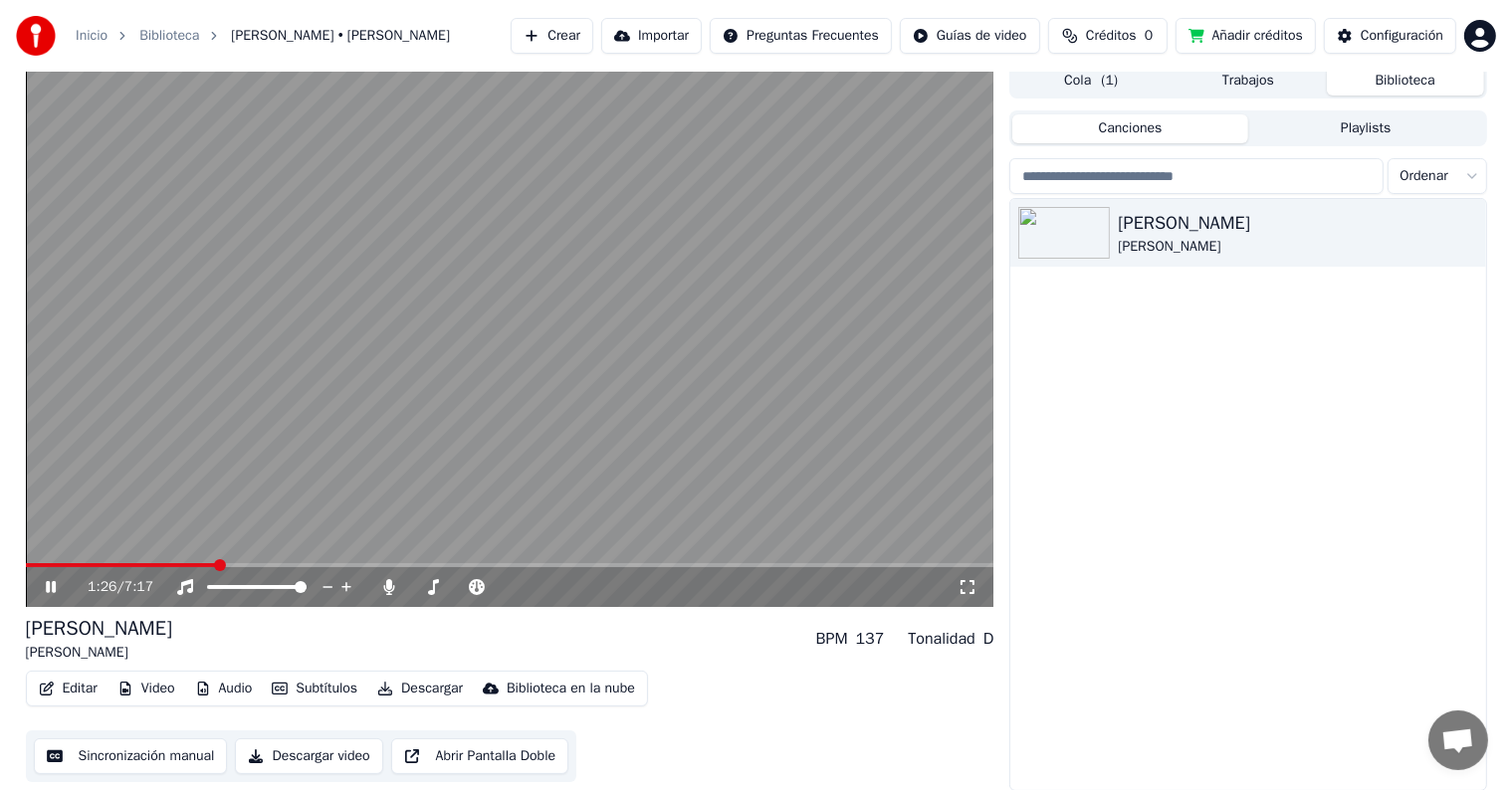 click on "[PERSON_NAME] [PERSON_NAME]" at bounding box center [1247, 494] 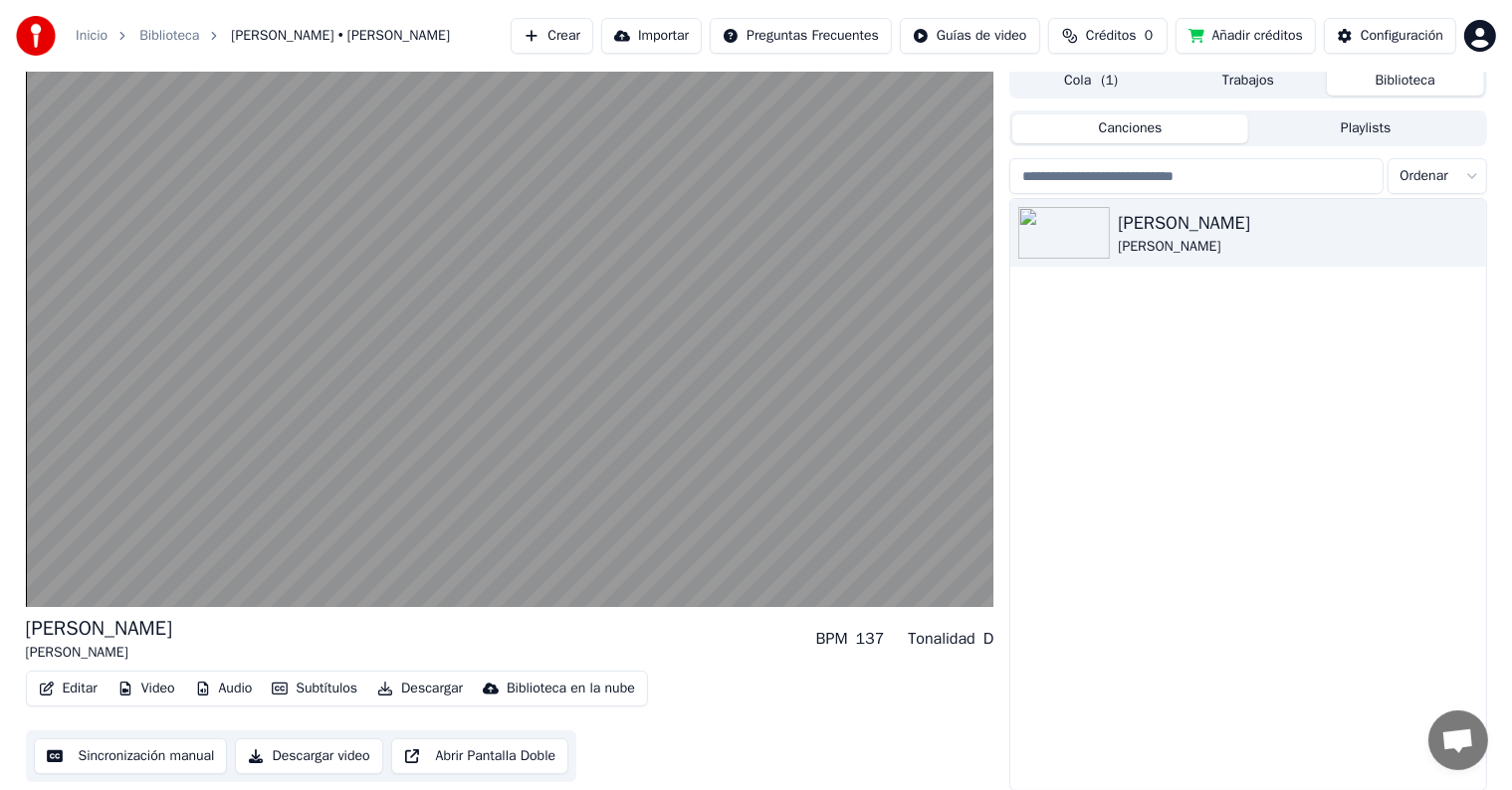 click on "Créditos" at bounding box center [1111, 36] 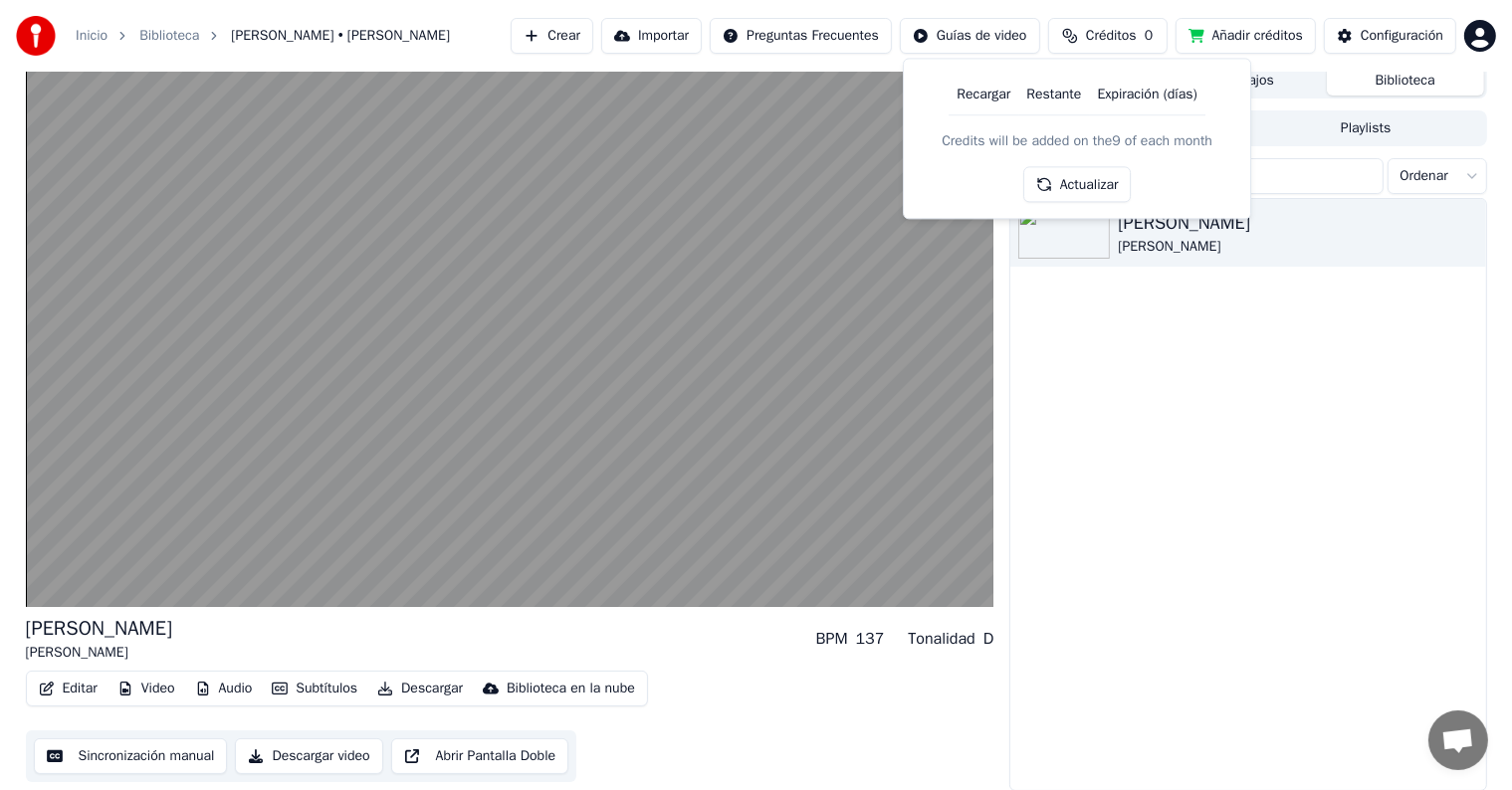 click on "Actualizar" at bounding box center [1077, 185] 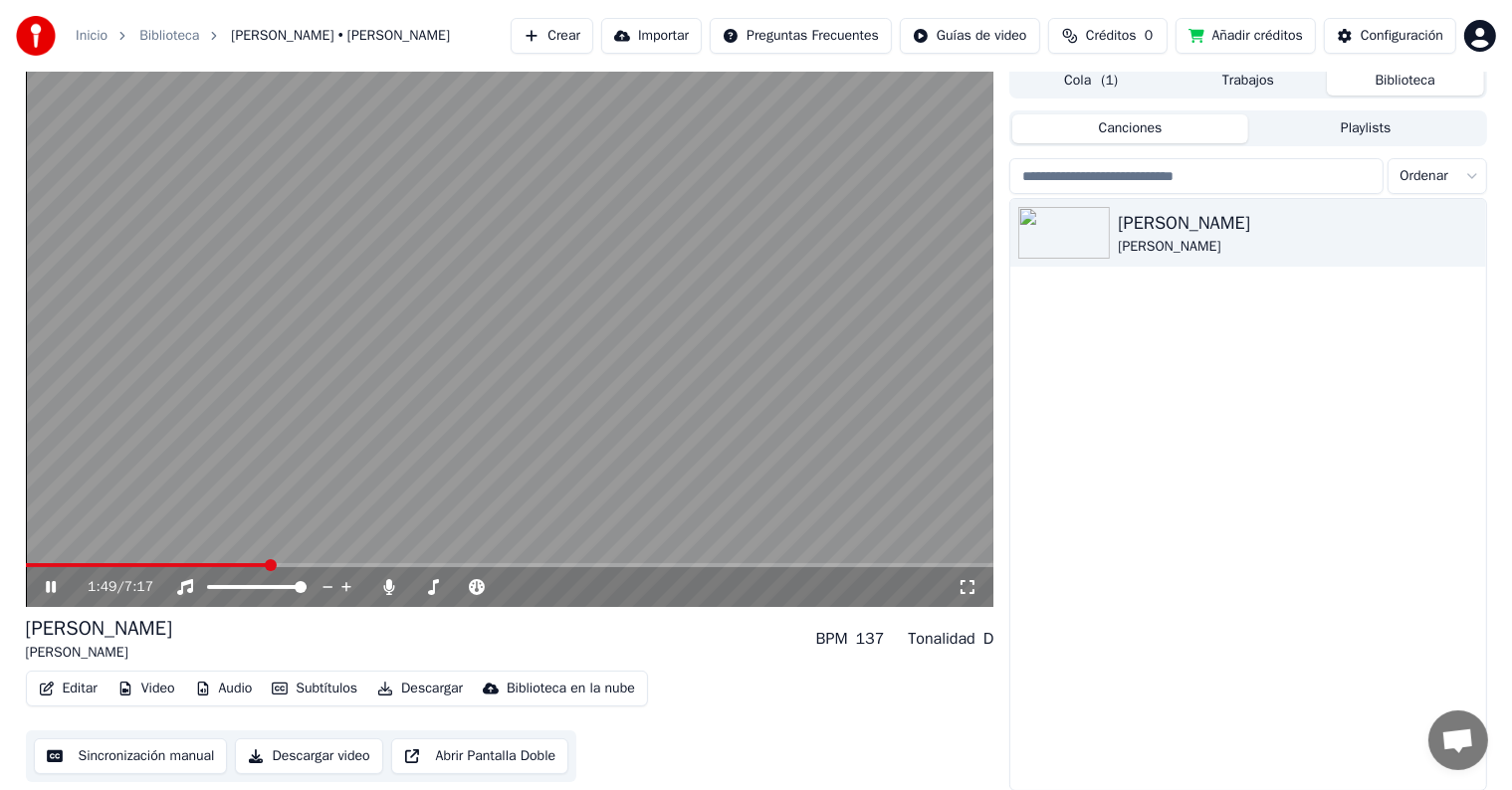 click on "Inicio" at bounding box center (92, 36) 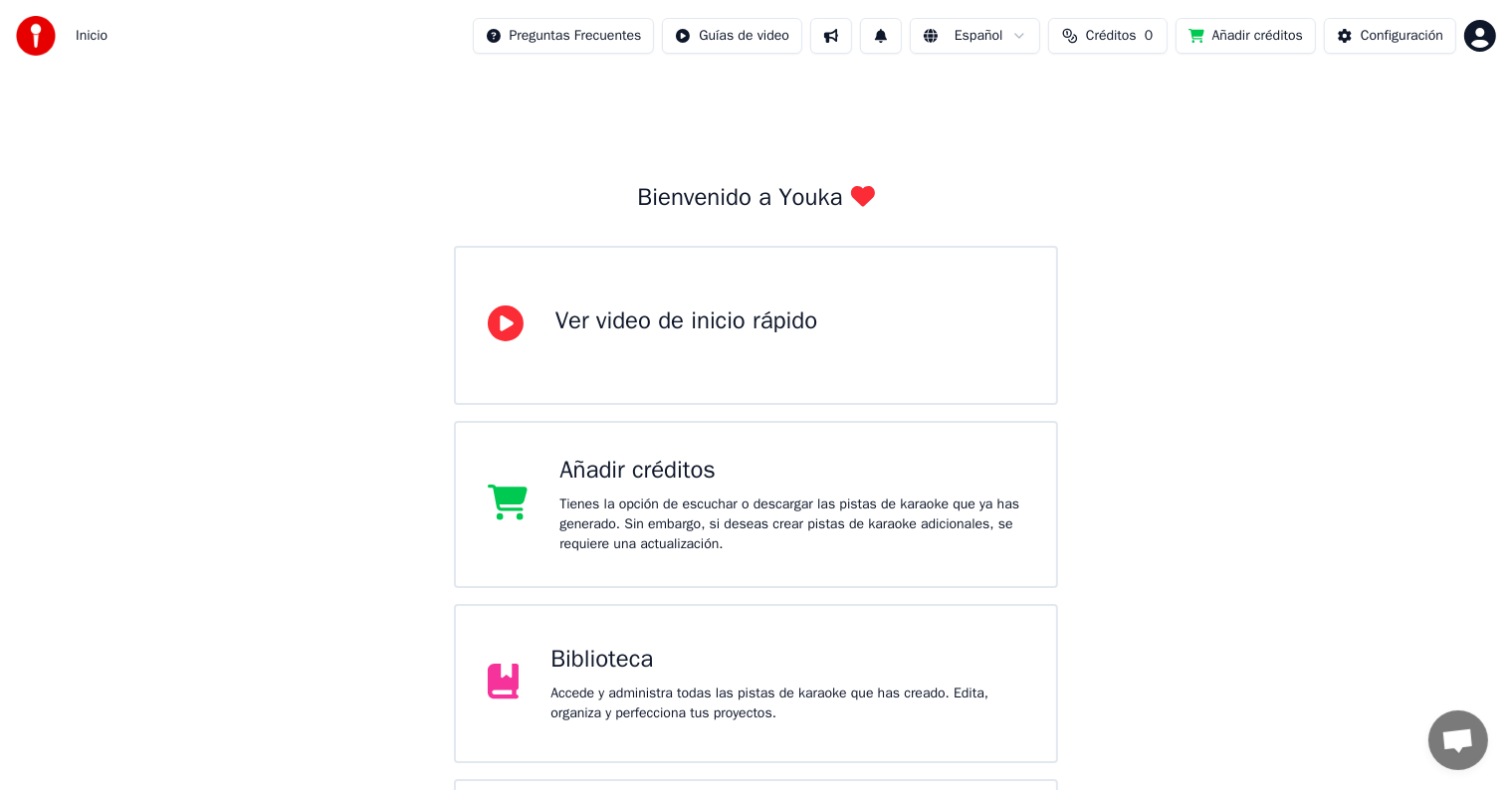 click on "Ver video de inicio rápido" at bounding box center (687, 321) 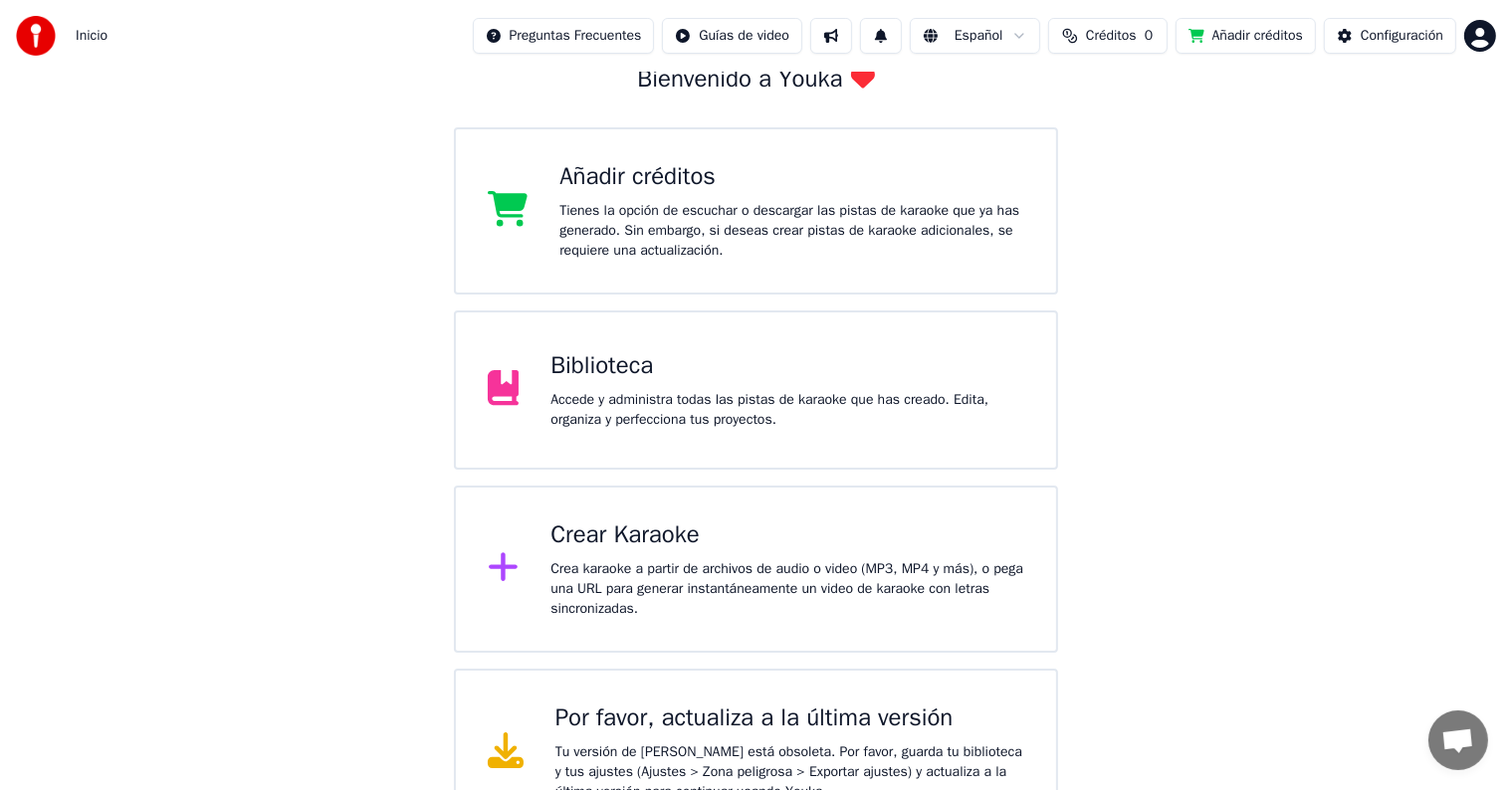 scroll, scrollTop: 173, scrollLeft: 0, axis: vertical 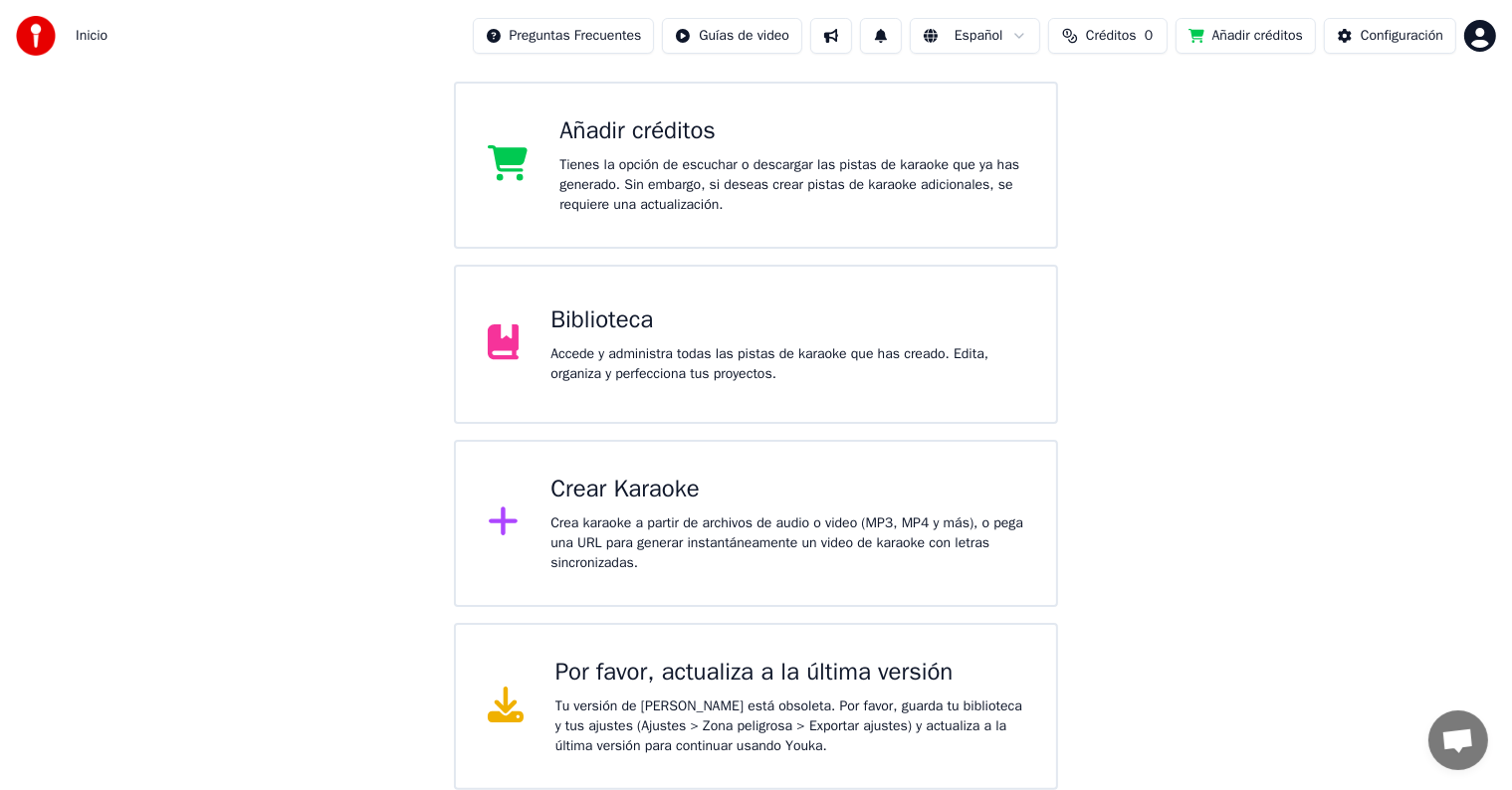 click on "Añadir créditos" at bounding box center [791, 131] 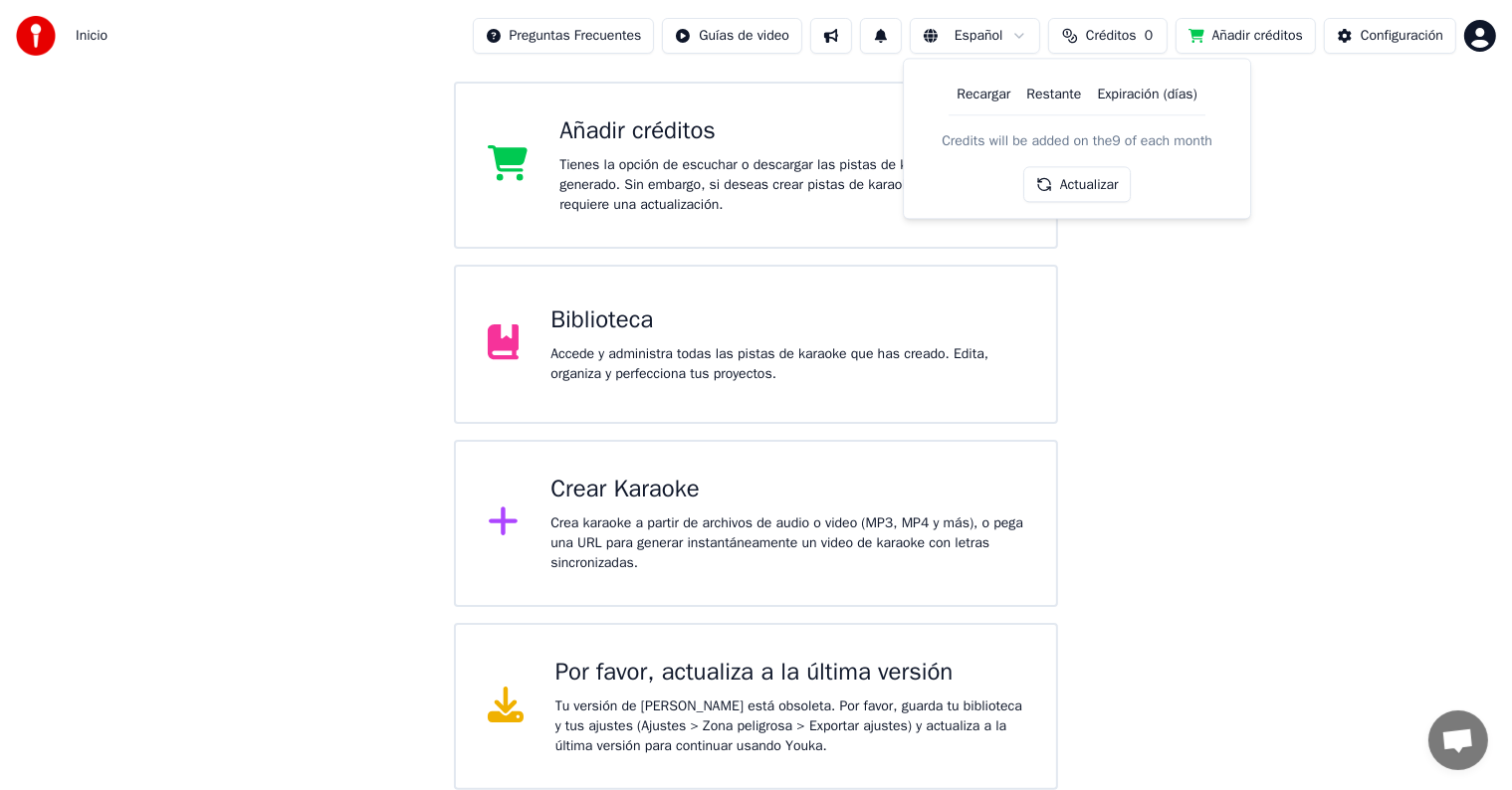 click on "Restante" at bounding box center [1053, 95] 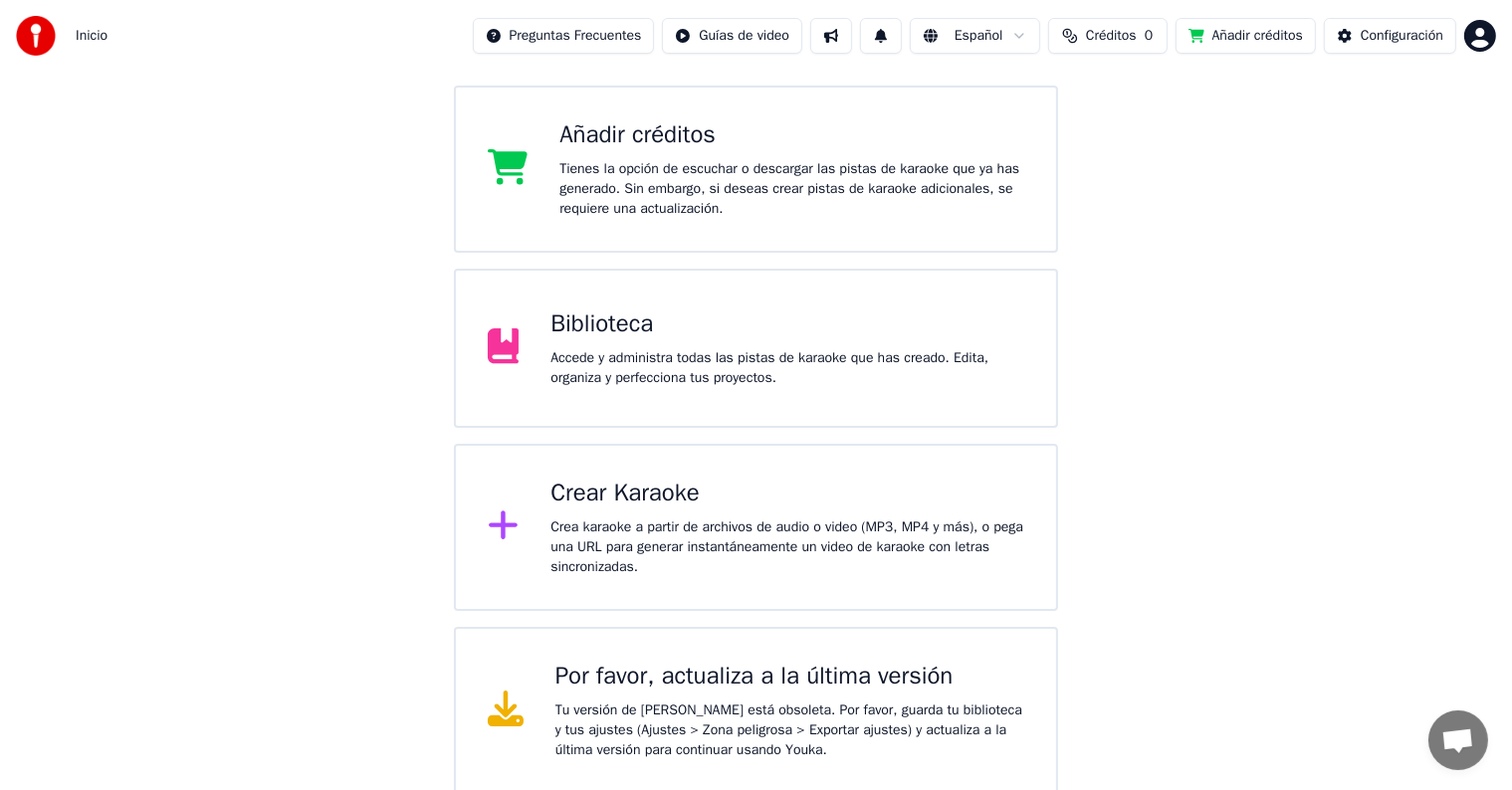 click on "Inicio Preguntas Frecuentes Guías de video Español Créditos 0 Añadir créditos Configuración Bienvenido a Youka Añadir créditos Tienes la opción de escuchar o descargar las pistas de karaoke que ya has generado. Sin embargo, si deseas crear pistas de karaoke adicionales, se requiere una actualización. Biblioteca Accede y administra todas las pistas de karaoke que has creado. Edita, organiza y perfecciona tus proyectos. Crear Karaoke Crea karaoke a partir de archivos de audio o video (MP3, MP4 y más), o pega una URL para generar instantáneamente un video de karaoke con letras sincronizadas. Por favor, actualiza a la última versión Tu versión de [PERSON_NAME] está obsoleta. Por favor, guarda tu biblioteca y tus ajustes (Ajustes > Zona peligrosa > Exportar ajustes) y actualiza a la última versión para continuar usando Youka." at bounding box center (756, 312) 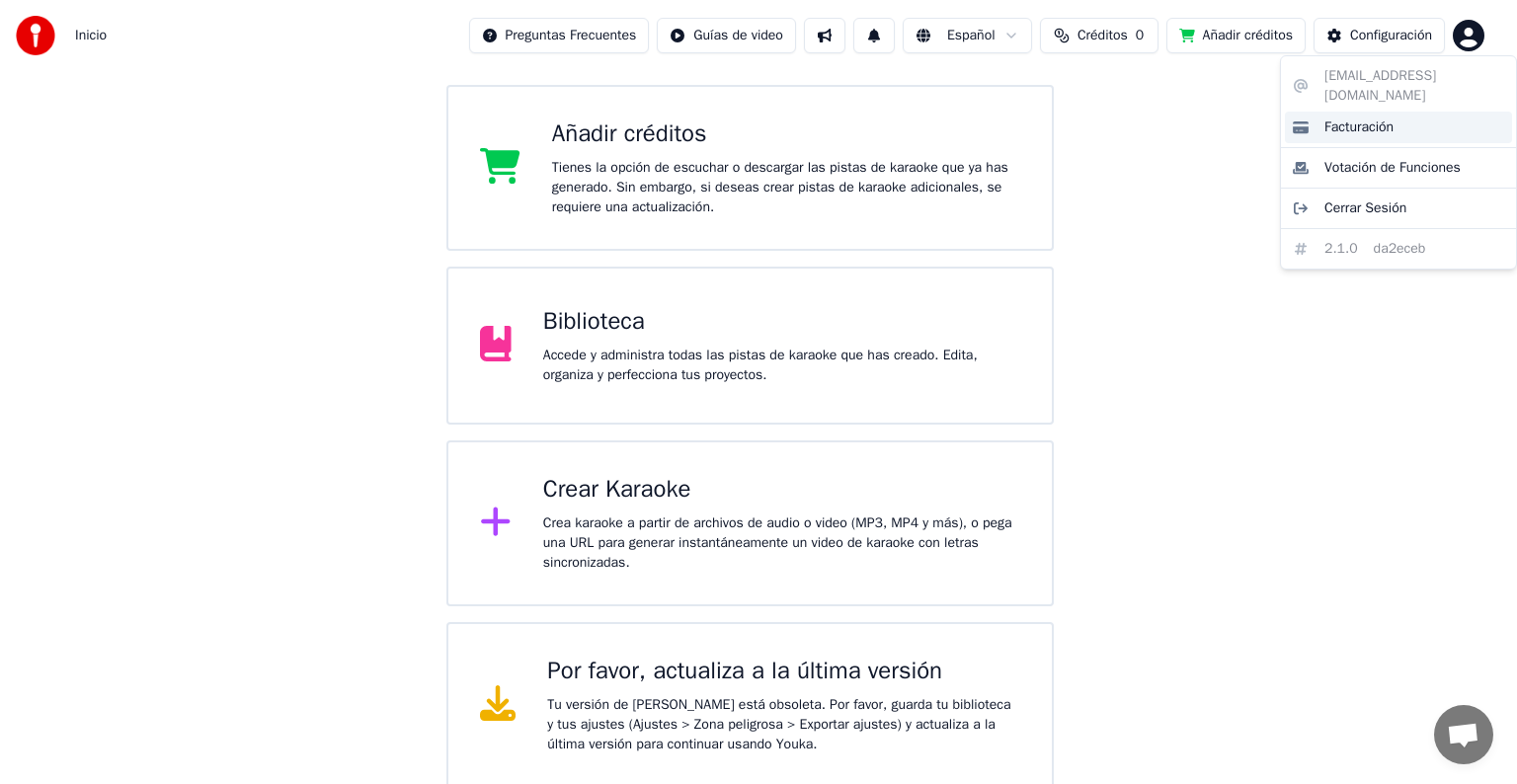 click on "Facturación" at bounding box center [1359, 127] 